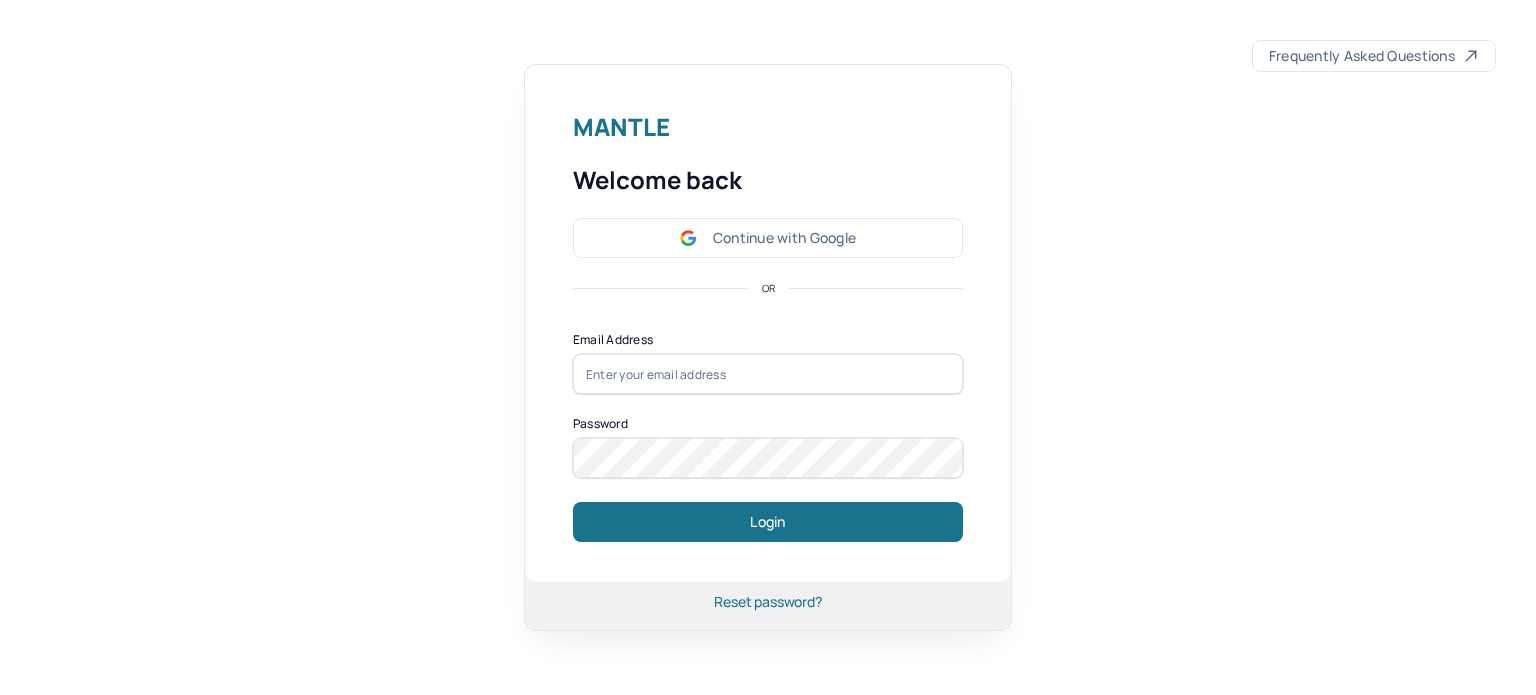 scroll, scrollTop: 0, scrollLeft: 0, axis: both 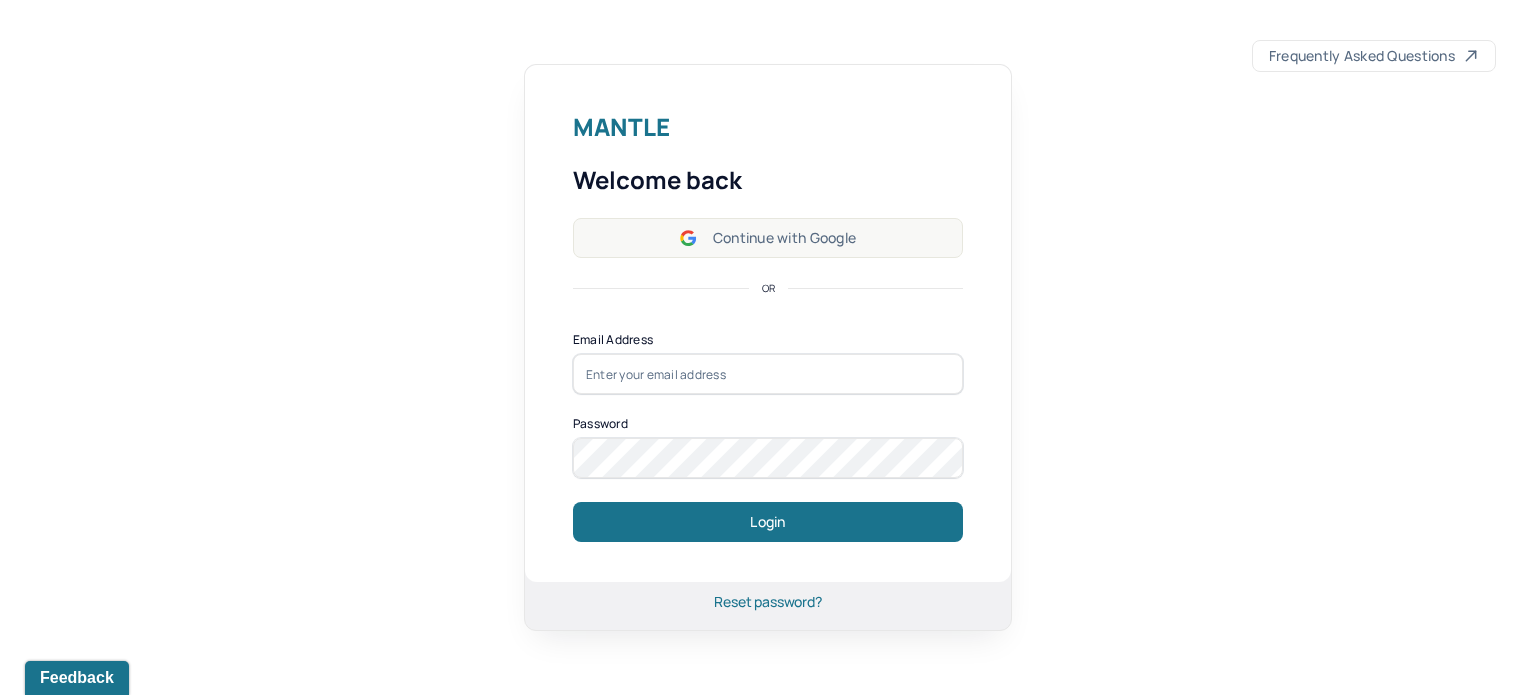 click on "Continue with Google" at bounding box center [768, 238] 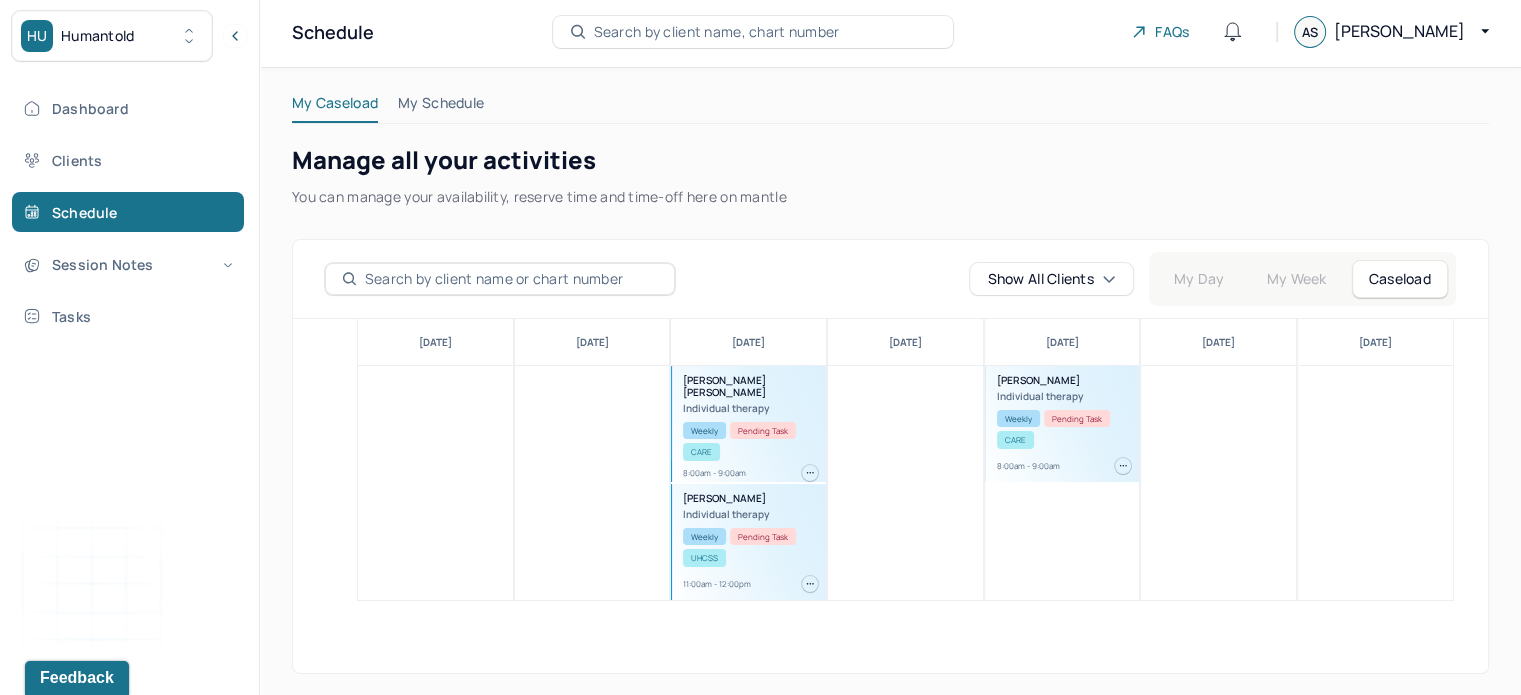 scroll, scrollTop: 48, scrollLeft: 0, axis: vertical 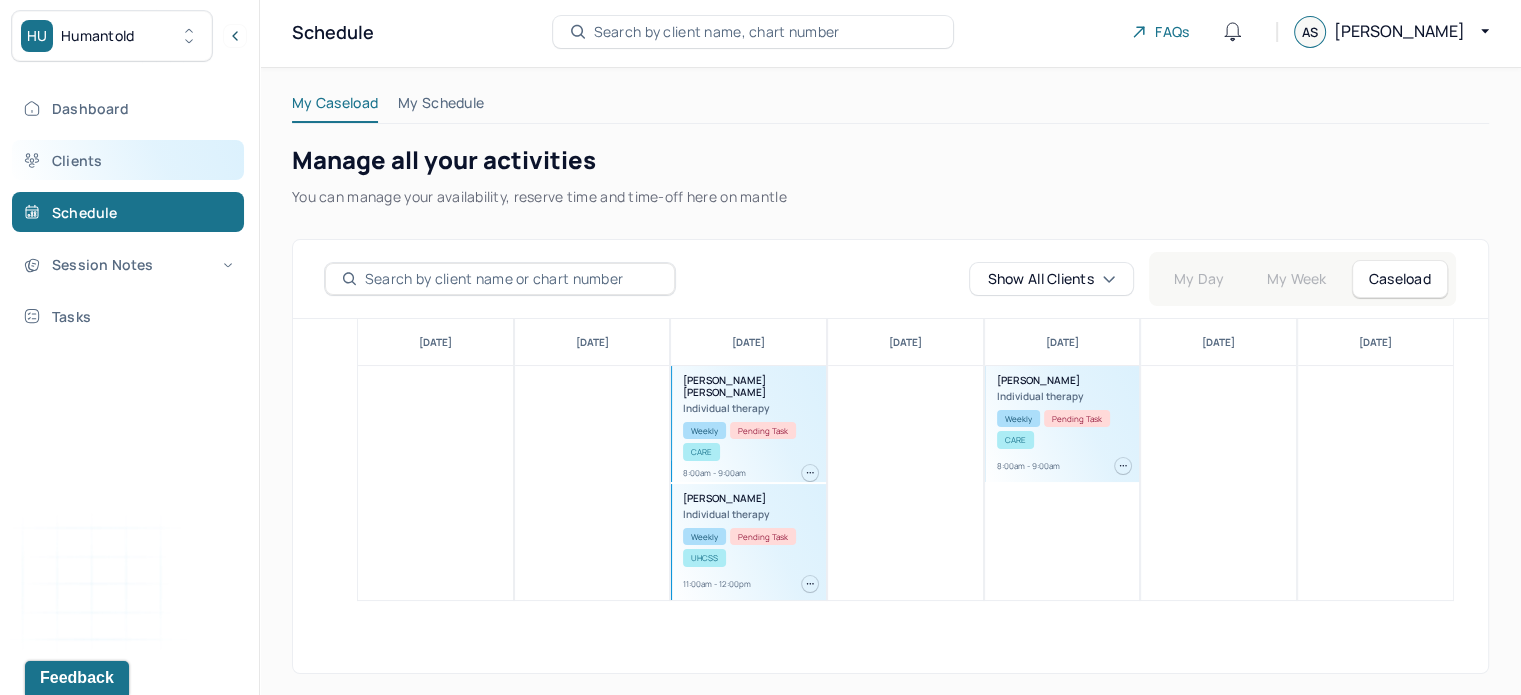 click on "Clients" at bounding box center (128, 160) 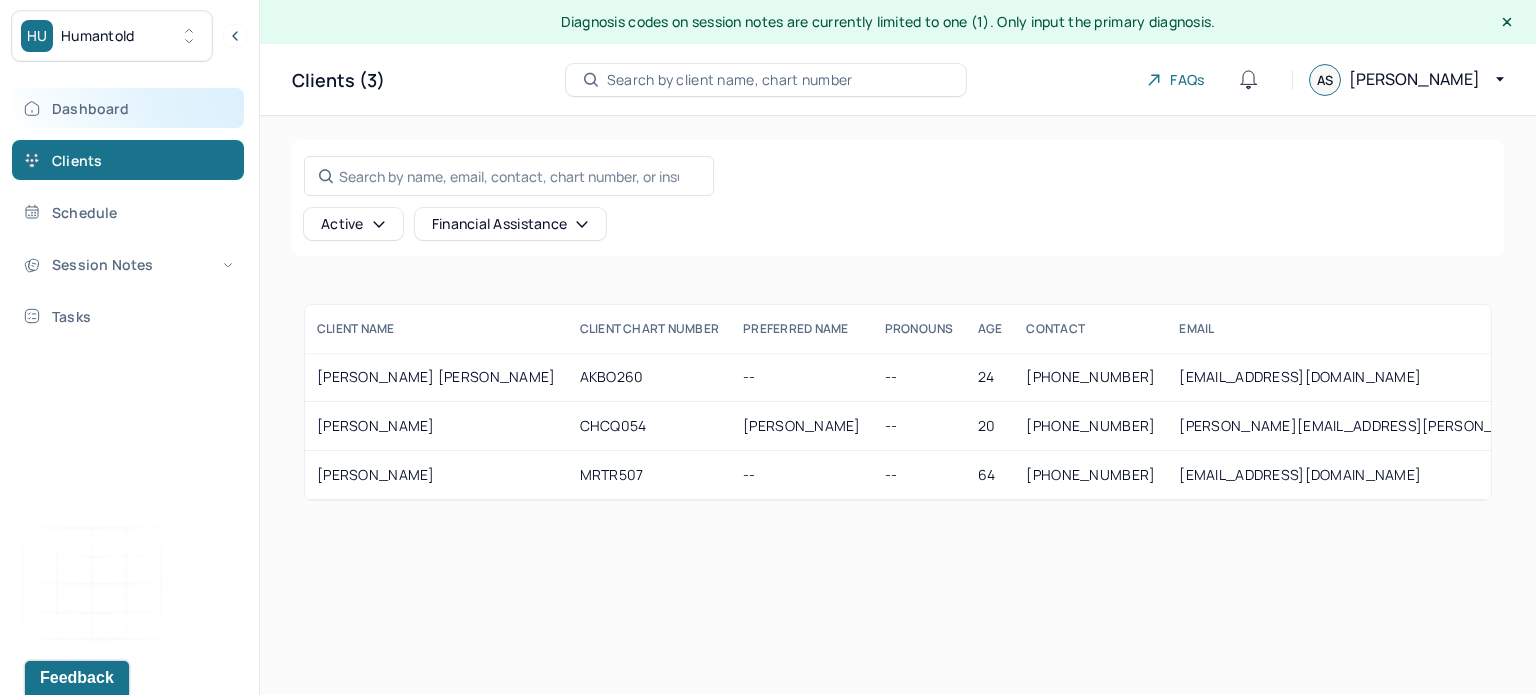 click on "Dashboard" at bounding box center [128, 108] 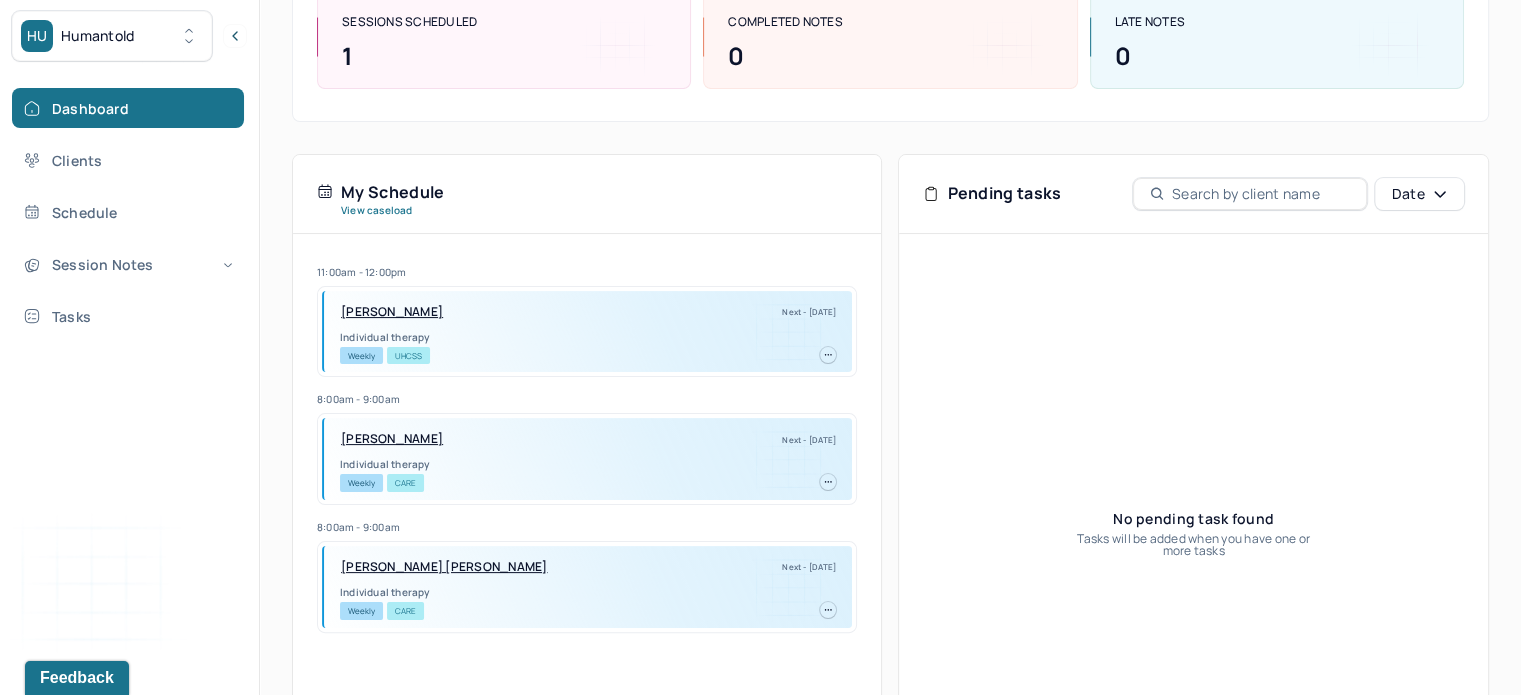 scroll, scrollTop: 343, scrollLeft: 0, axis: vertical 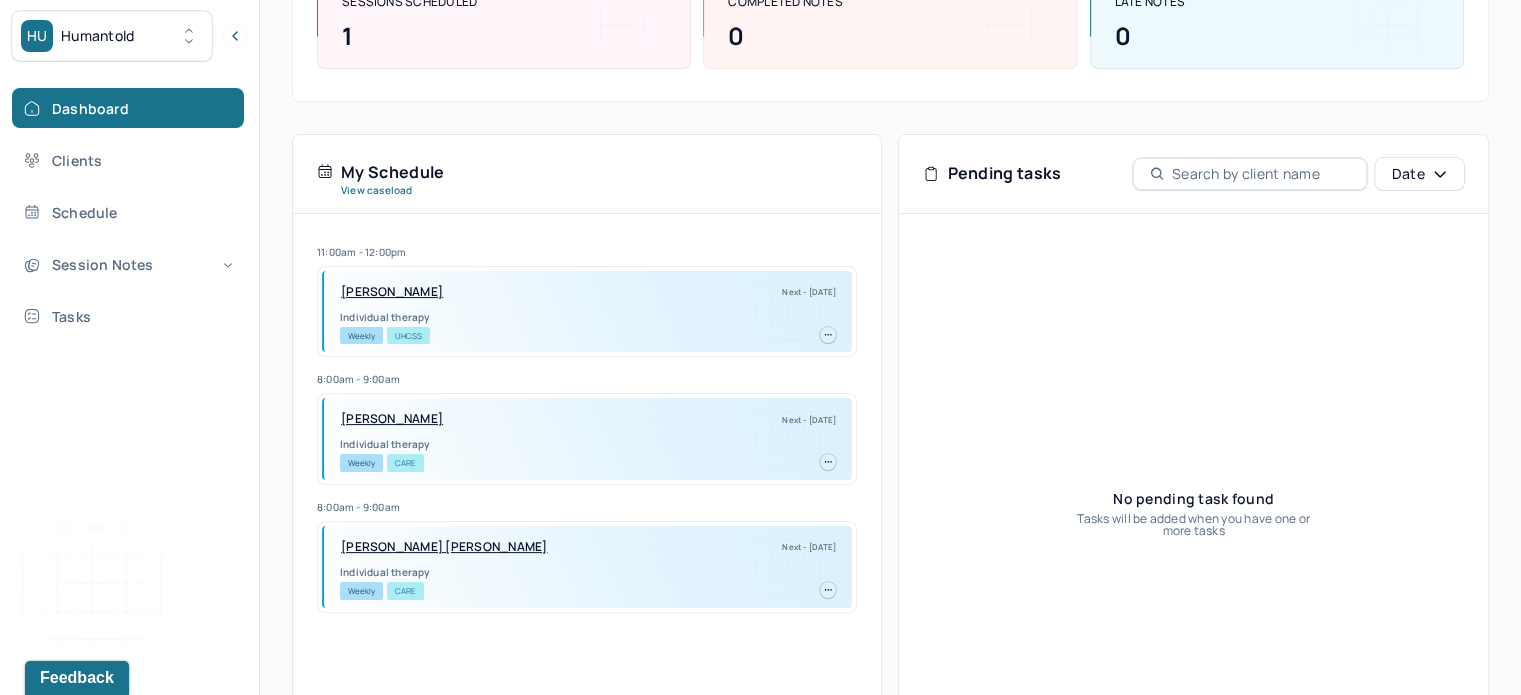 click on "[PERSON_NAME] [PERSON_NAME]" at bounding box center (444, 547) 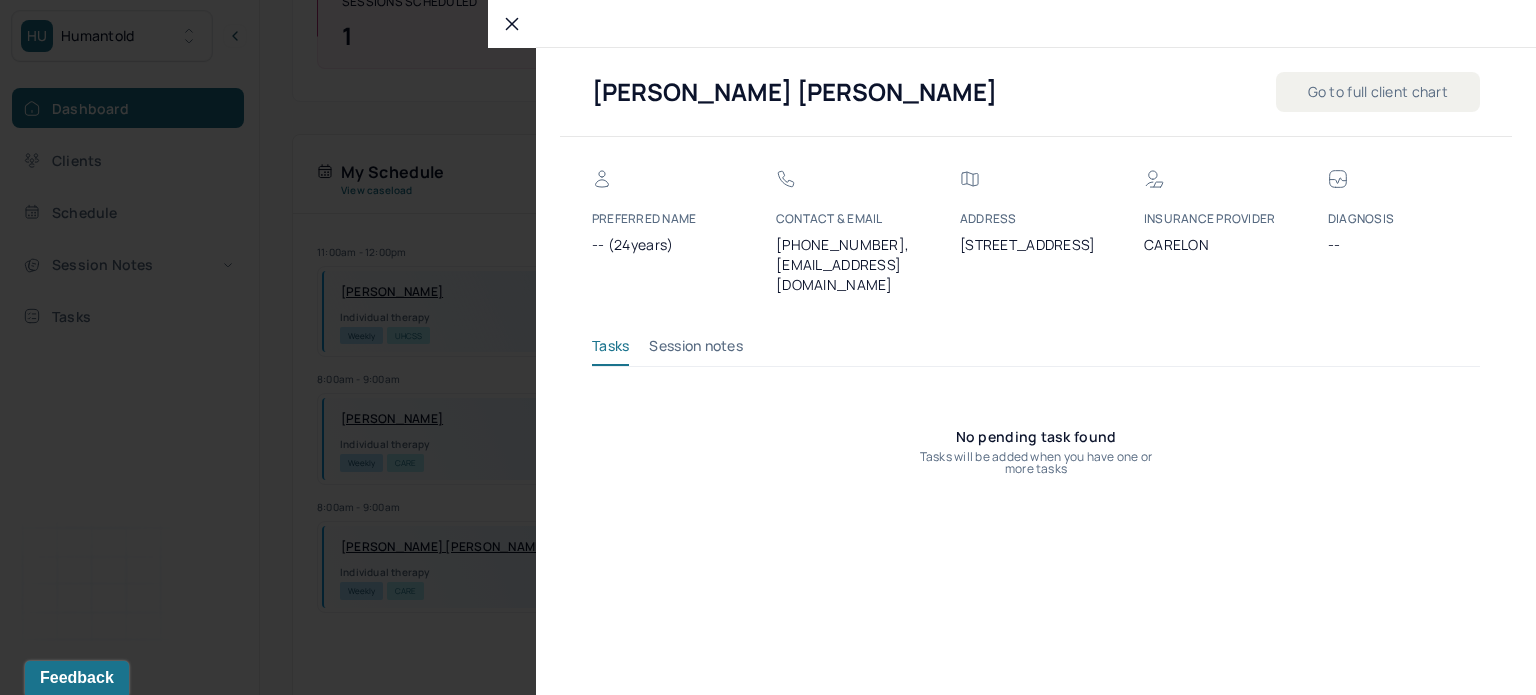 click on "Session notes" at bounding box center (696, 350) 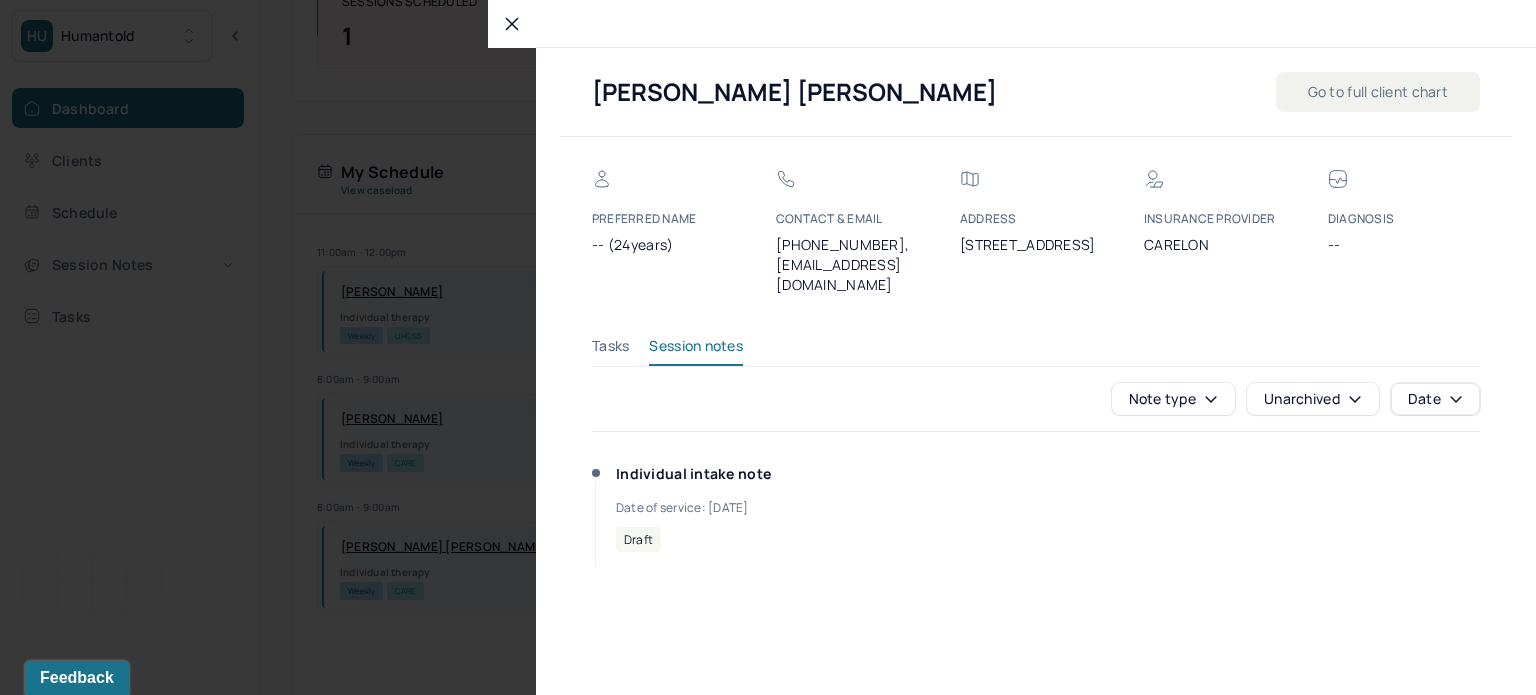 click on "Date of service: [DATE]" at bounding box center [682, 508] 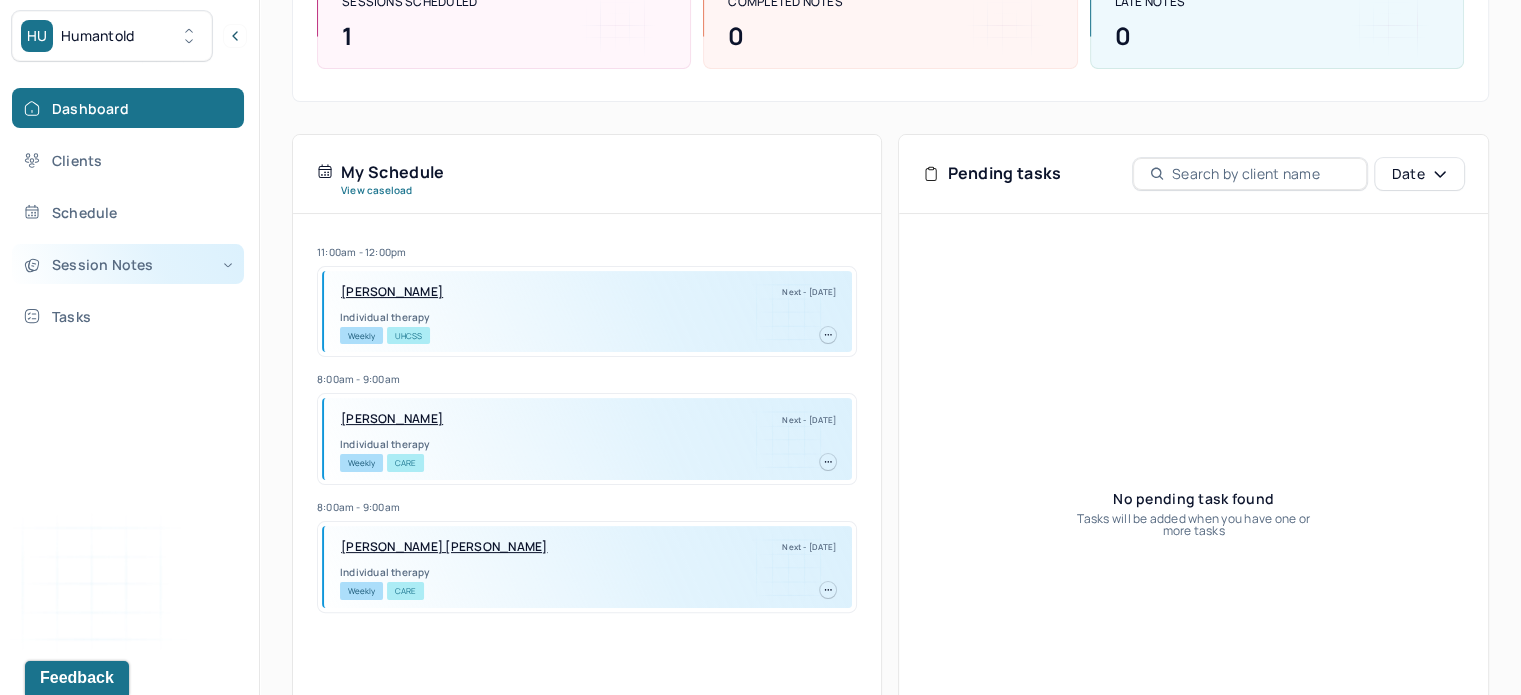 click on "Session Notes" at bounding box center (128, 264) 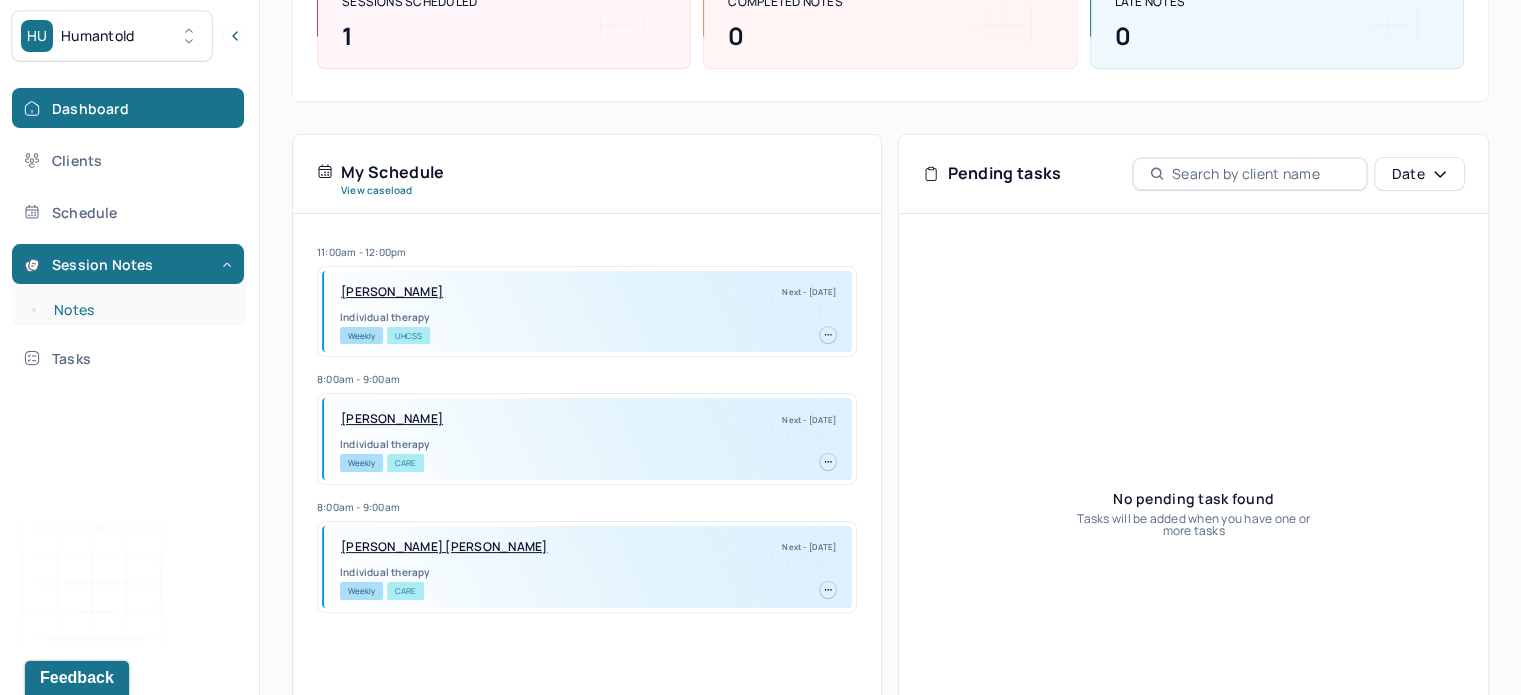 click on "Notes" at bounding box center [139, 310] 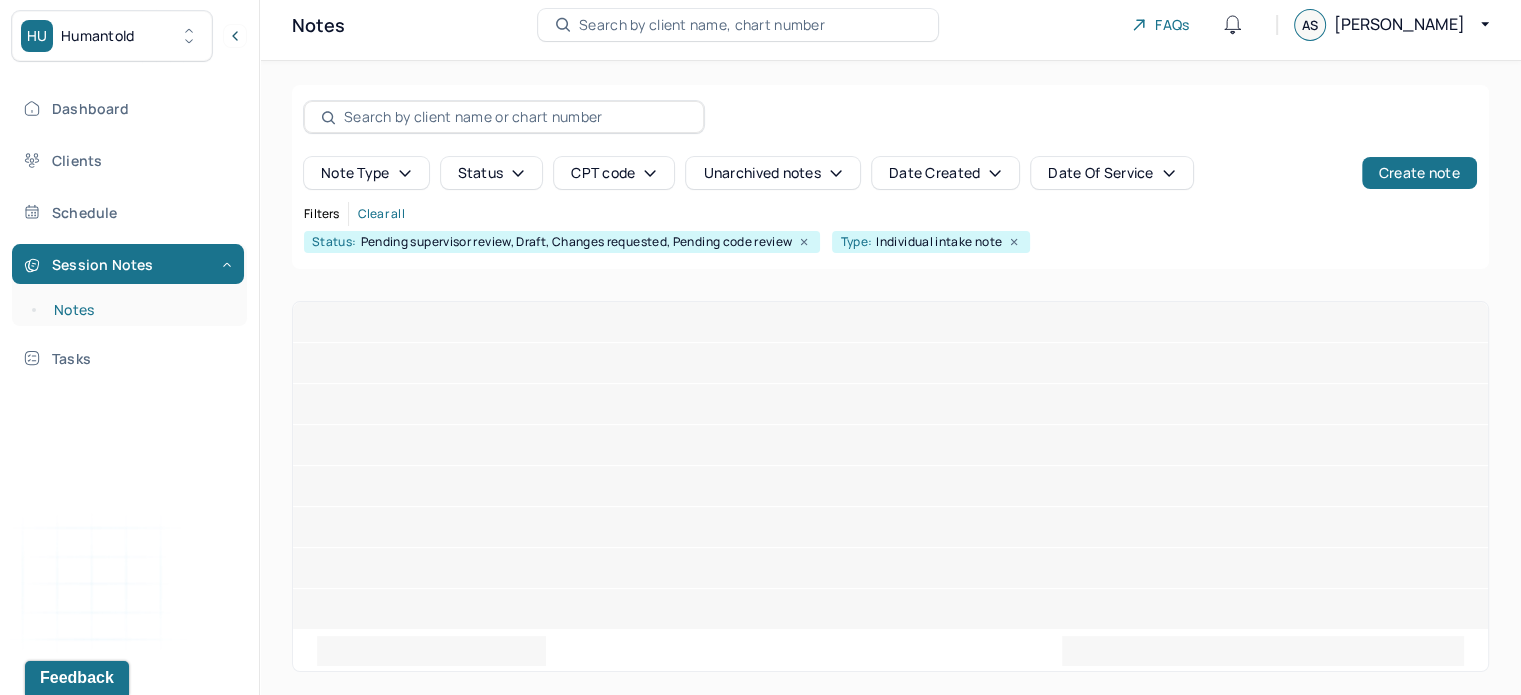 scroll, scrollTop: 0, scrollLeft: 0, axis: both 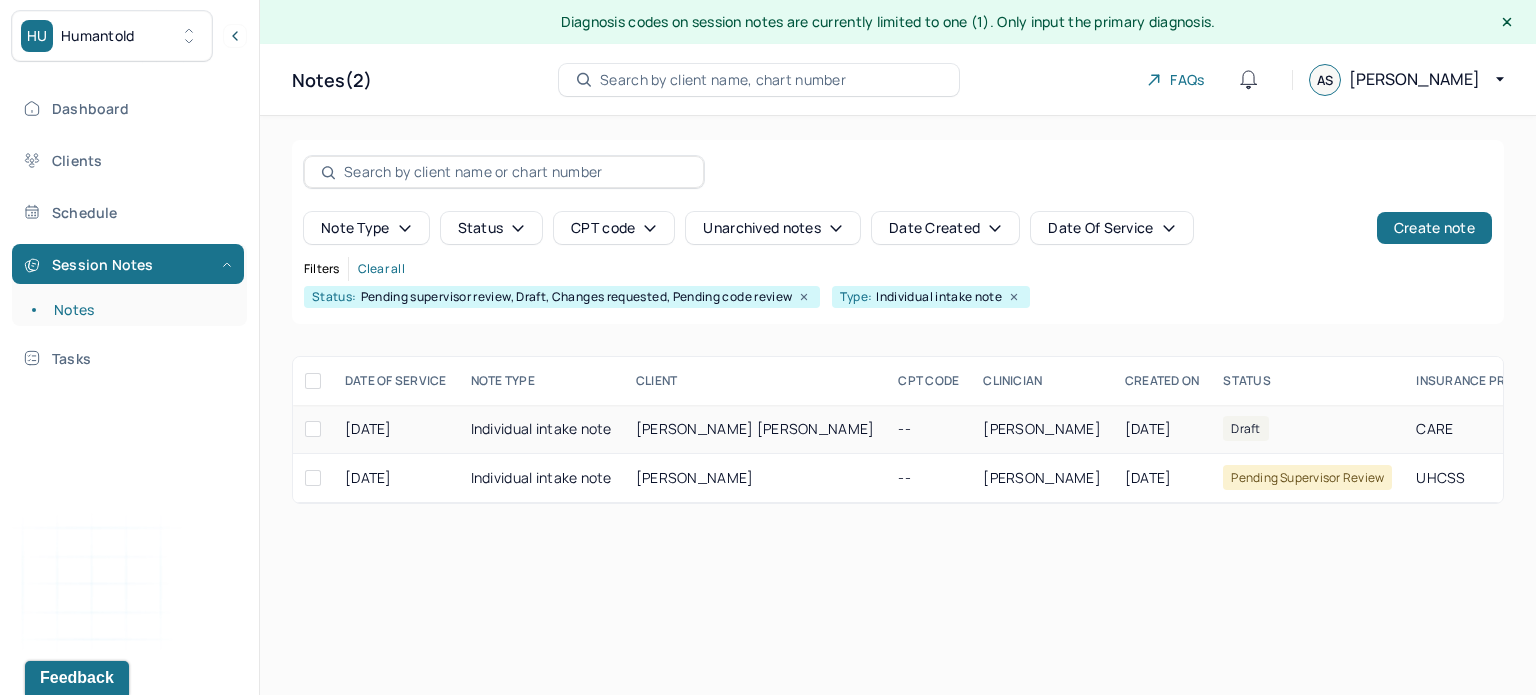 click on "[PERSON_NAME] [PERSON_NAME]" at bounding box center (755, 428) 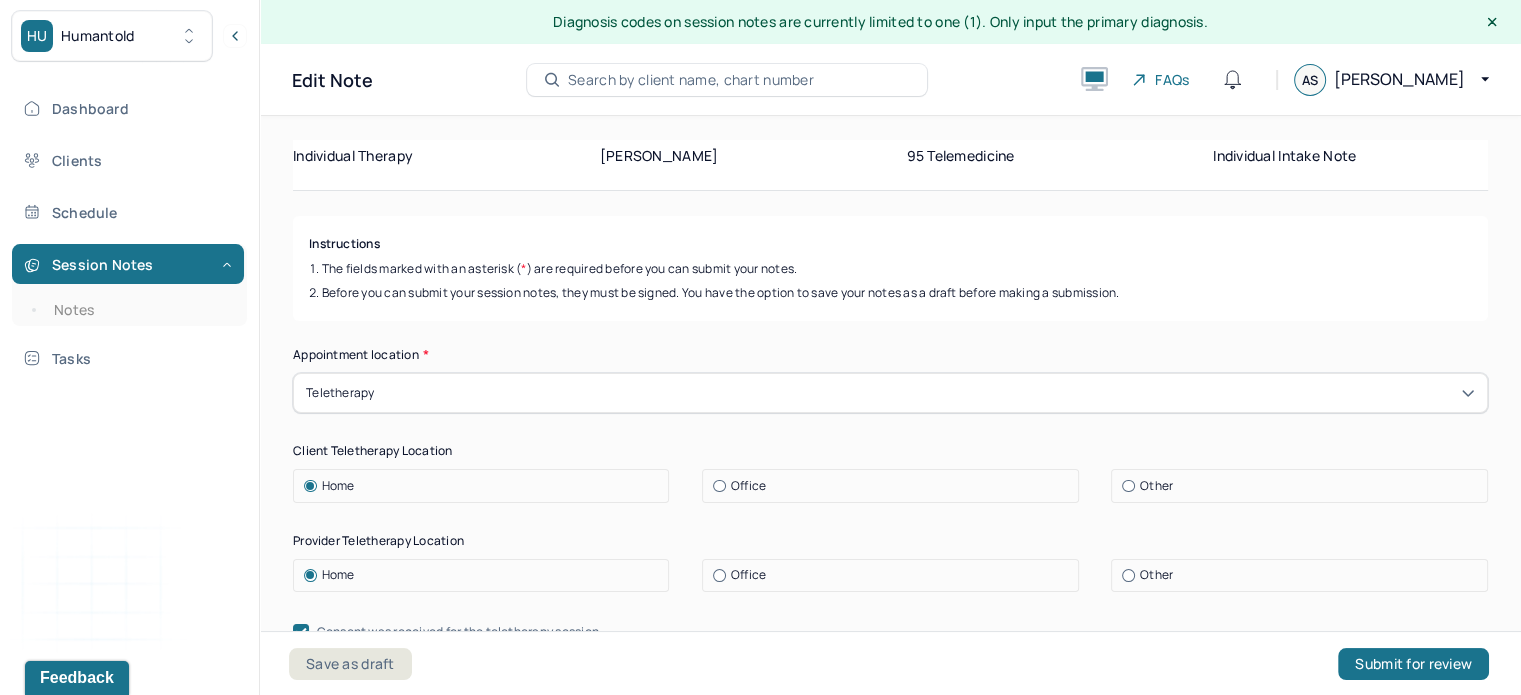 scroll, scrollTop: 416, scrollLeft: 0, axis: vertical 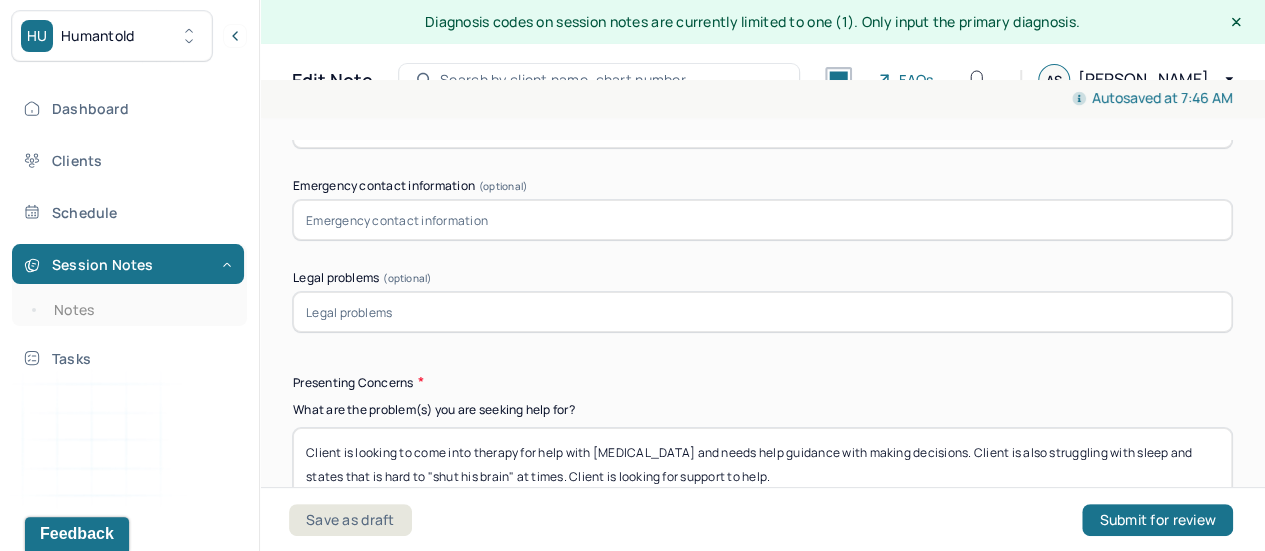 click 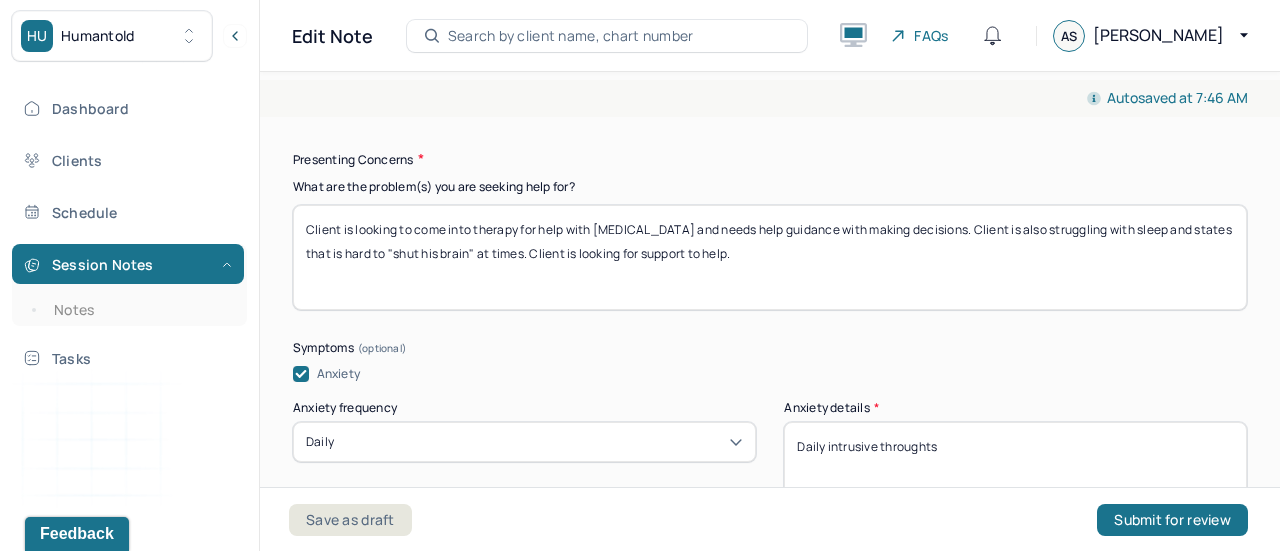 scroll, scrollTop: 2357, scrollLeft: 0, axis: vertical 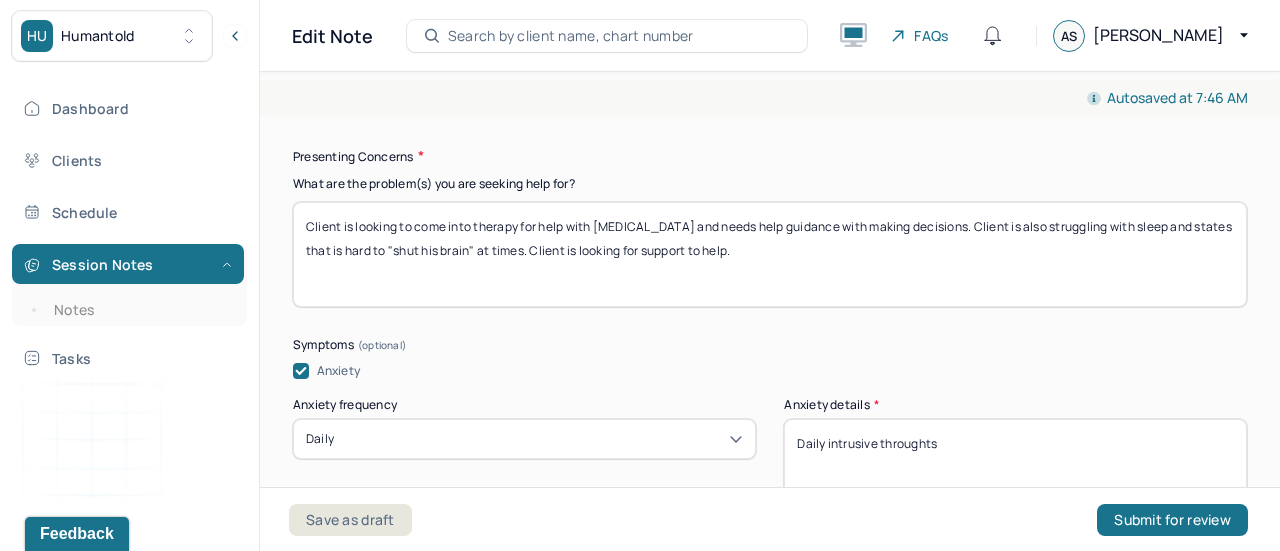 click on "Client is looking to come into therapy for help with [MEDICAL_DATA] and needs help guidance with making decisions. Client is also struggling with sleep and states that is hard to "shut his brain" at times. Client is looking for support to help." at bounding box center [770, 254] 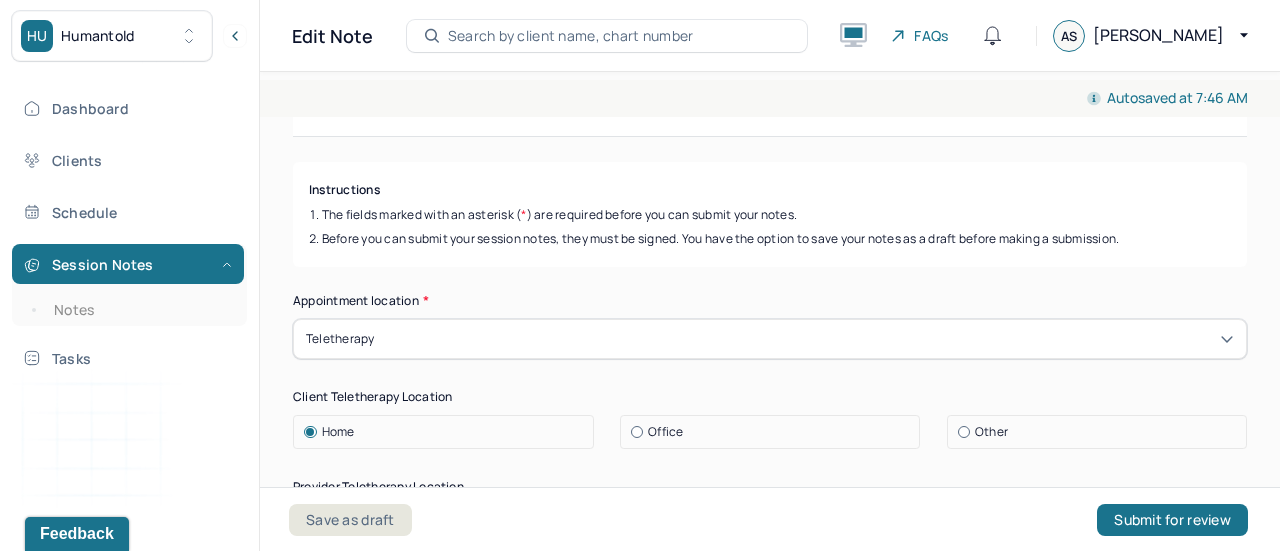 scroll, scrollTop: 0, scrollLeft: 0, axis: both 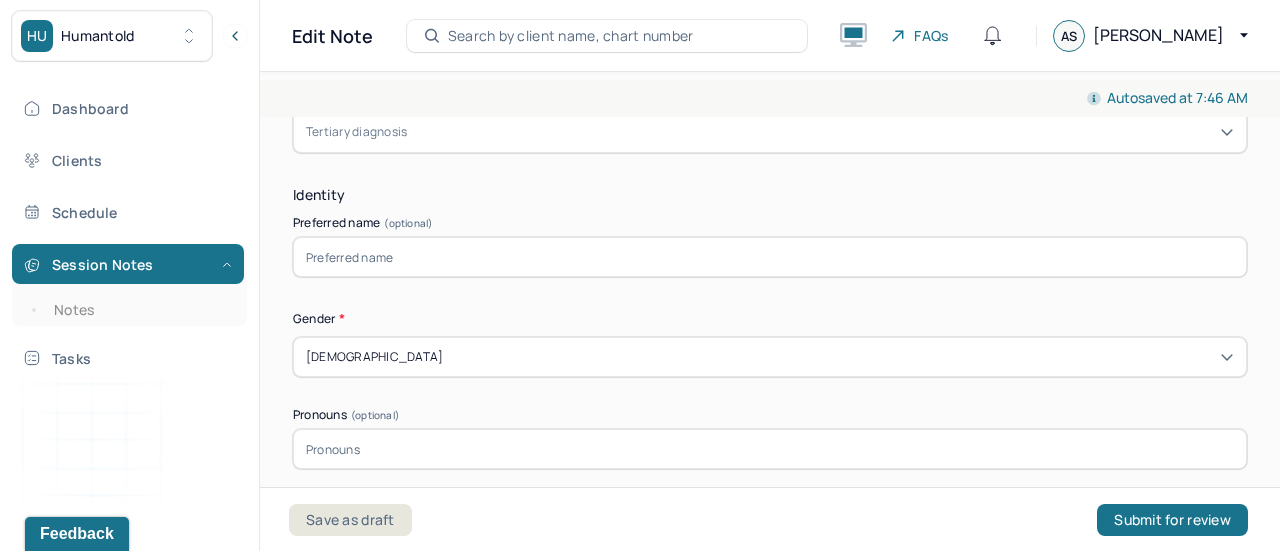 click at bounding box center [770, 257] 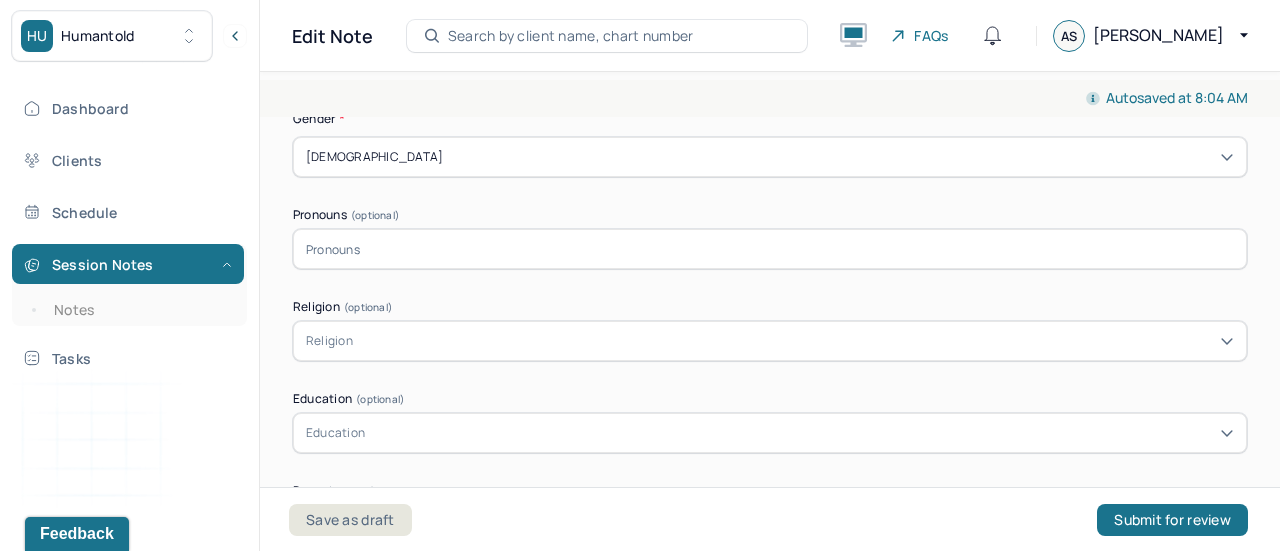 scroll, scrollTop: 1208, scrollLeft: 0, axis: vertical 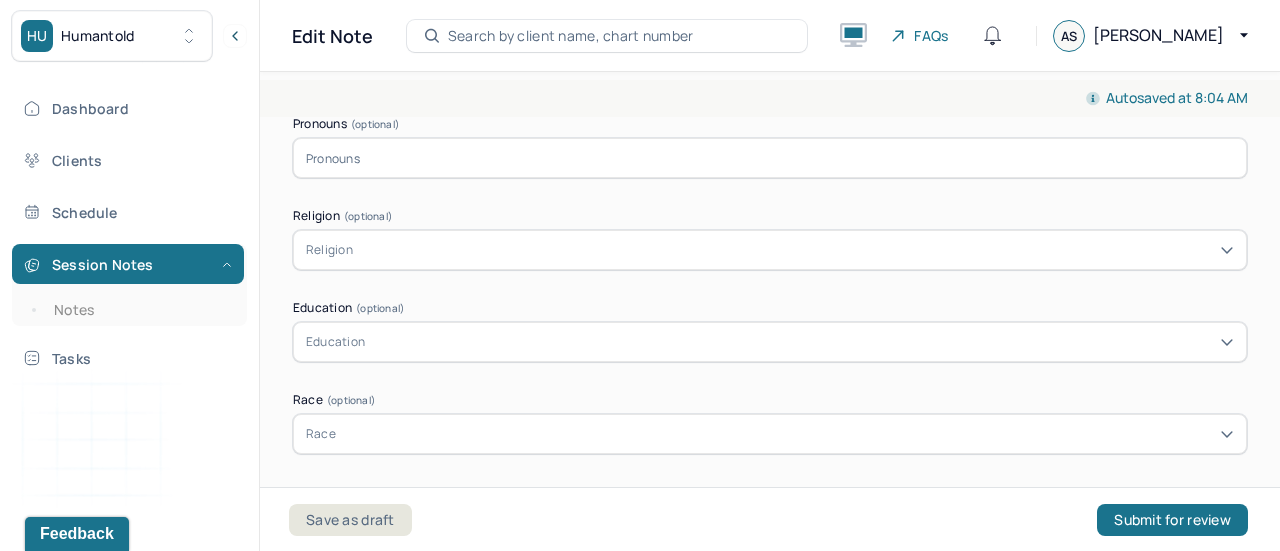 type on "Kevi" 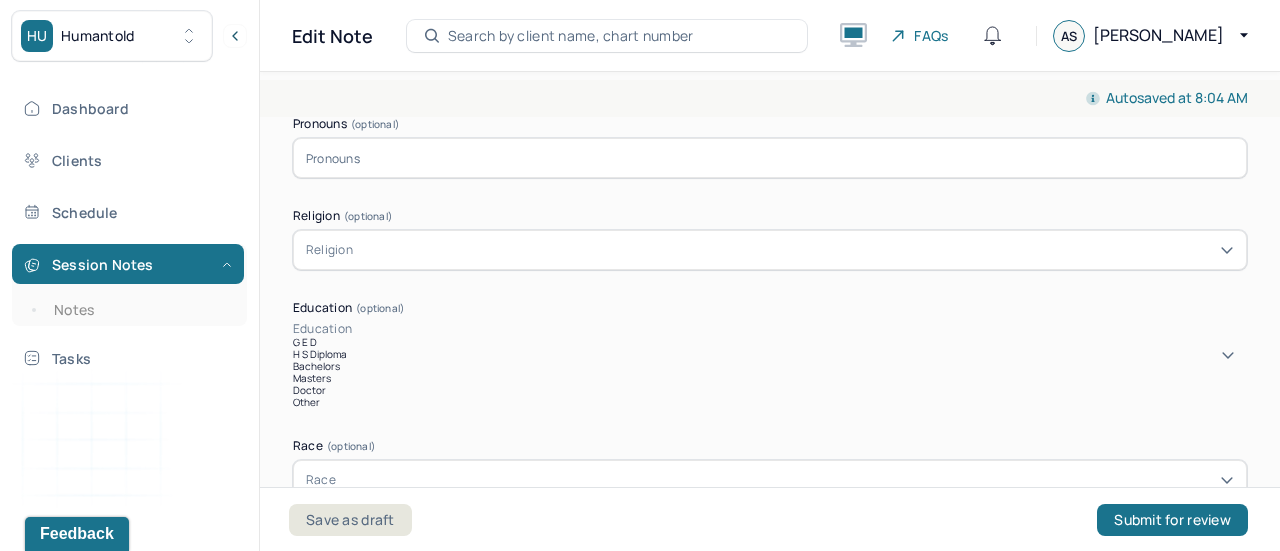 click on "Appointment location * Teletherapy Client Teletherapy Location Home Office Other Provider Teletherapy Location Home Office Other Consent was received for the teletherapy session The teletherapy session was conducted via video Primary diagnosis * F43.20 [MEDICAL_DATA] Secondary diagnosis (optional) Secondary diagnosis Tertiary diagnosis (optional) Tertiary diagnosis Identity Preferred name (optional) Kevi Gender * [DEMOGRAPHIC_DATA] Pronouns (optional) Religion (optional) Religion Education (optional) 6 results available. Use Up and Down to choose options, press Enter to select the currently focused option, press Escape to exit the menu, press Tab to select the option and exit the menu. Education G E D H S  Diploma Bachelors Masters Doctor Other Race (optional) Race Ethnicity (optional) Sexual orientation (optional) Sexual orientation Current employment (optional) Current employment details (optional) Relationship status (optional) Relationship status Name of partner (optional) Emergency contact information" at bounding box center [770, 275] 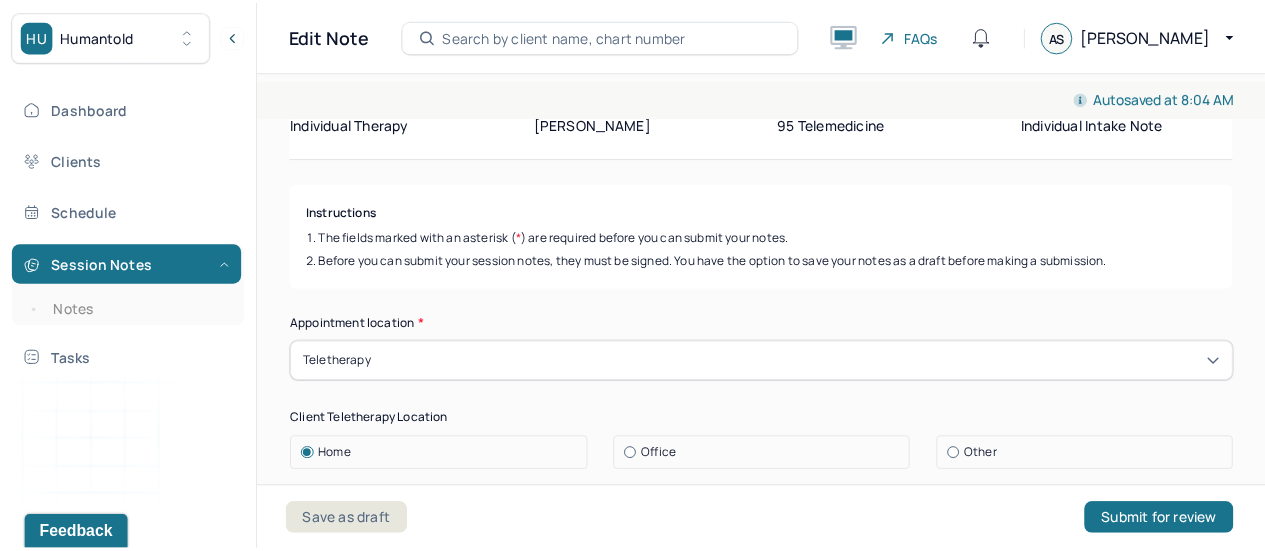 scroll, scrollTop: 76, scrollLeft: 0, axis: vertical 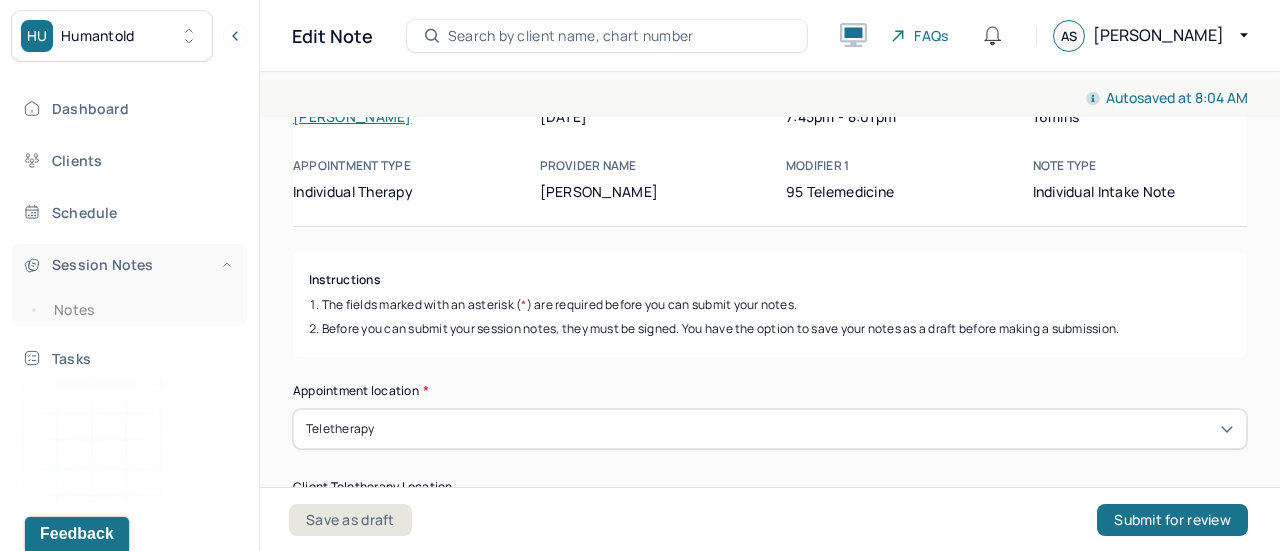 click on "Session Notes" at bounding box center [128, 264] 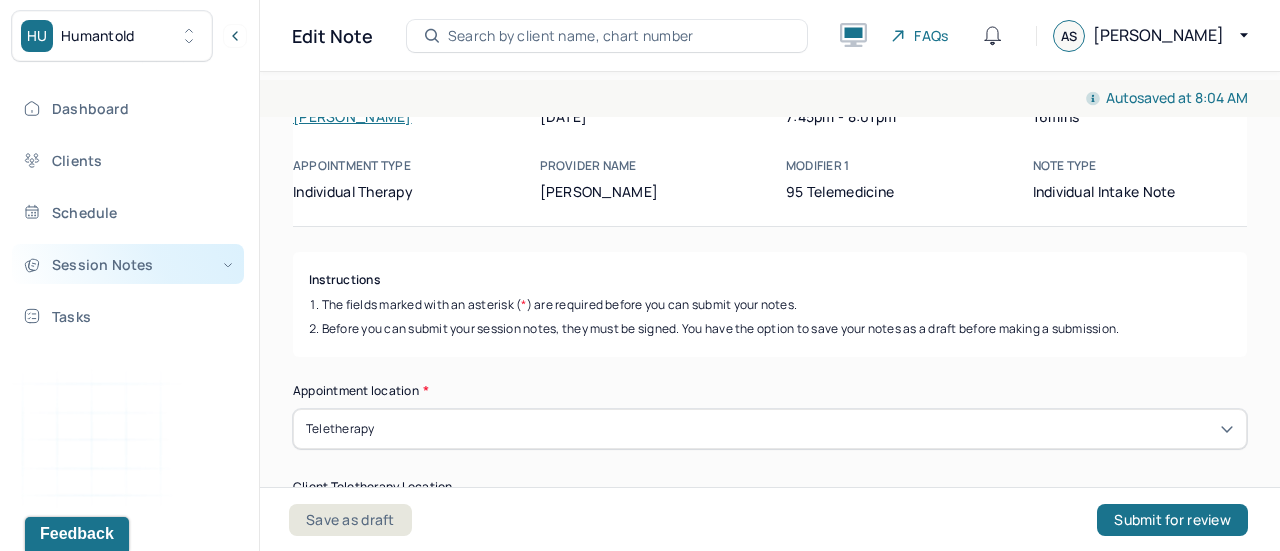 click on "Session Notes" at bounding box center [128, 264] 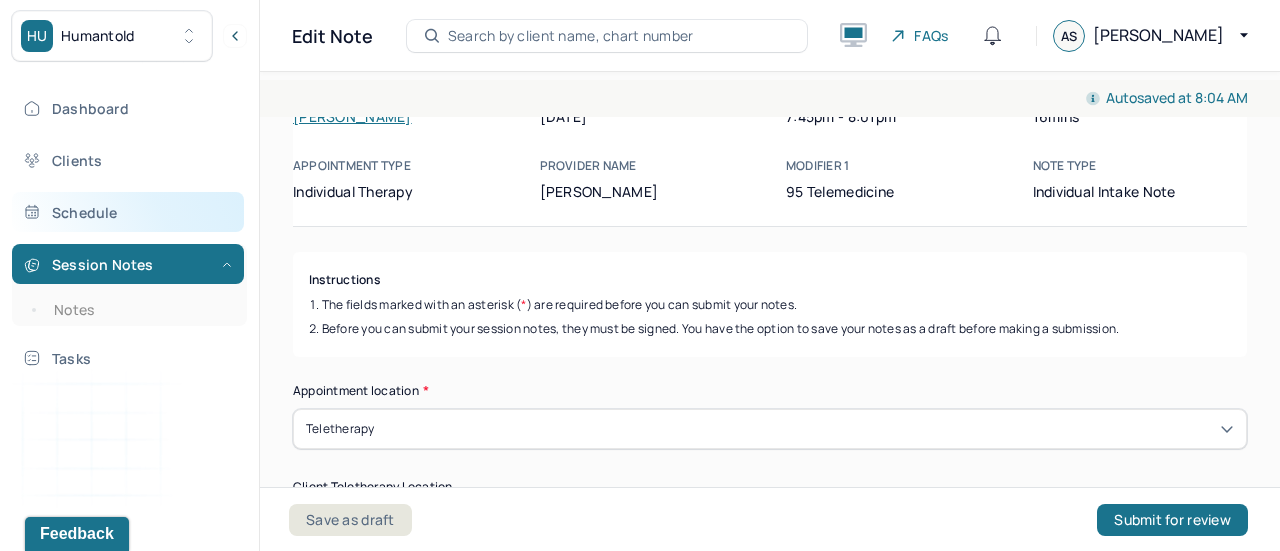 click on "Schedule" at bounding box center (128, 212) 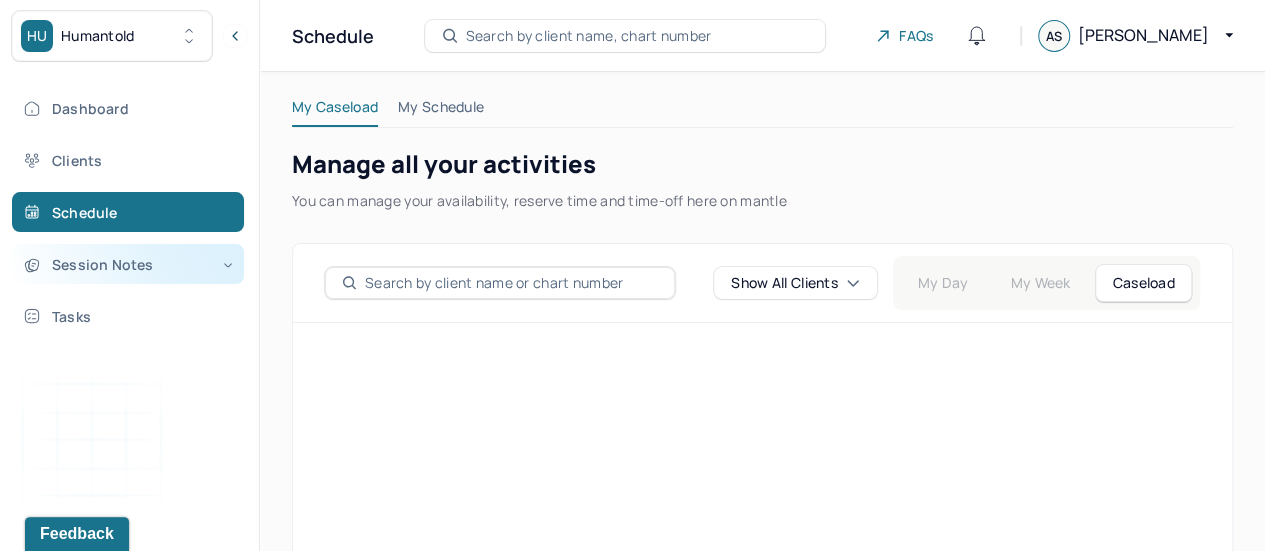 click on "Session Notes" at bounding box center (128, 264) 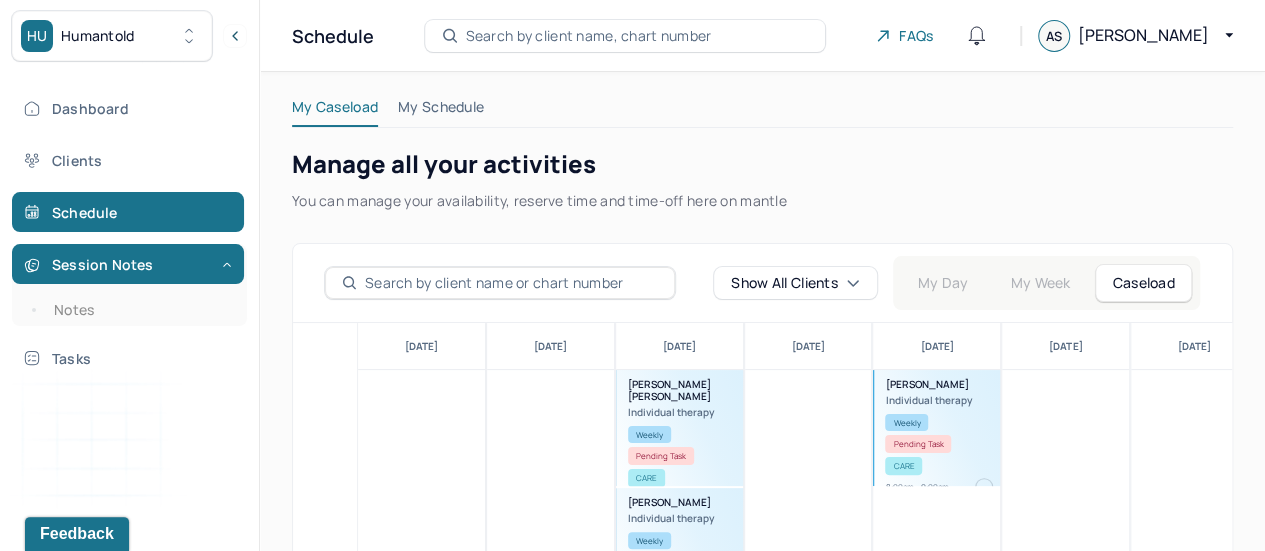 scroll, scrollTop: 164, scrollLeft: 0, axis: vertical 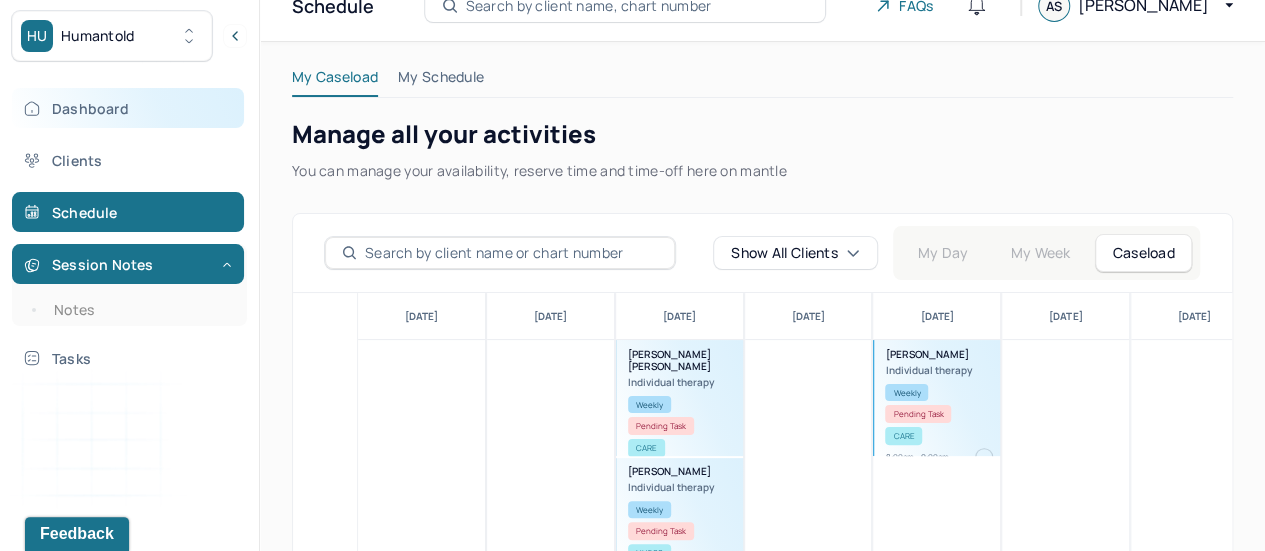 click on "Dashboard" at bounding box center (128, 108) 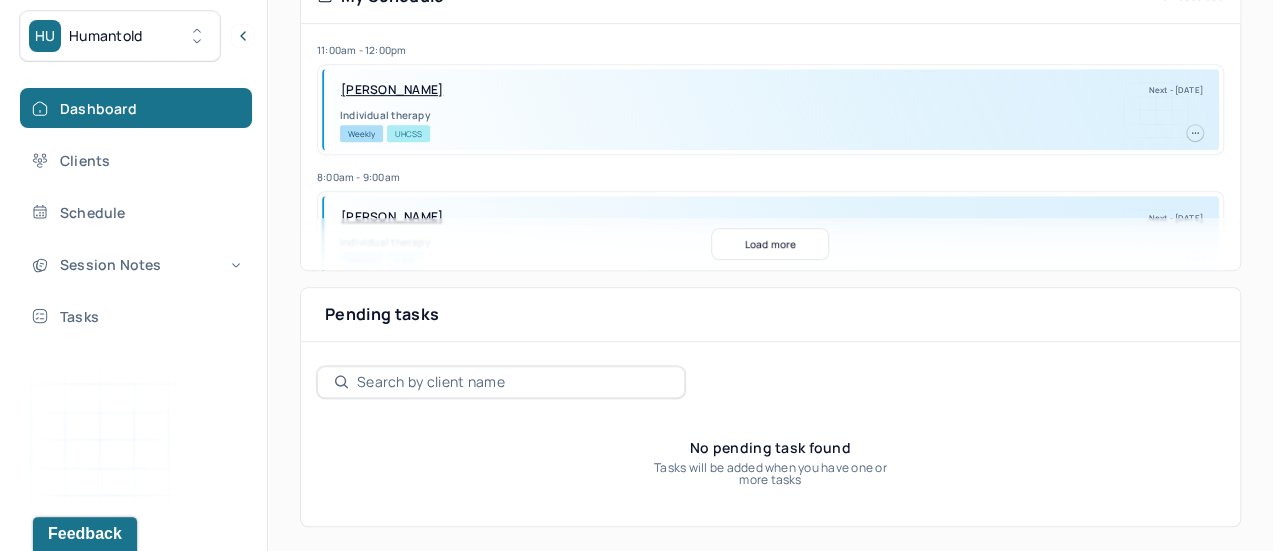 scroll, scrollTop: 464, scrollLeft: 0, axis: vertical 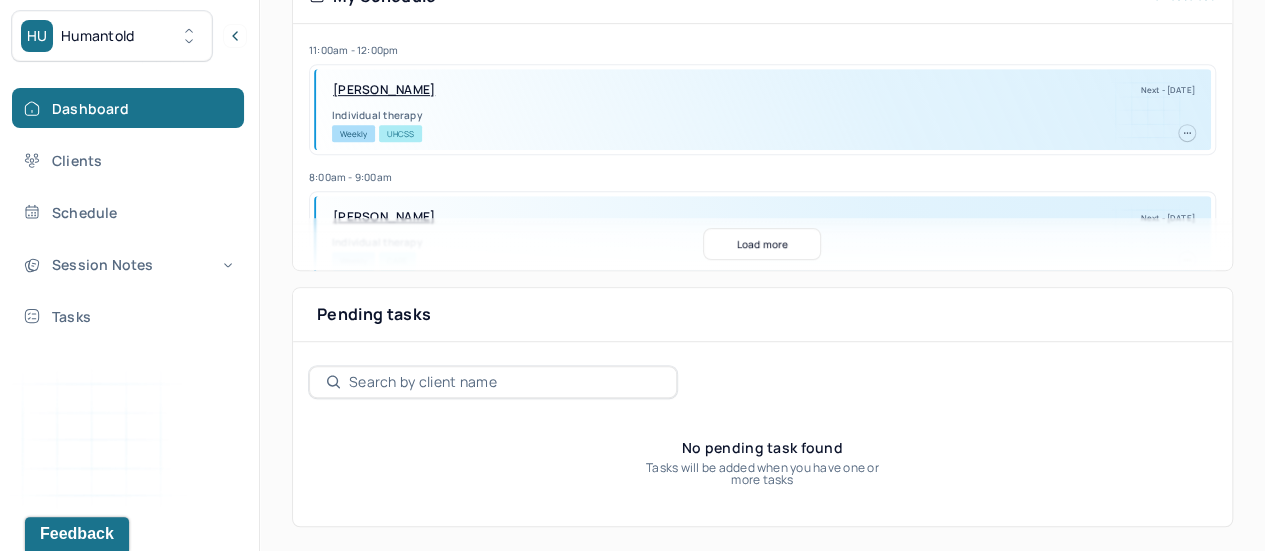 click on "Load more" at bounding box center [762, 244] 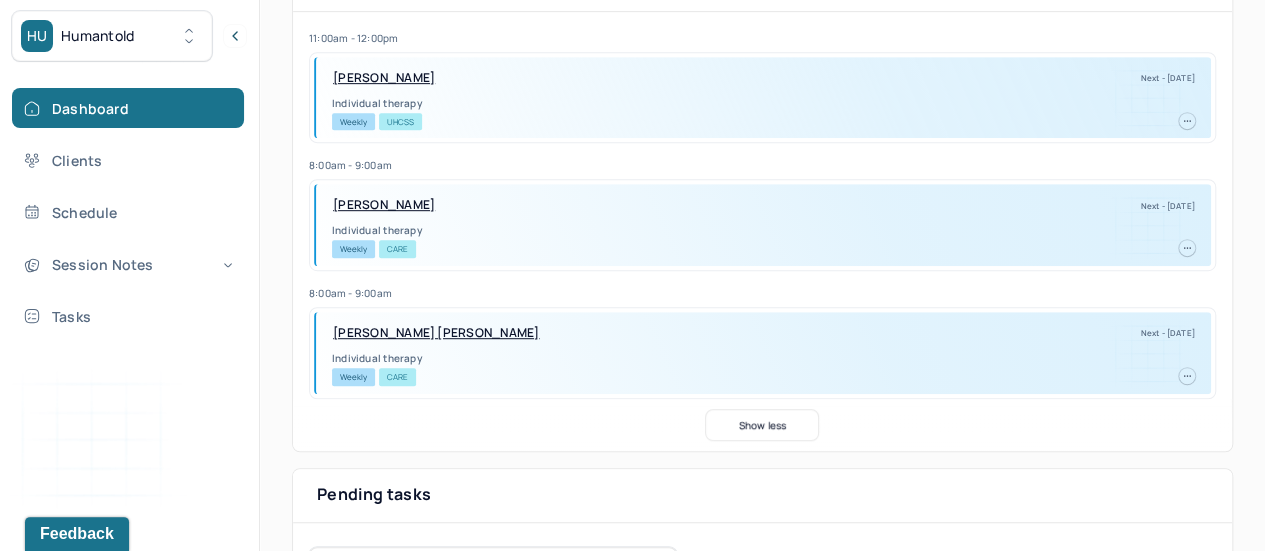 click on "[PERSON_NAME] [PERSON_NAME]" at bounding box center [436, 333] 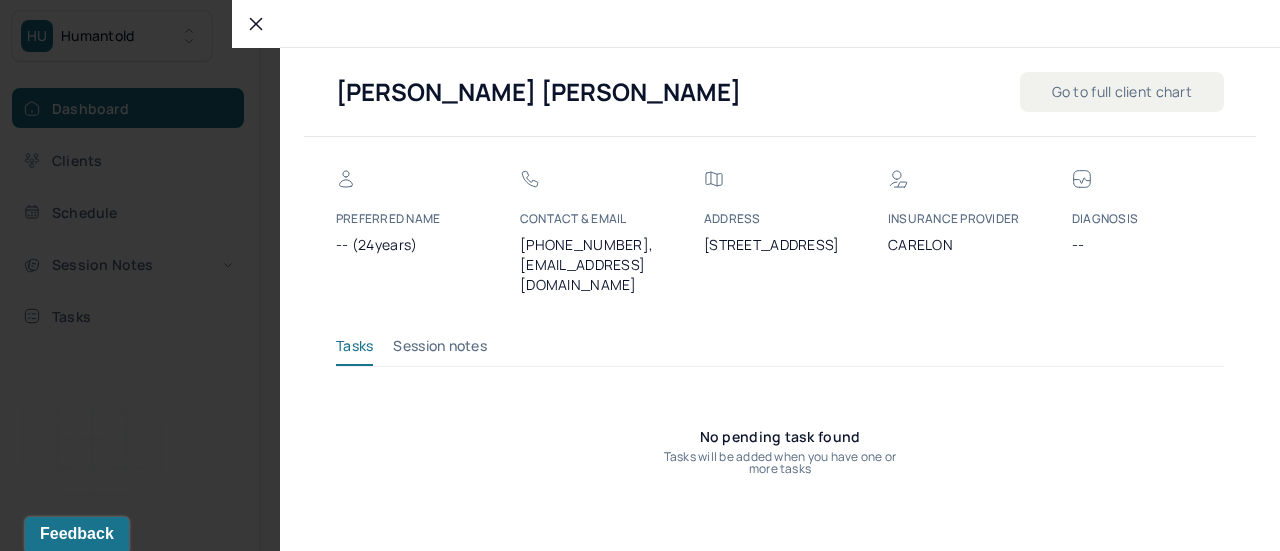 click on "Go to full client chart" at bounding box center [1122, 92] 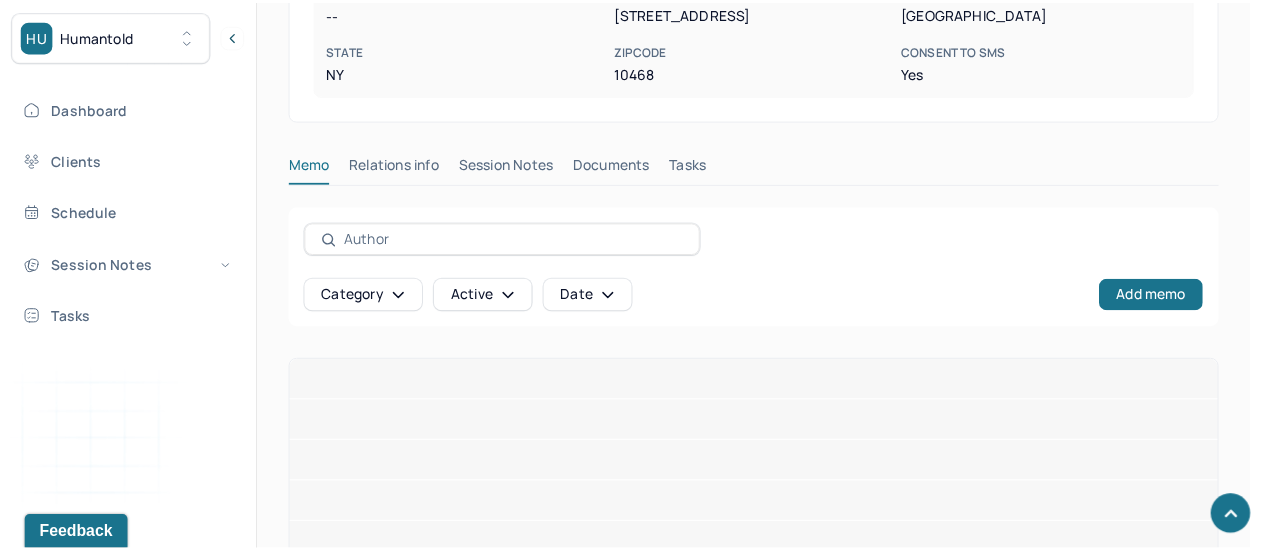 scroll, scrollTop: 560, scrollLeft: 0, axis: vertical 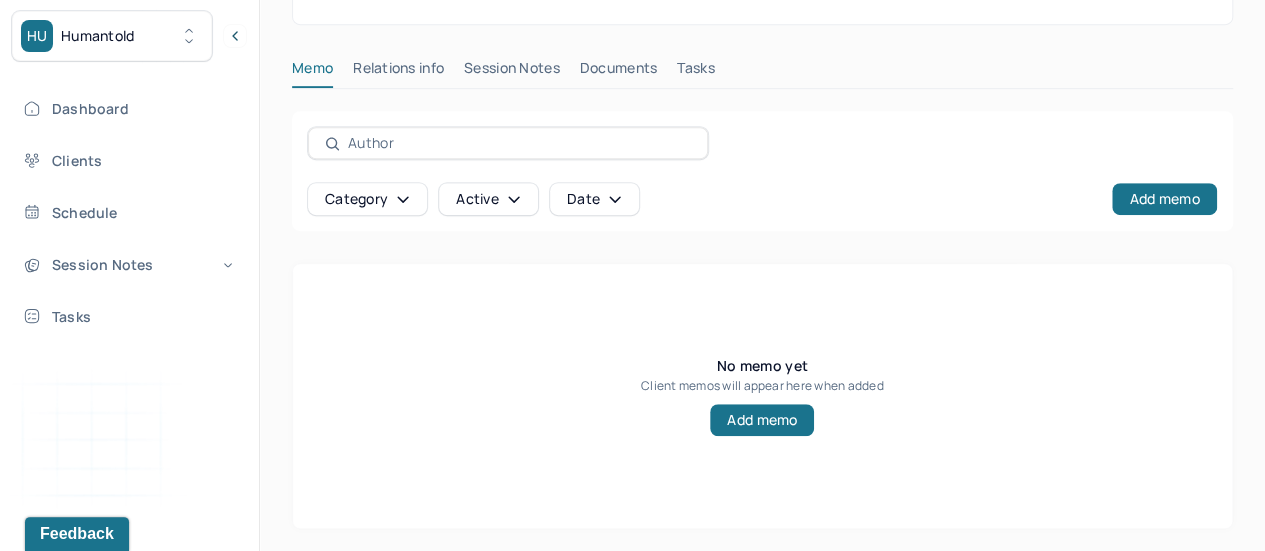 click on "Relations info" at bounding box center [398, 72] 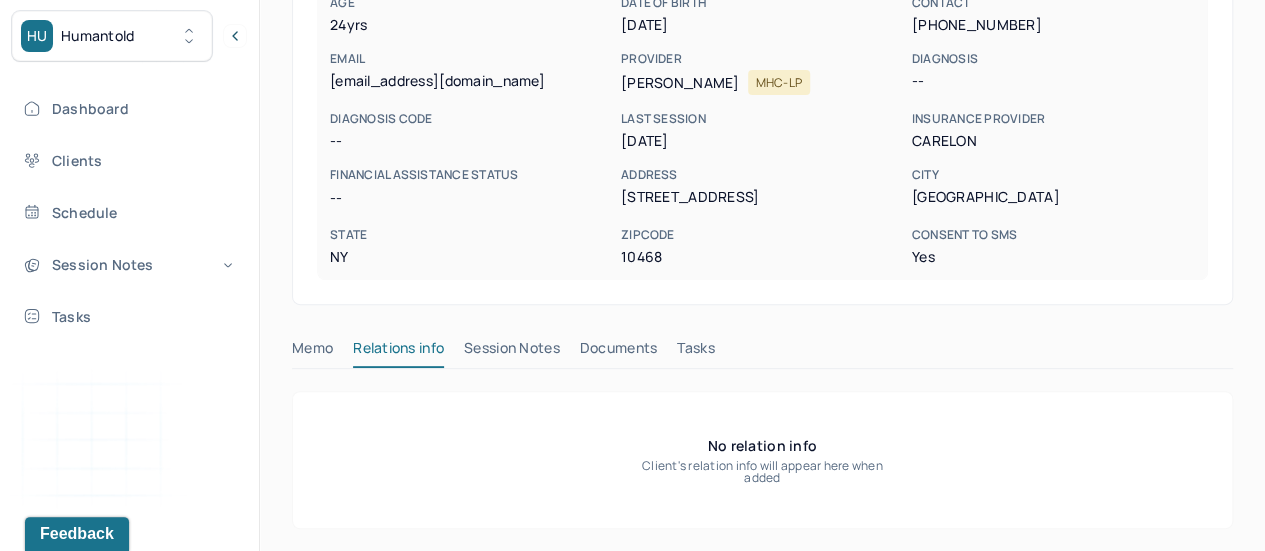 scroll, scrollTop: 226, scrollLeft: 0, axis: vertical 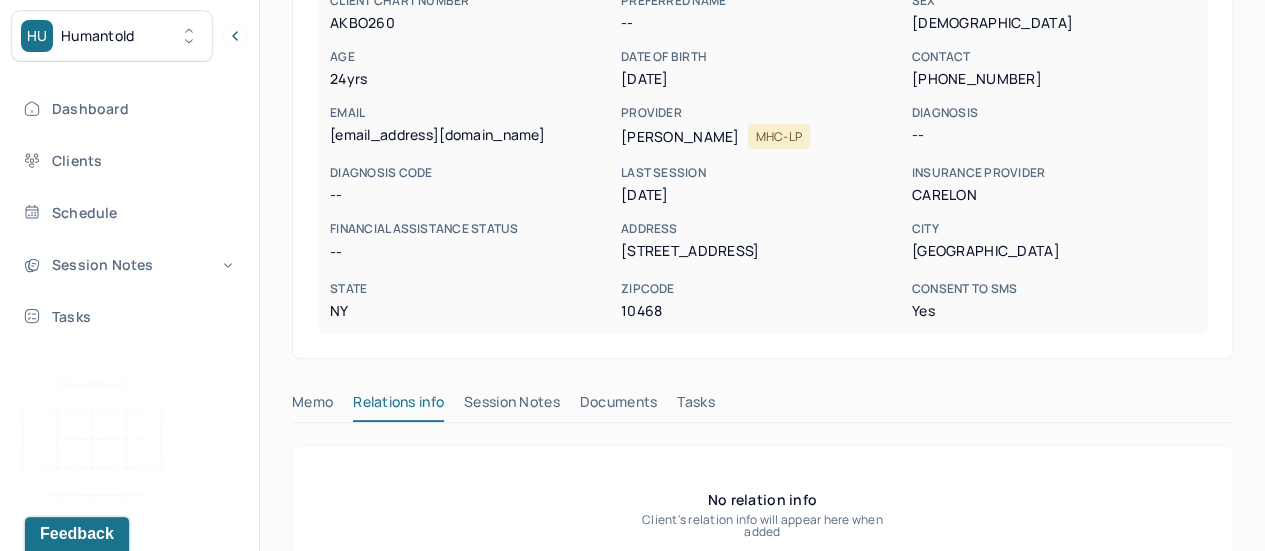 click on "Session Notes" at bounding box center (512, 406) 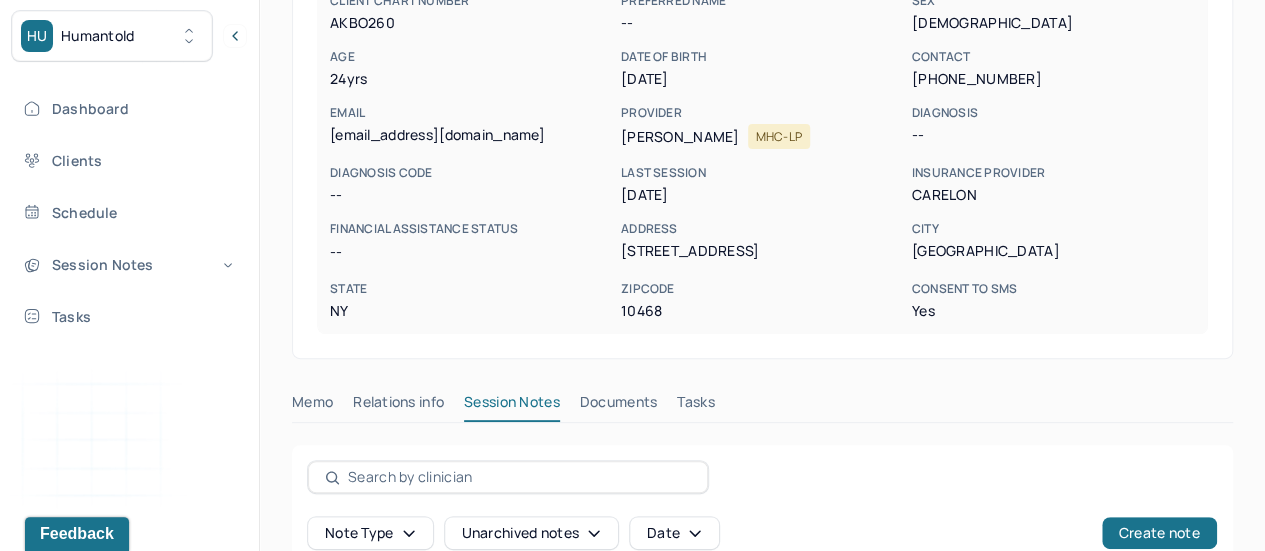 scroll, scrollTop: 392, scrollLeft: 0, axis: vertical 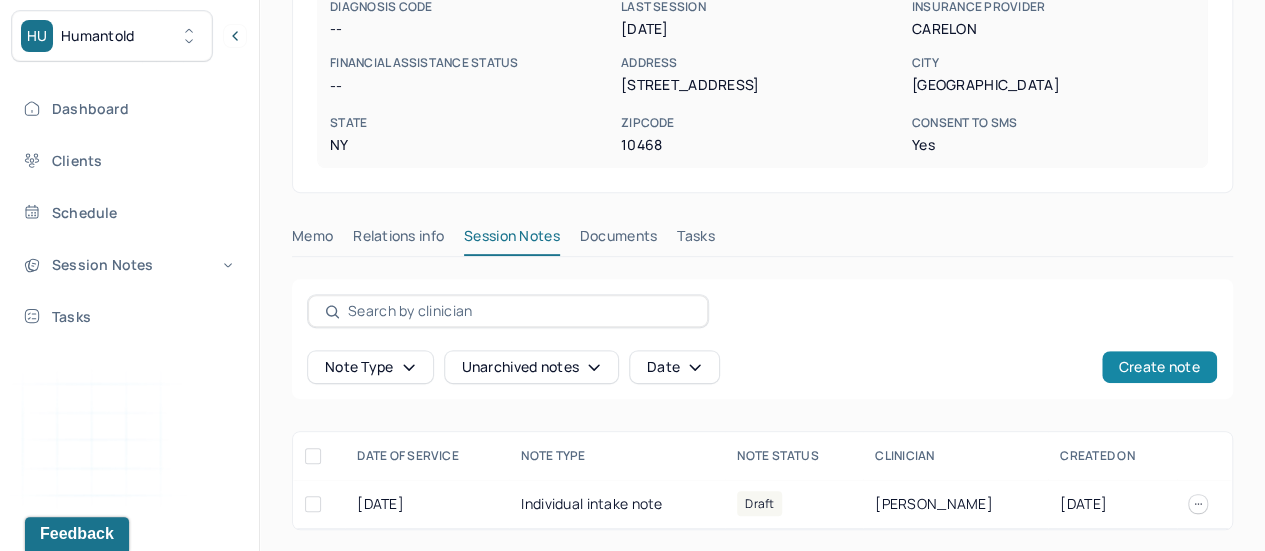 click on "Create note" at bounding box center (1159, 367) 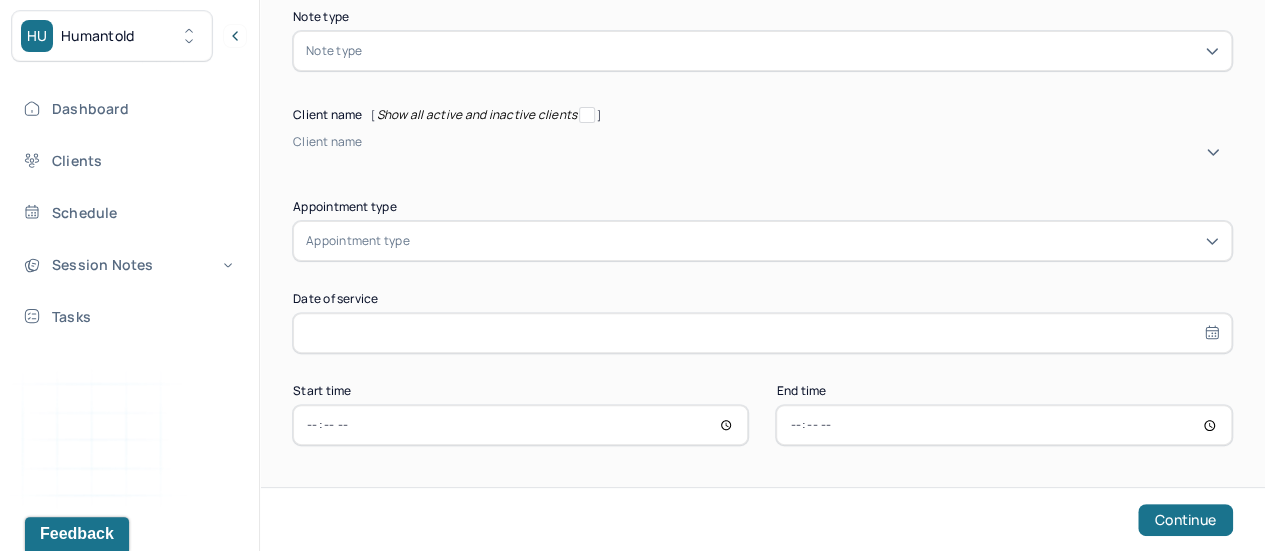 scroll, scrollTop: 0, scrollLeft: 0, axis: both 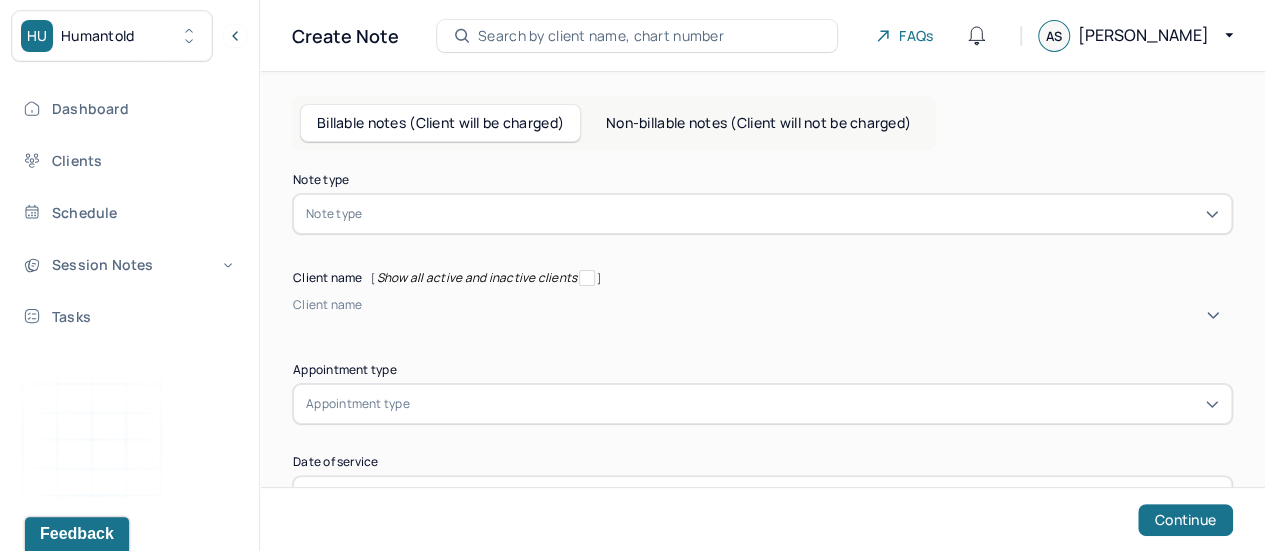 click at bounding box center [792, 214] 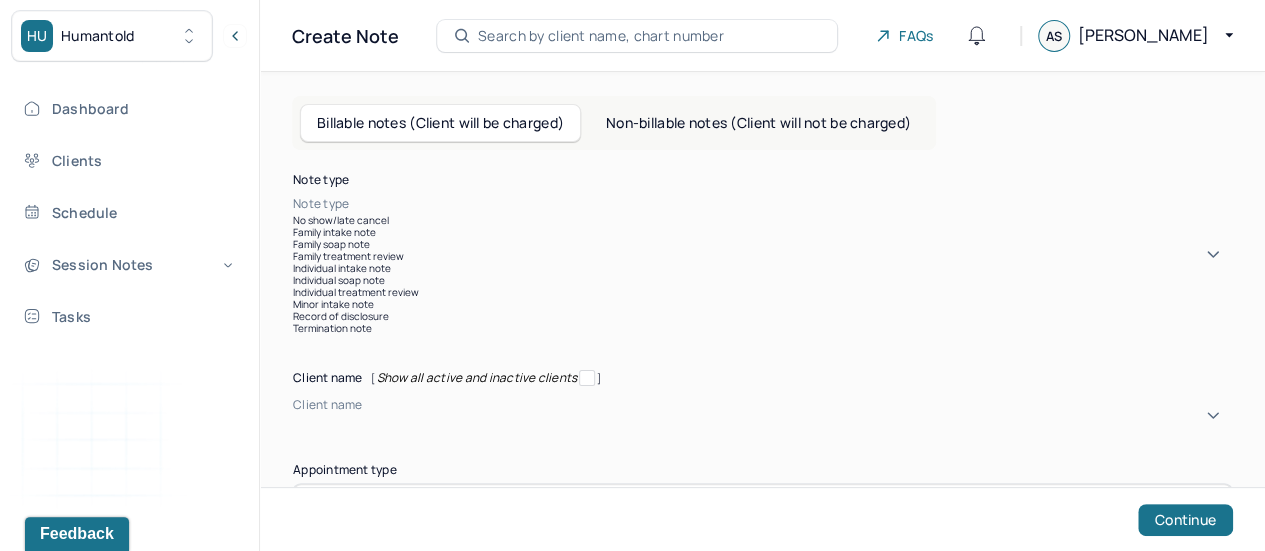click on "Individual intake note" at bounding box center [762, 268] 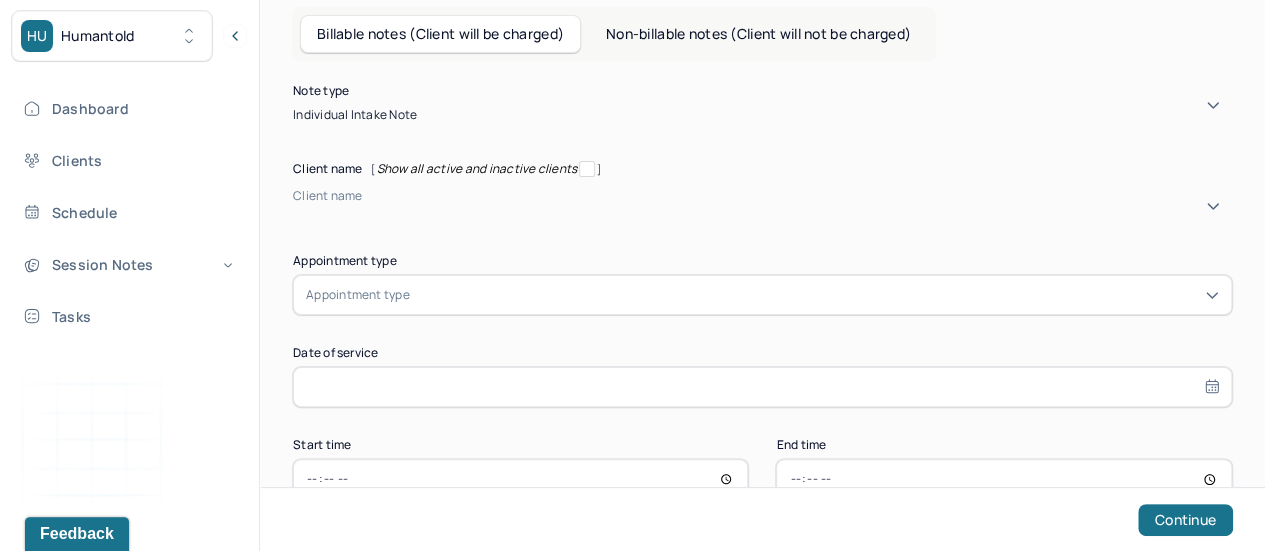 scroll, scrollTop: 109, scrollLeft: 0, axis: vertical 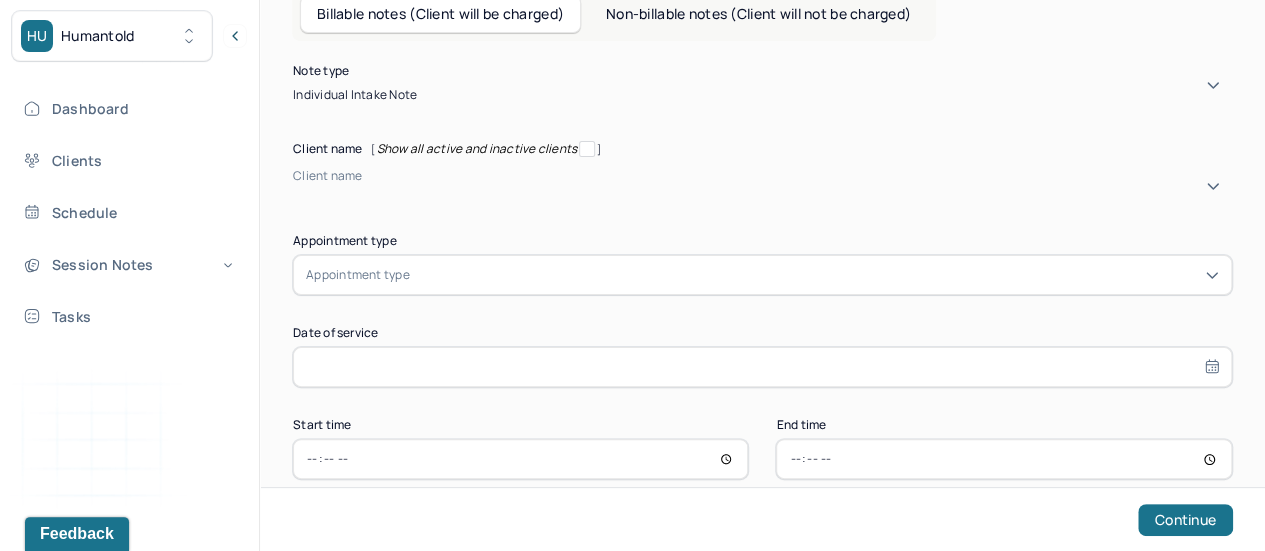 click at bounding box center (296, 193) 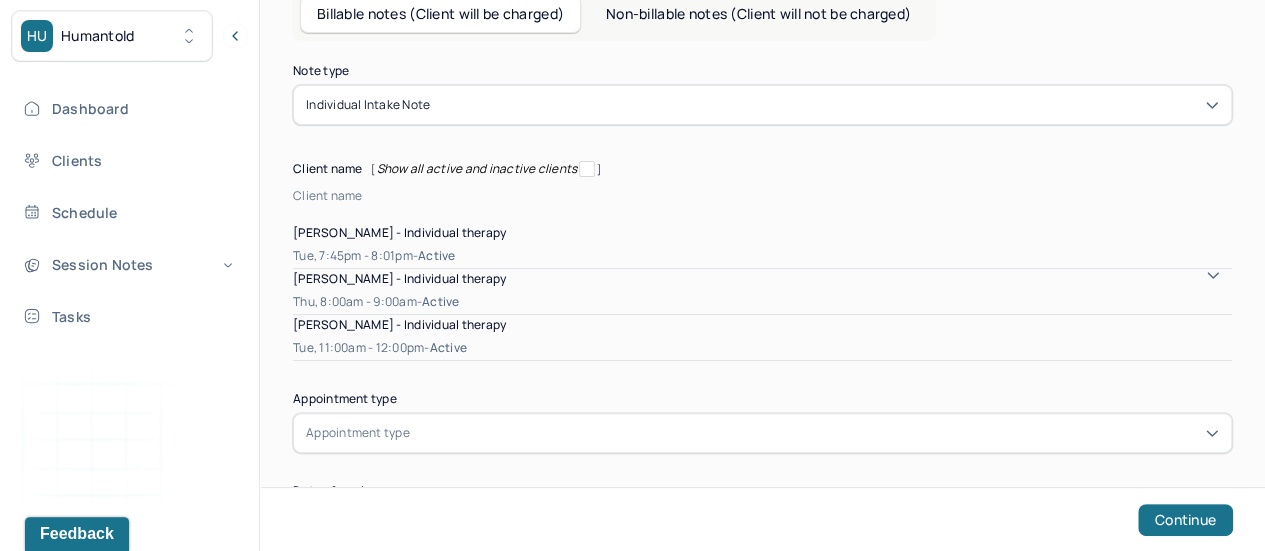 click on "[PERSON_NAME] - Individual therapy" at bounding box center [762, 232] 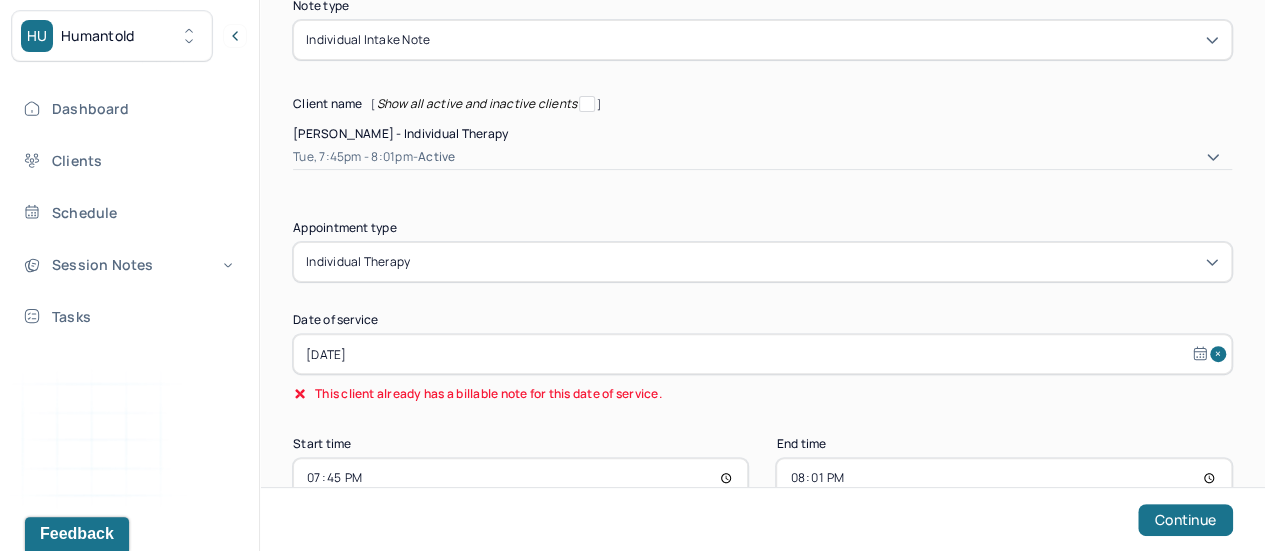 scroll, scrollTop: 175, scrollLeft: 0, axis: vertical 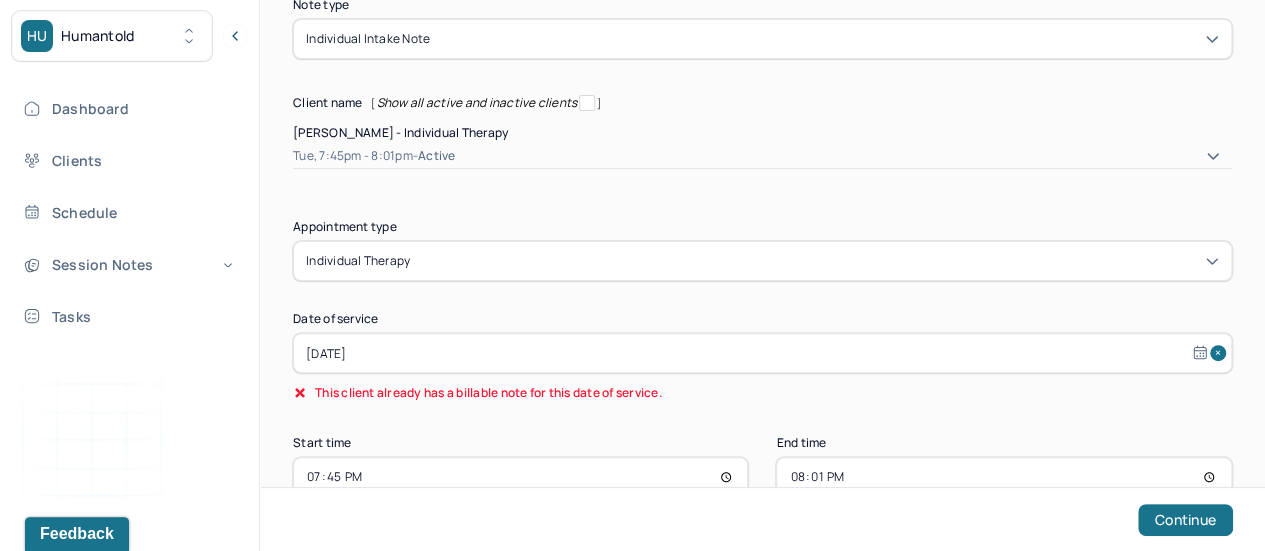 select on "5" 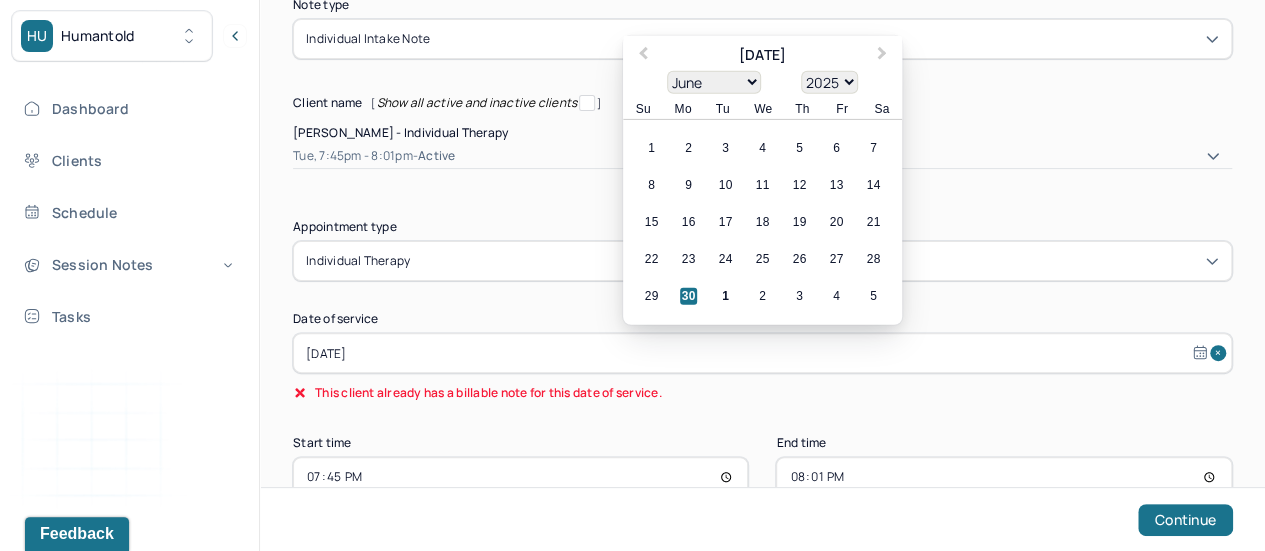 click on "[DATE]" at bounding box center (762, 353) 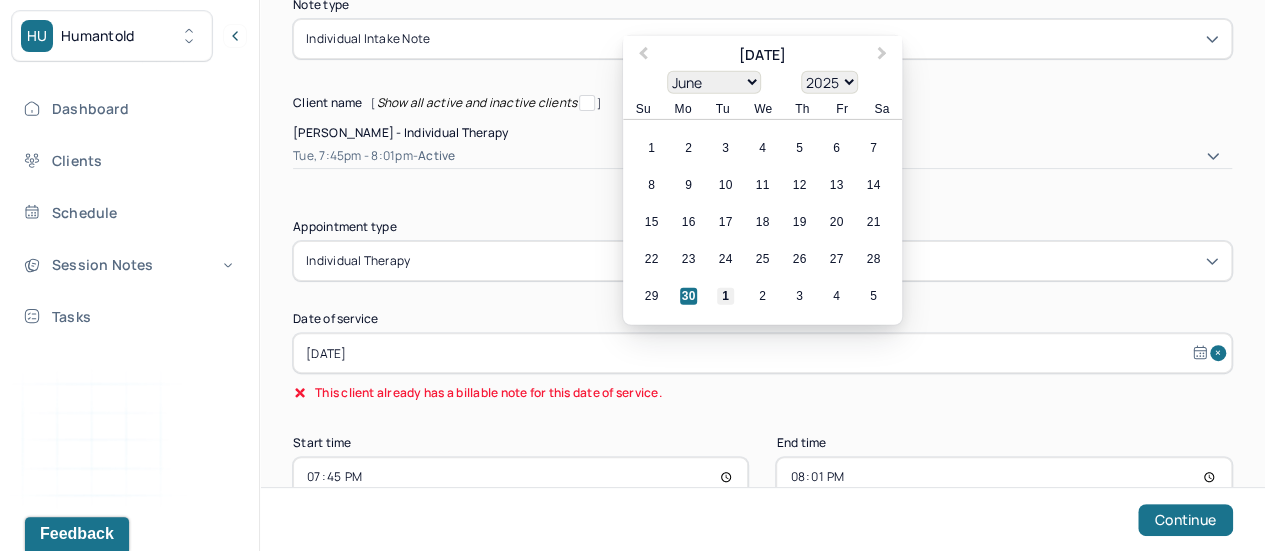 click on "1" at bounding box center [725, 296] 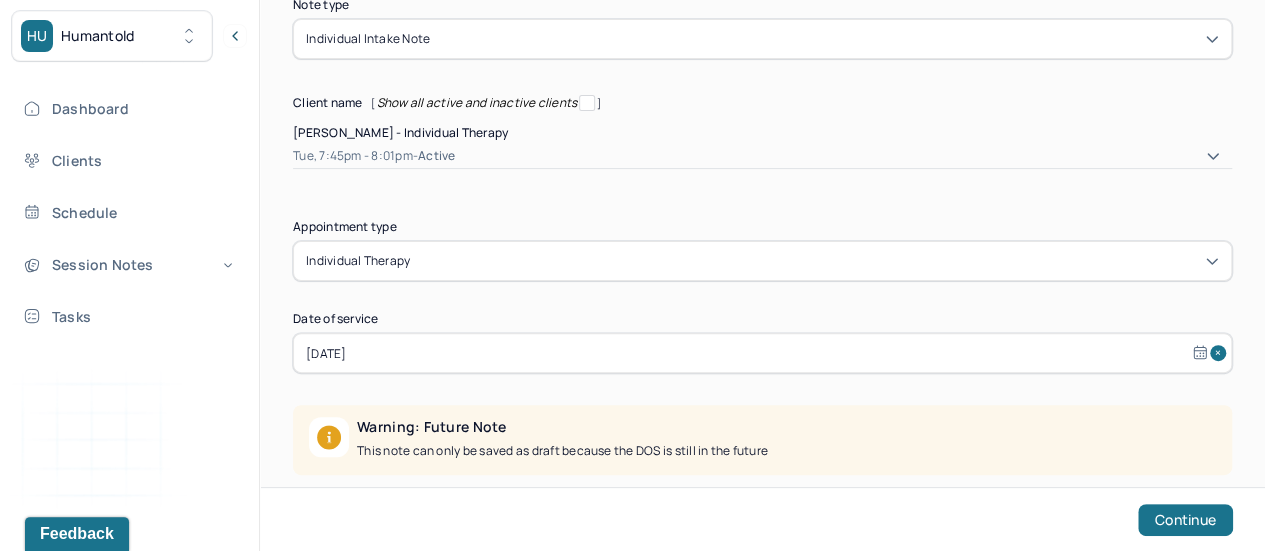 scroll, scrollTop: 338, scrollLeft: 0, axis: vertical 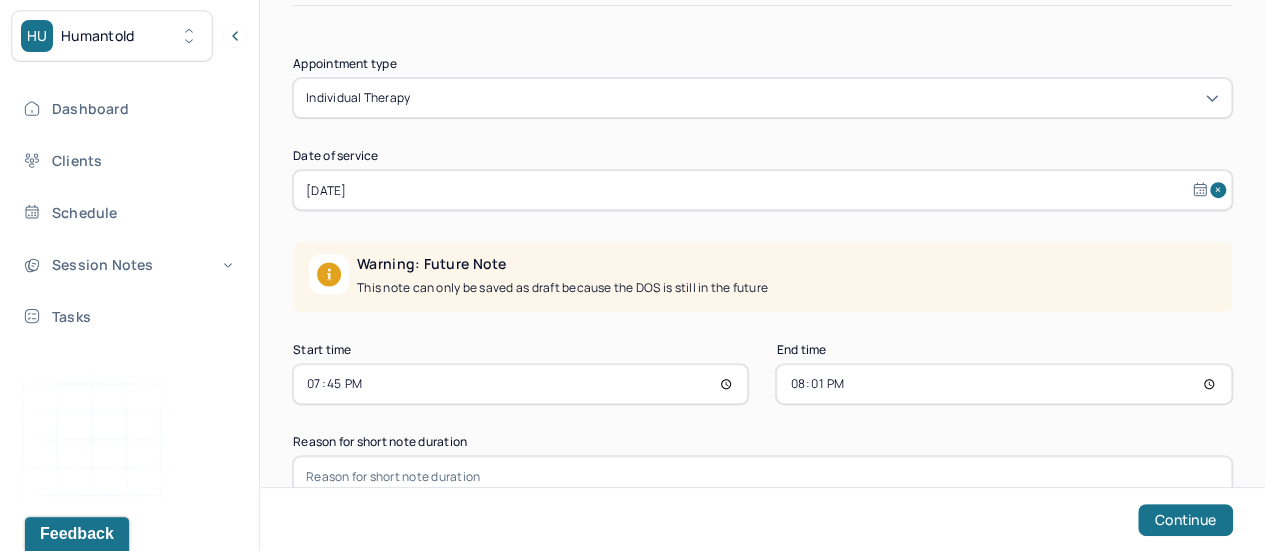 click on "19:45" at bounding box center (520, 384) 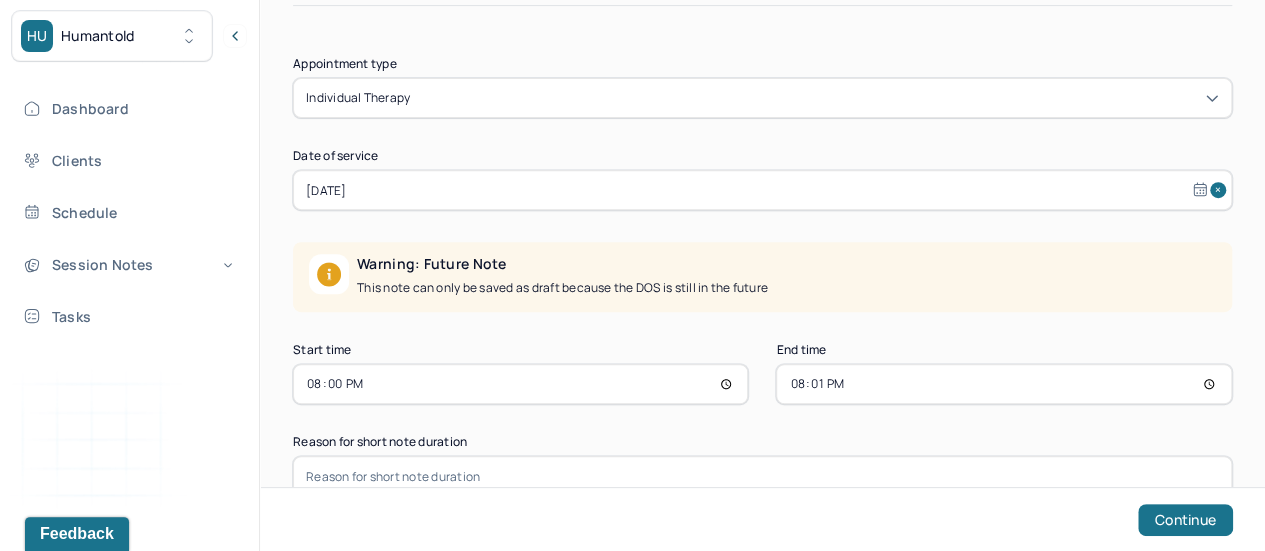 type on "08:00" 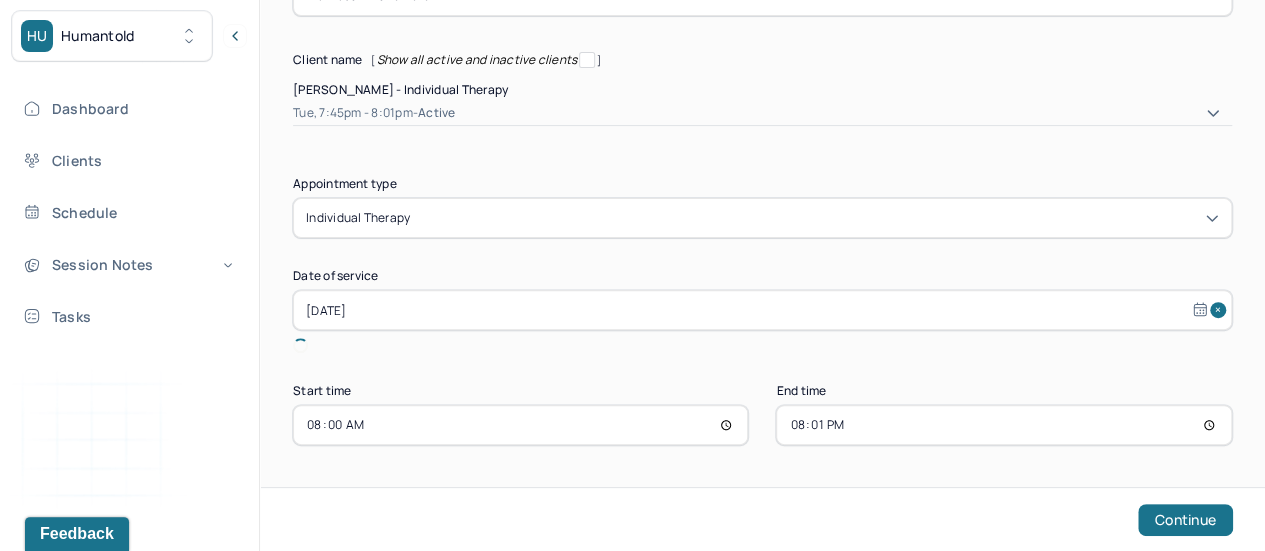 scroll, scrollTop: 176, scrollLeft: 0, axis: vertical 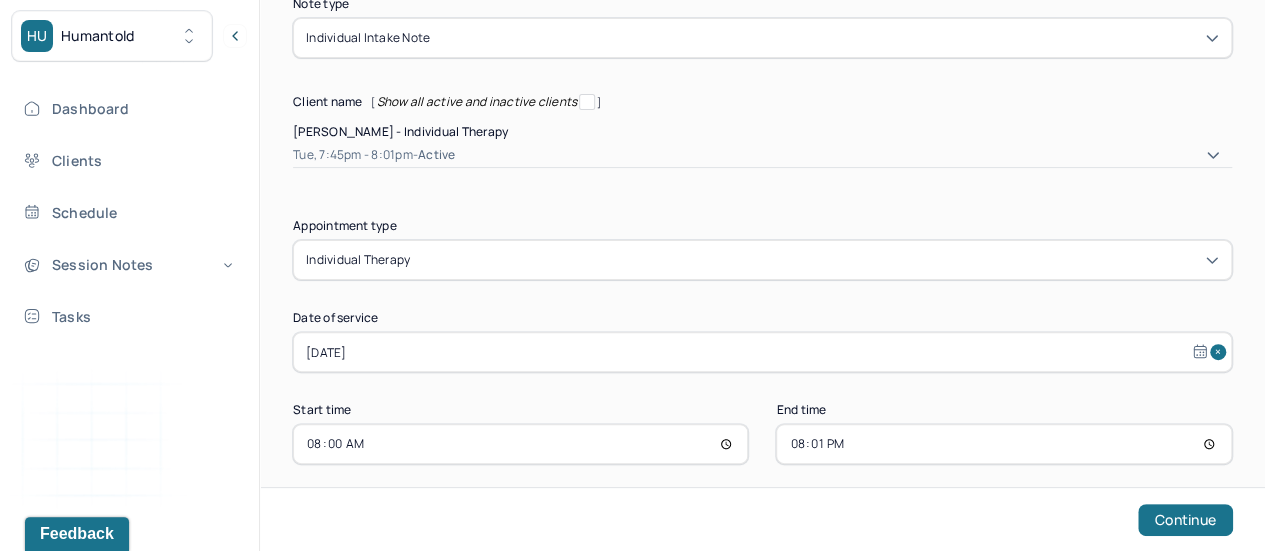 click on "Note type Individual intake note Client name [ Show all active and inactive clients ] [PERSON_NAME] - Individual therapy Tue, 7:45pm - 8:01pm  -  active Supervisee name [PERSON_NAME] Appointment type individual therapy Date of service [DATE] Start time 08:00 End time 20:01   Continue" at bounding box center [762, 231] 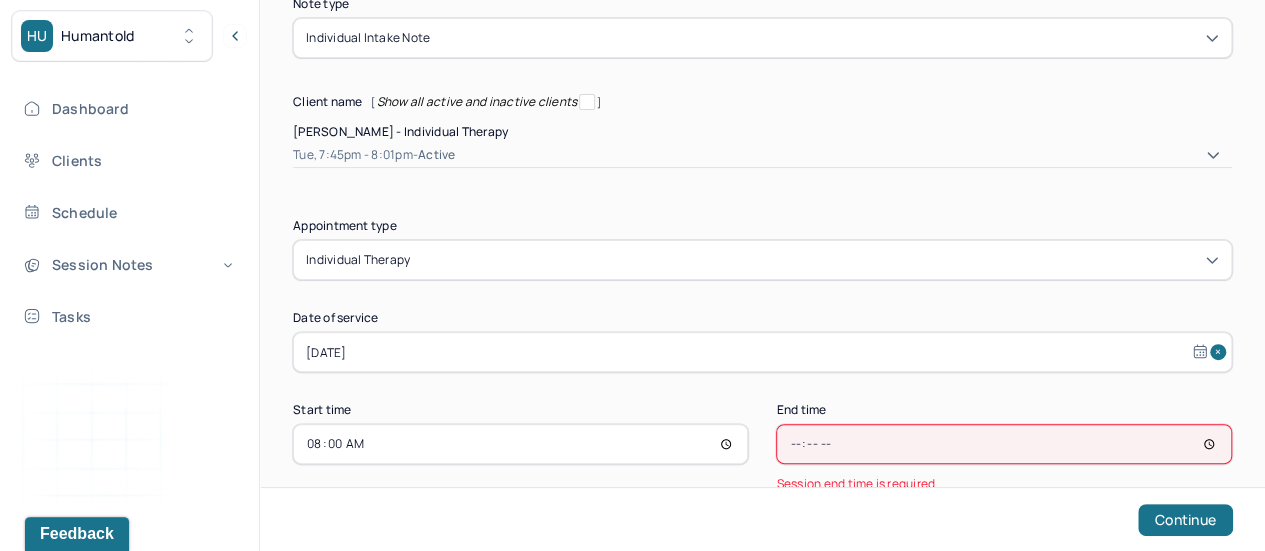 click at bounding box center (1003, 444) 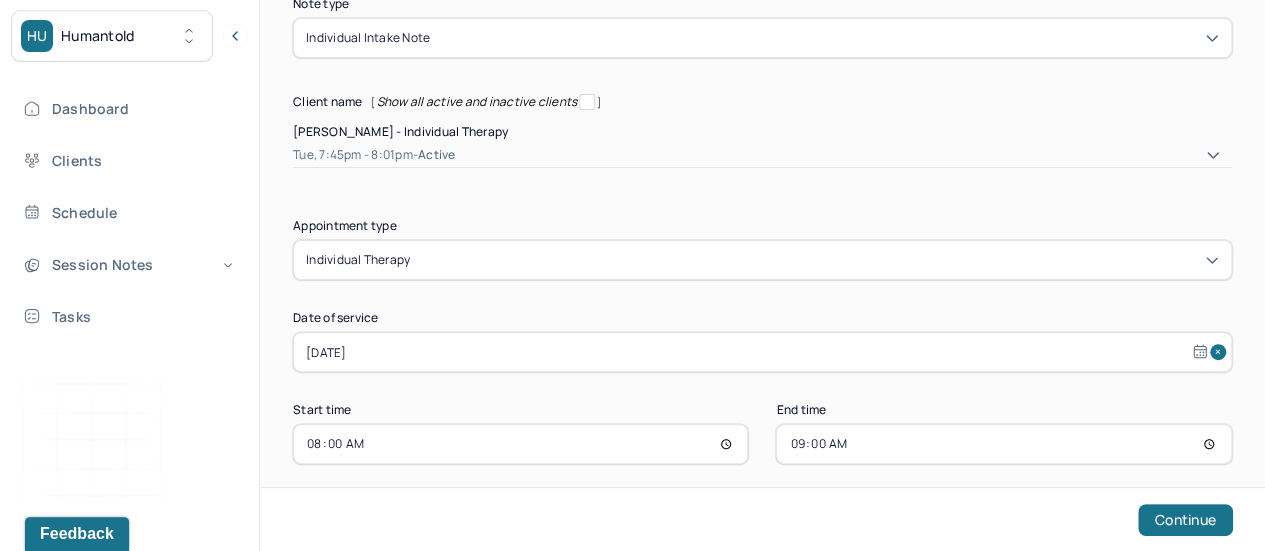 click on "Continue" at bounding box center (762, 519) 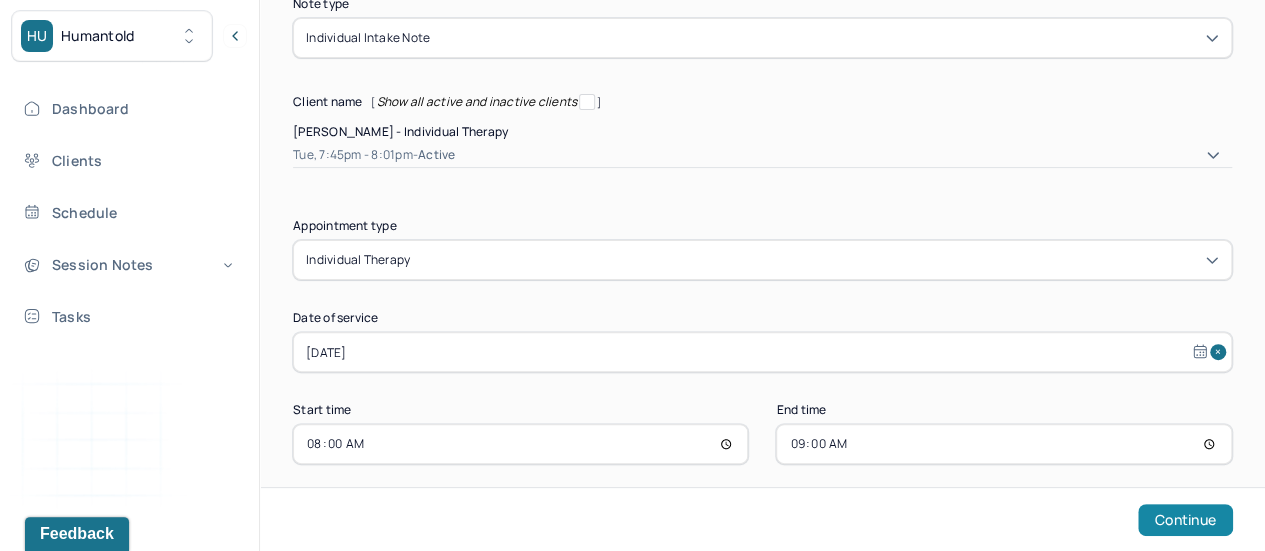 click on "Continue" at bounding box center (1185, 520) 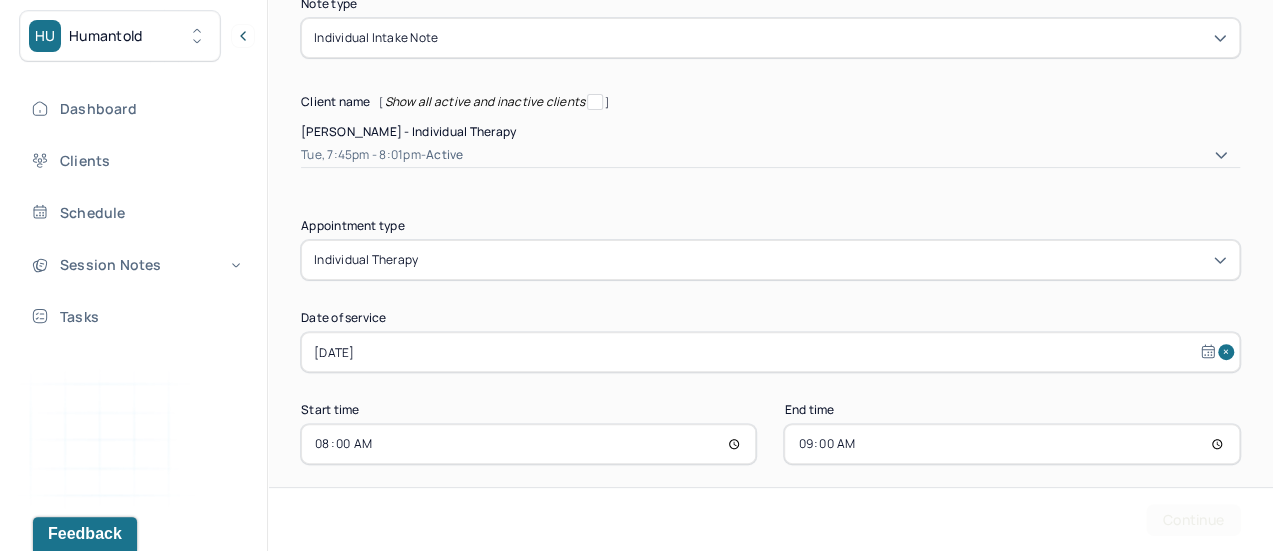 scroll, scrollTop: 0, scrollLeft: 0, axis: both 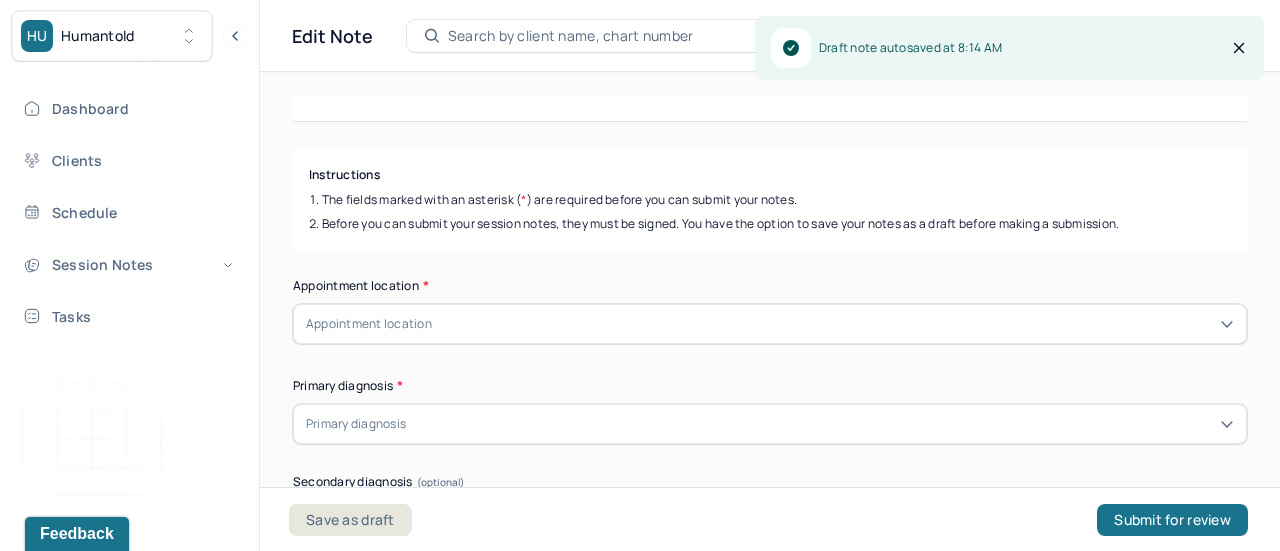 click on "Appointment location" at bounding box center (770, 324) 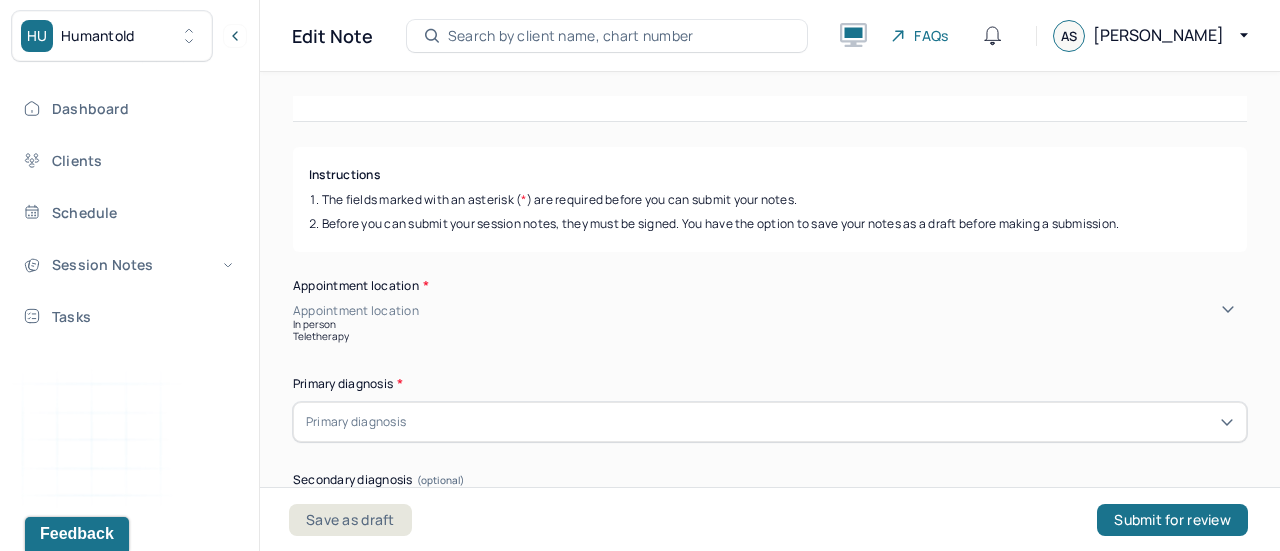 click on "Teletherapy" at bounding box center (770, 336) 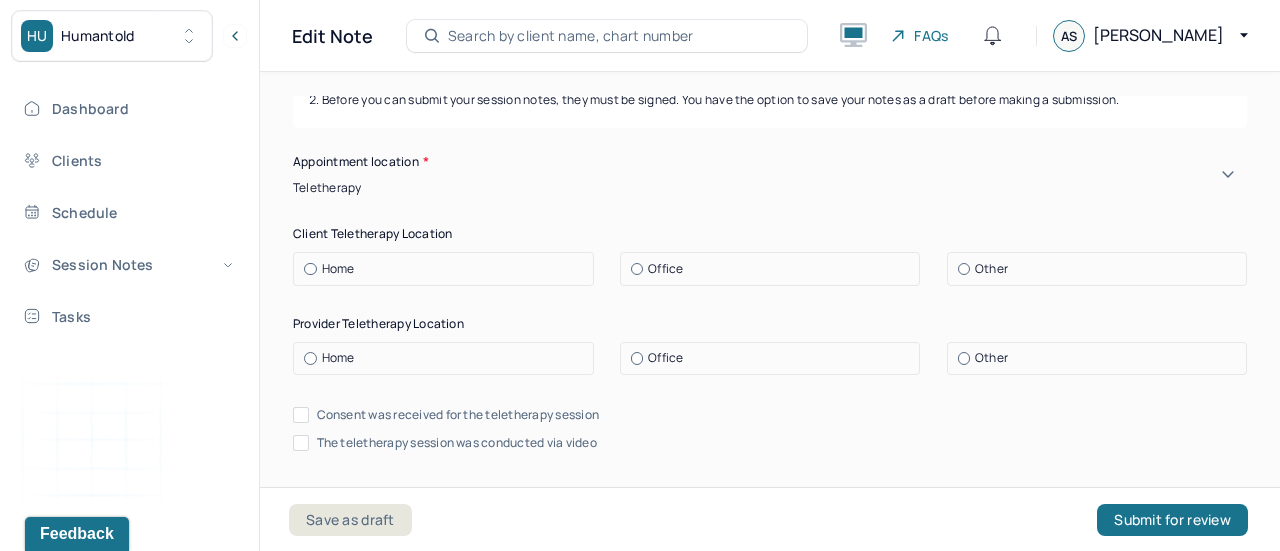 scroll, scrollTop: 306, scrollLeft: 0, axis: vertical 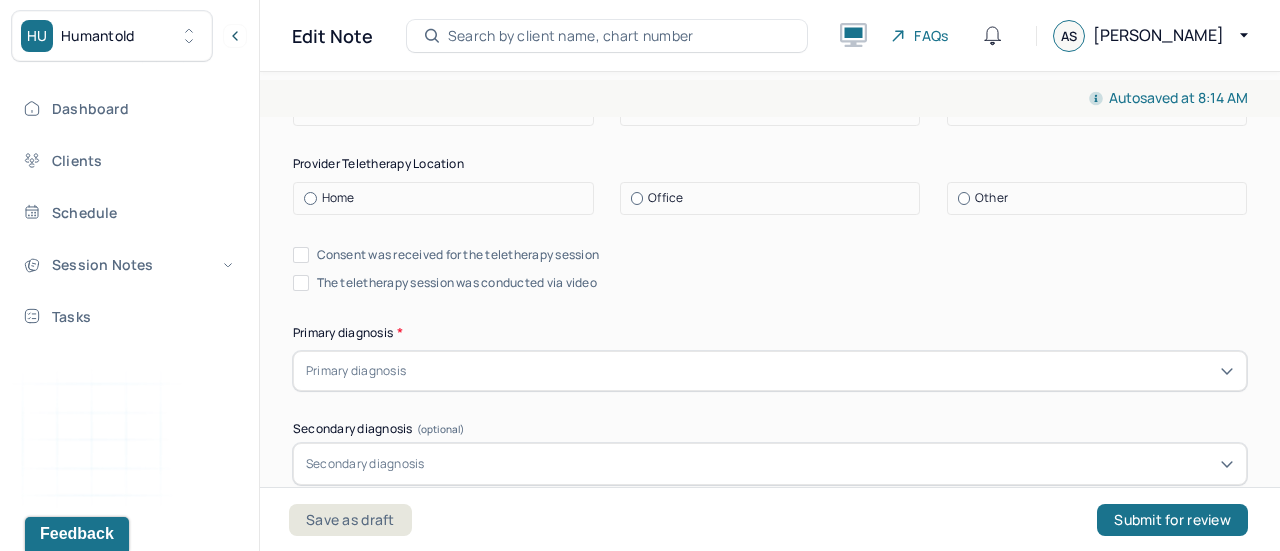 click on "Consent was received for the teletherapy session" at bounding box center [458, 255] 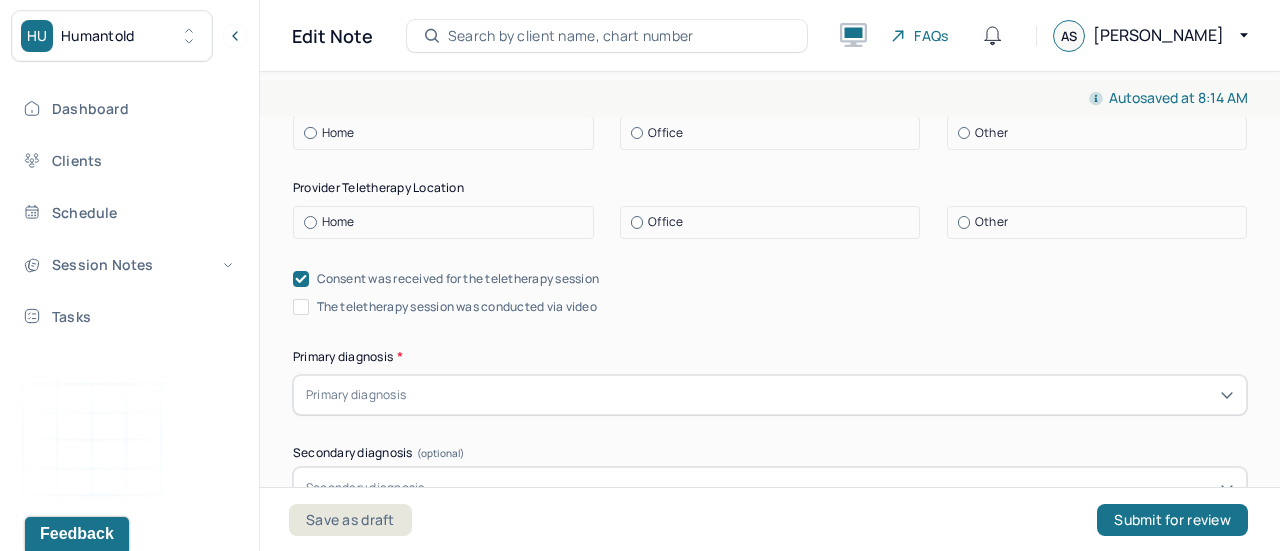 click on "The teletherapy session was conducted via video" at bounding box center [457, 307] 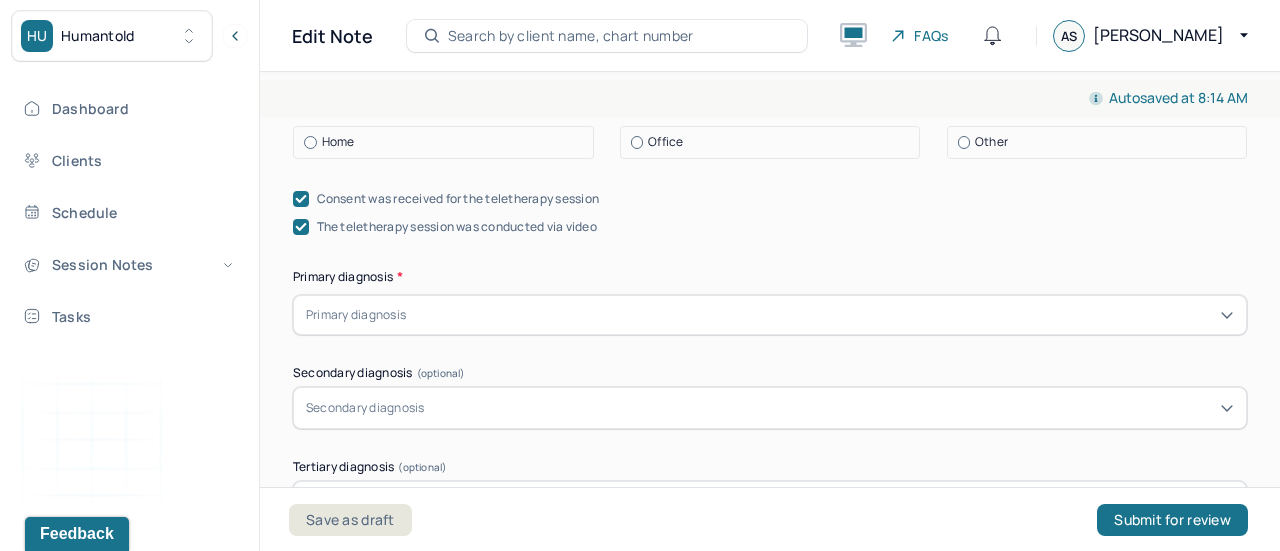 scroll, scrollTop: 546, scrollLeft: 0, axis: vertical 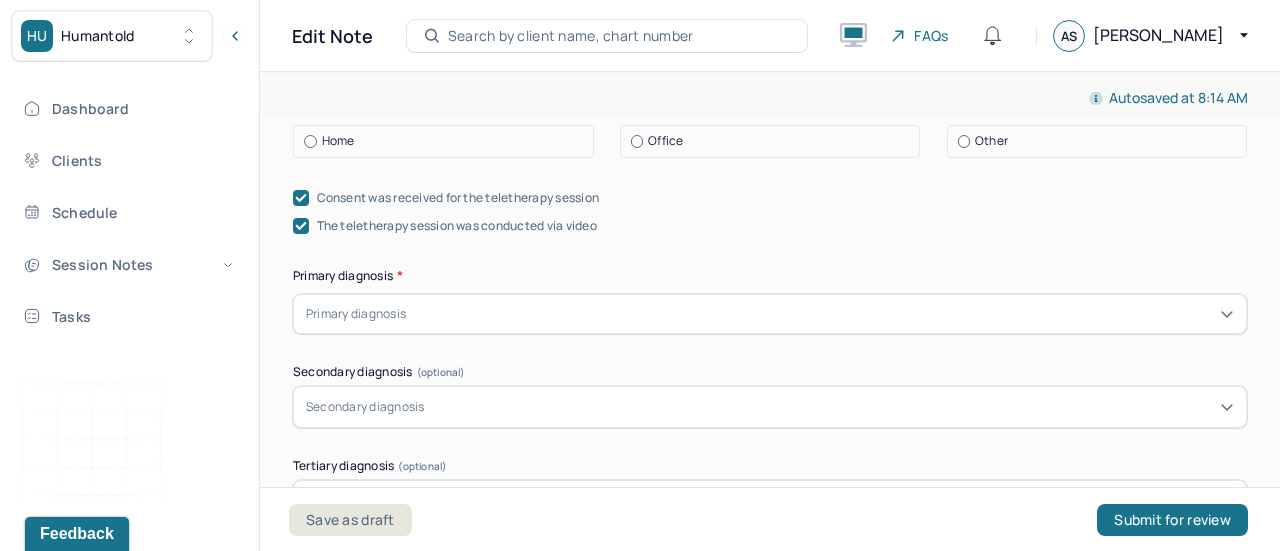 click at bounding box center (822, 314) 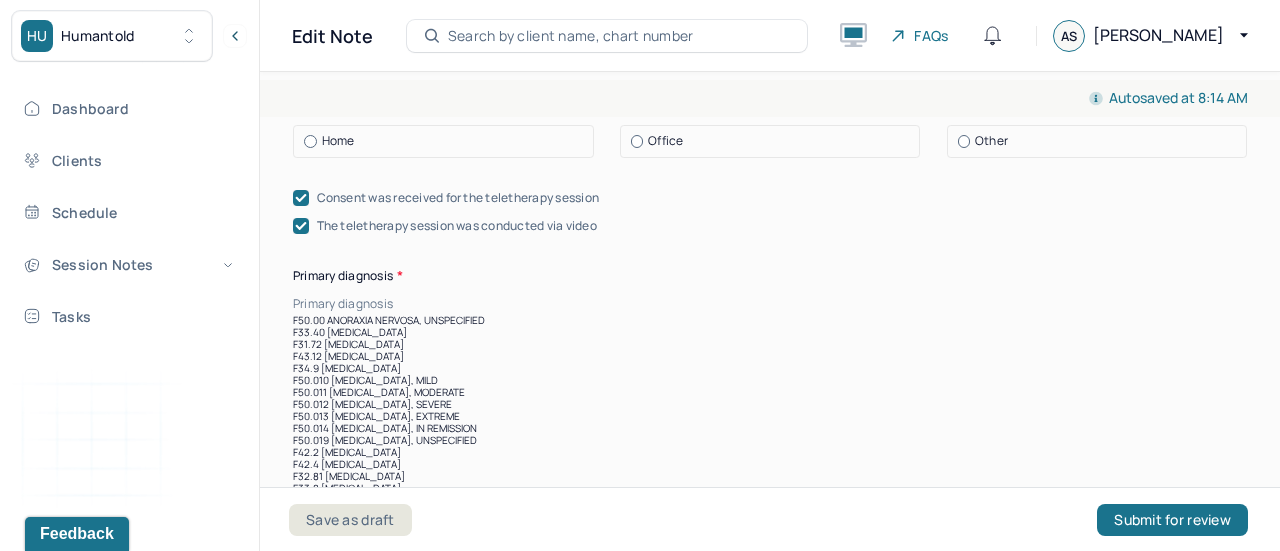 click on "Primary diagnosis *" at bounding box center (770, 276) 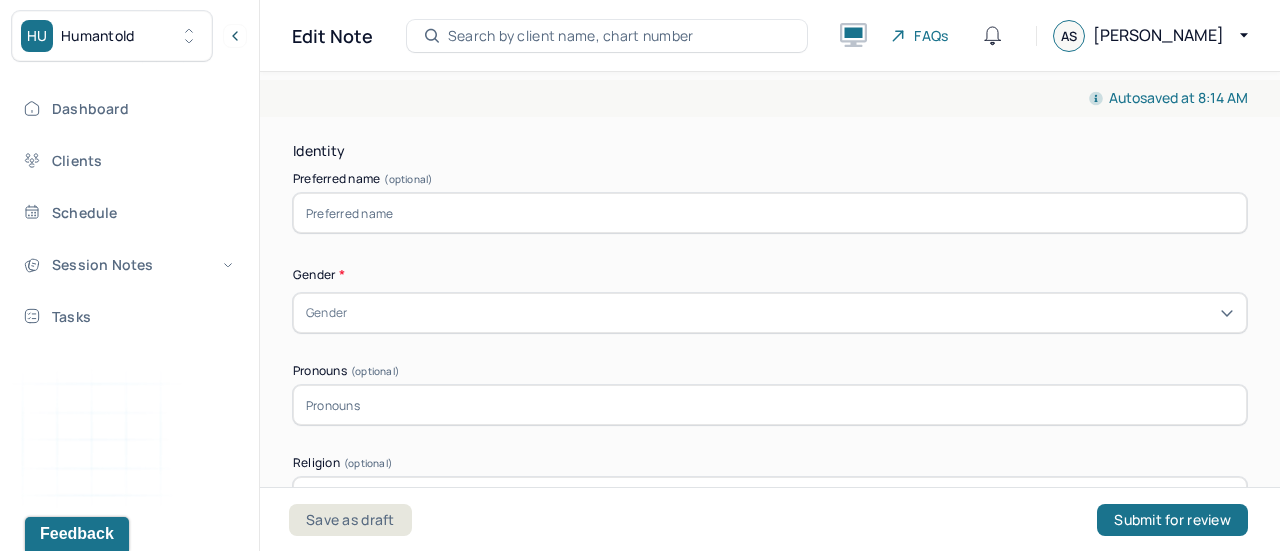 scroll, scrollTop: 960, scrollLeft: 0, axis: vertical 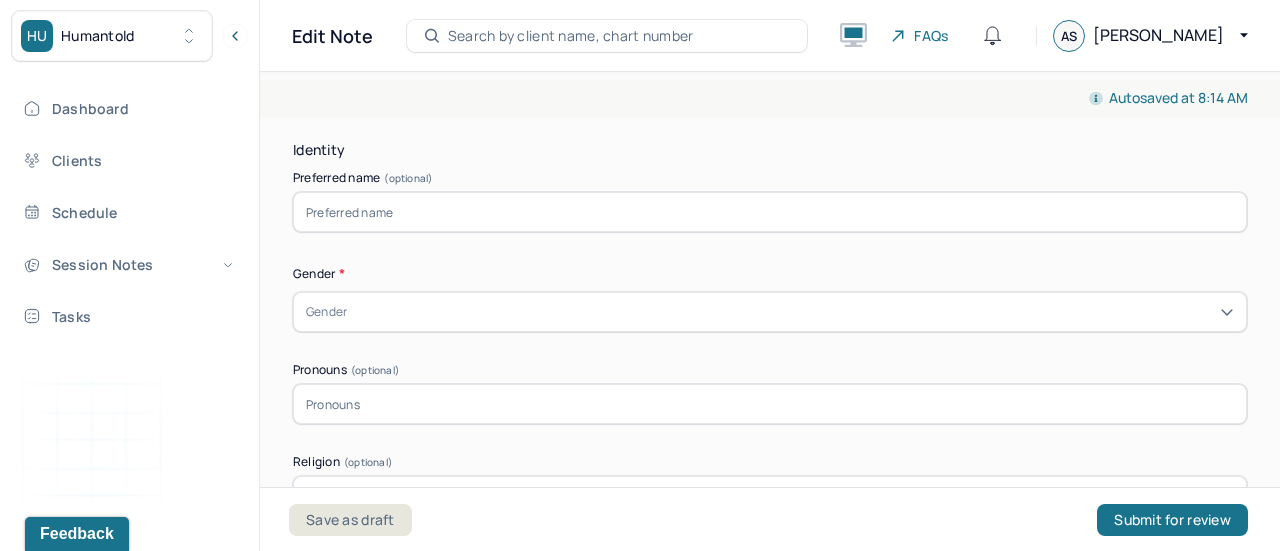 click at bounding box center [770, 212] 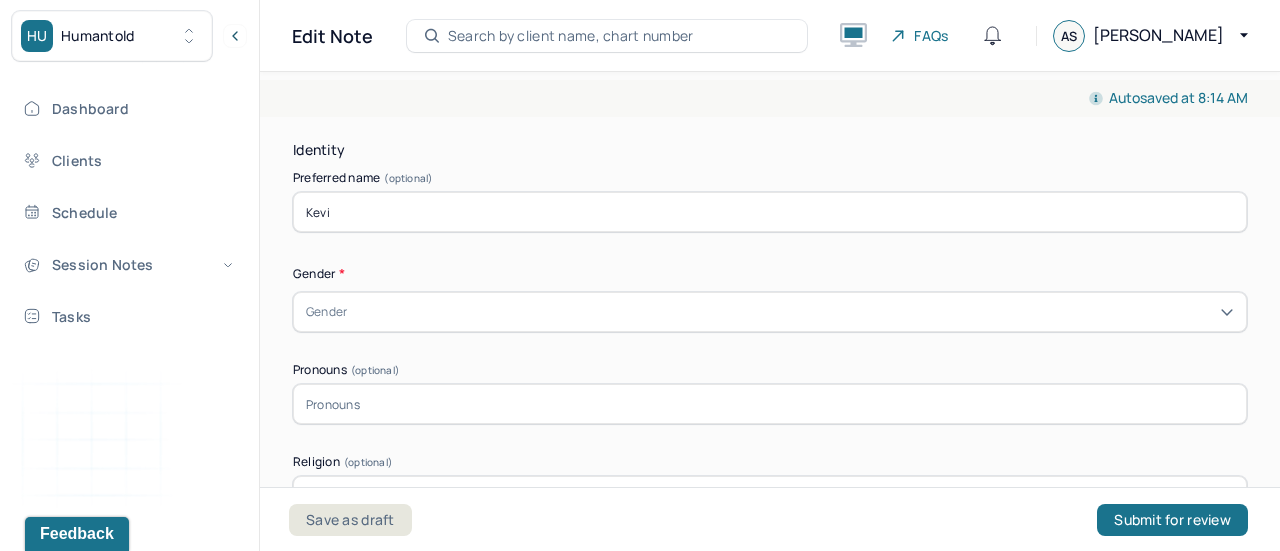 type on "Kevi" 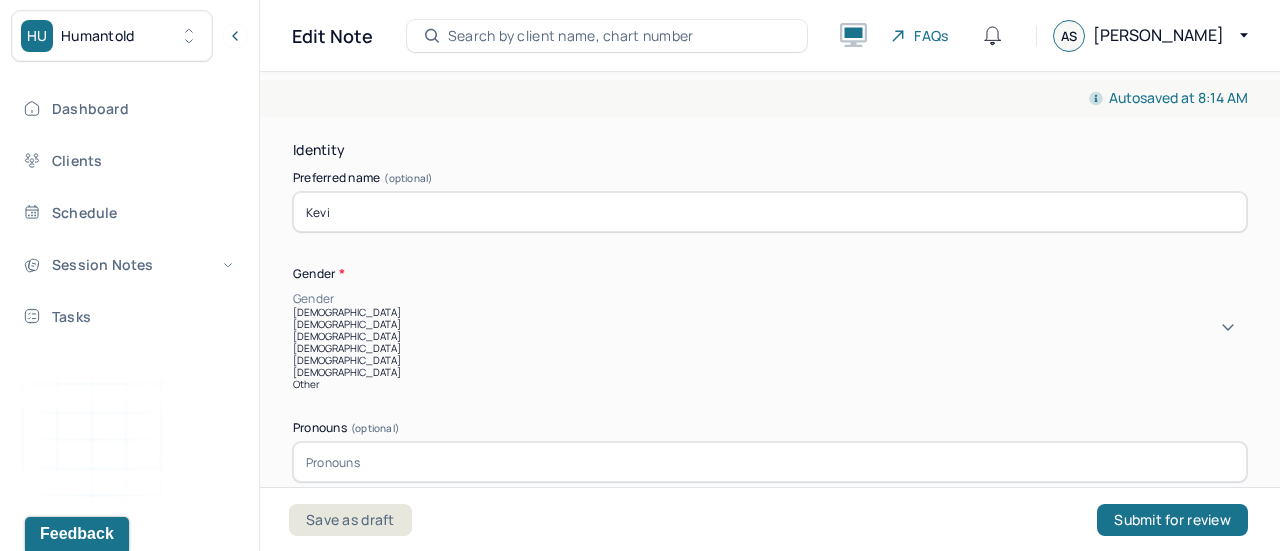click on "Gender" at bounding box center [770, 299] 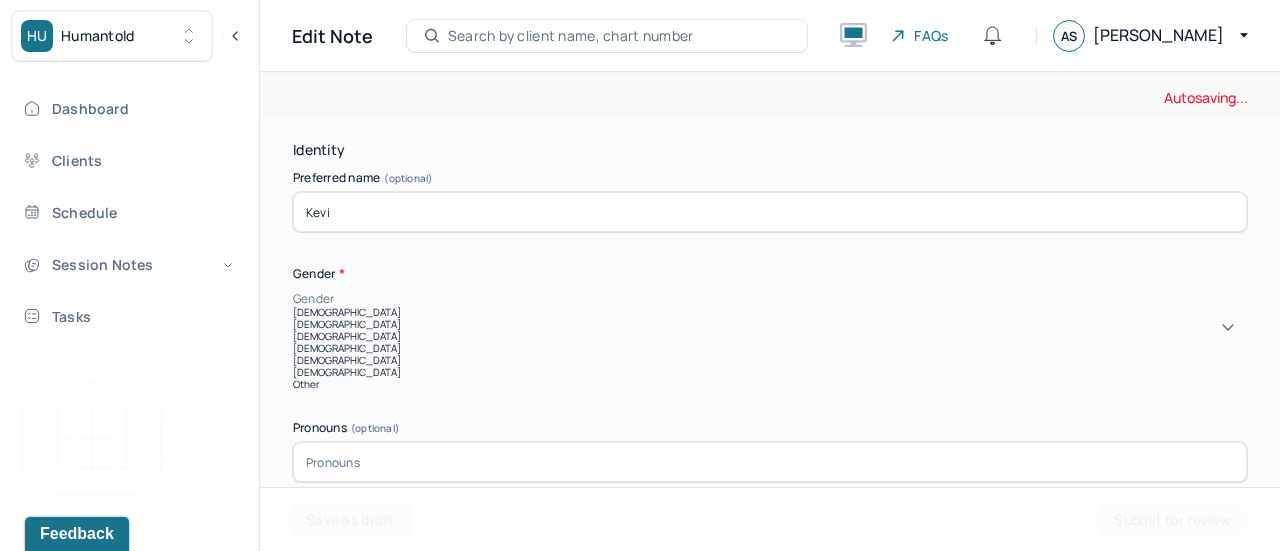 click on "[DEMOGRAPHIC_DATA]" at bounding box center [770, 312] 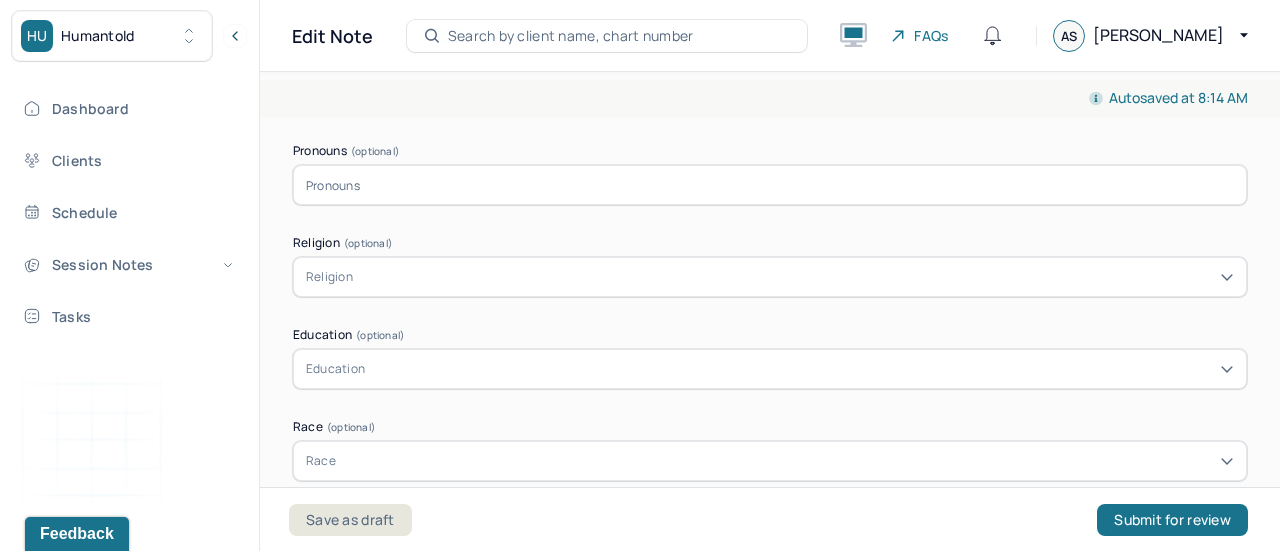 scroll, scrollTop: 1156, scrollLeft: 0, axis: vertical 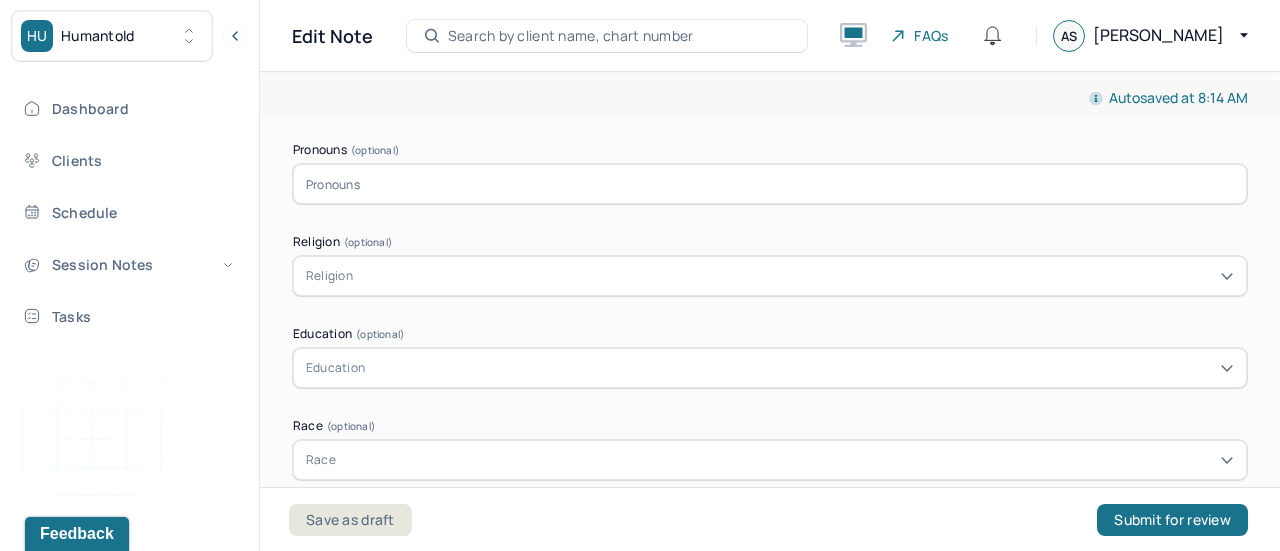 click on "Religion" at bounding box center [770, 276] 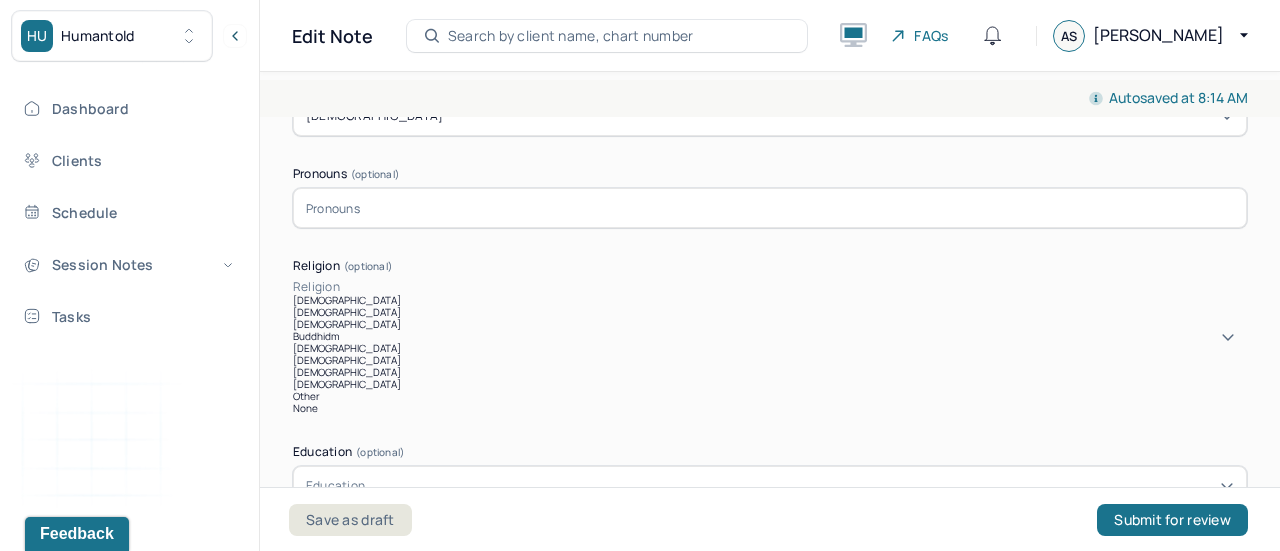 scroll, scrollTop: 96, scrollLeft: 0, axis: vertical 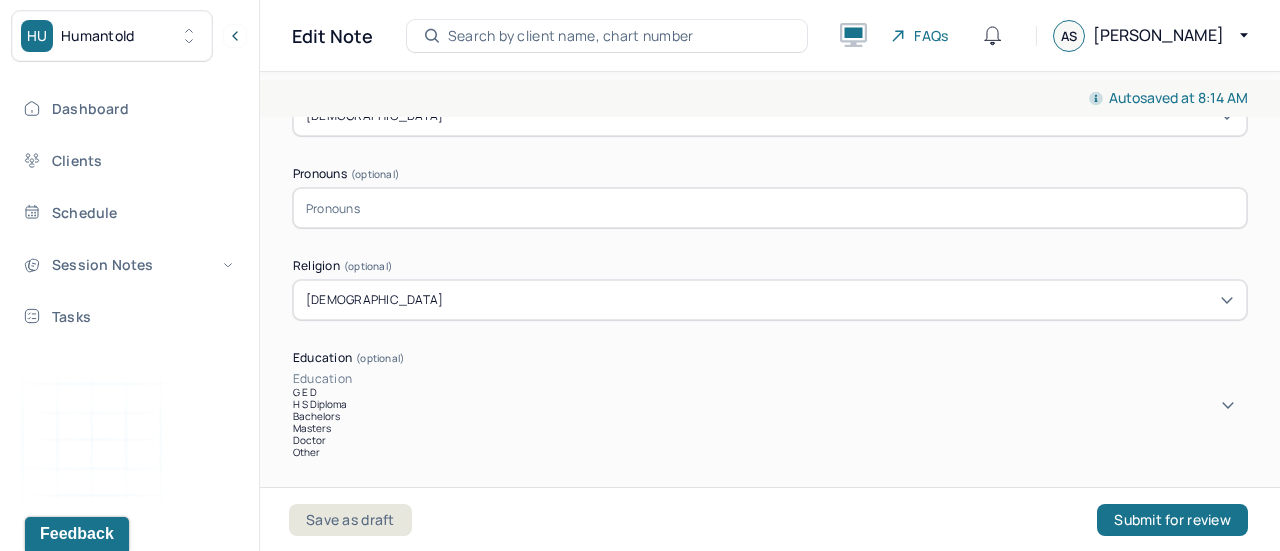 click on "Education" at bounding box center [770, 379] 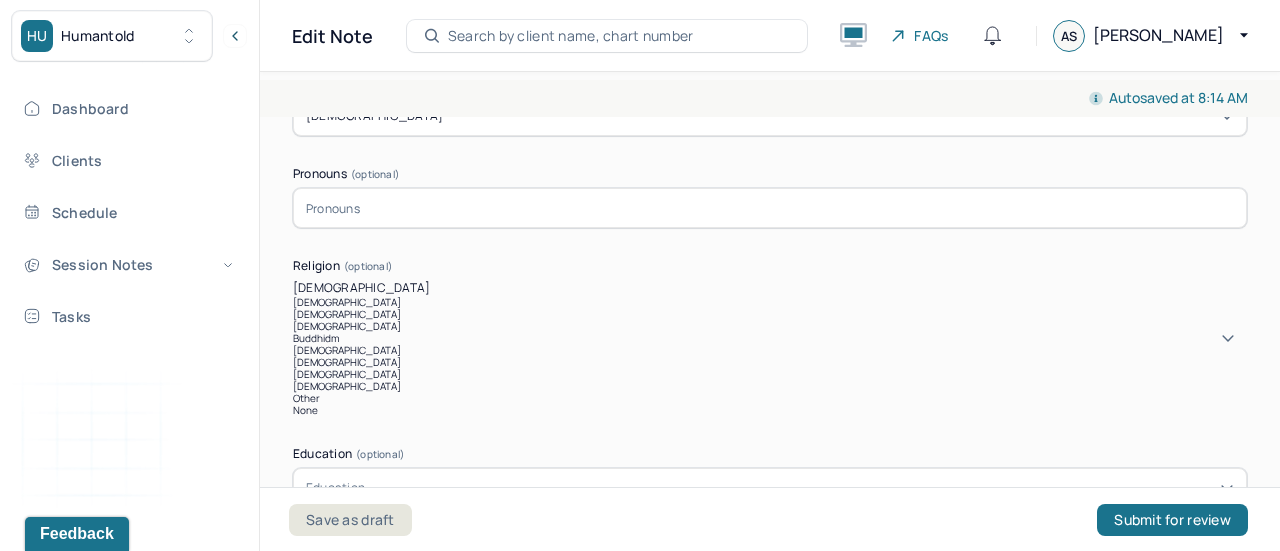 scroll, scrollTop: 0, scrollLeft: 0, axis: both 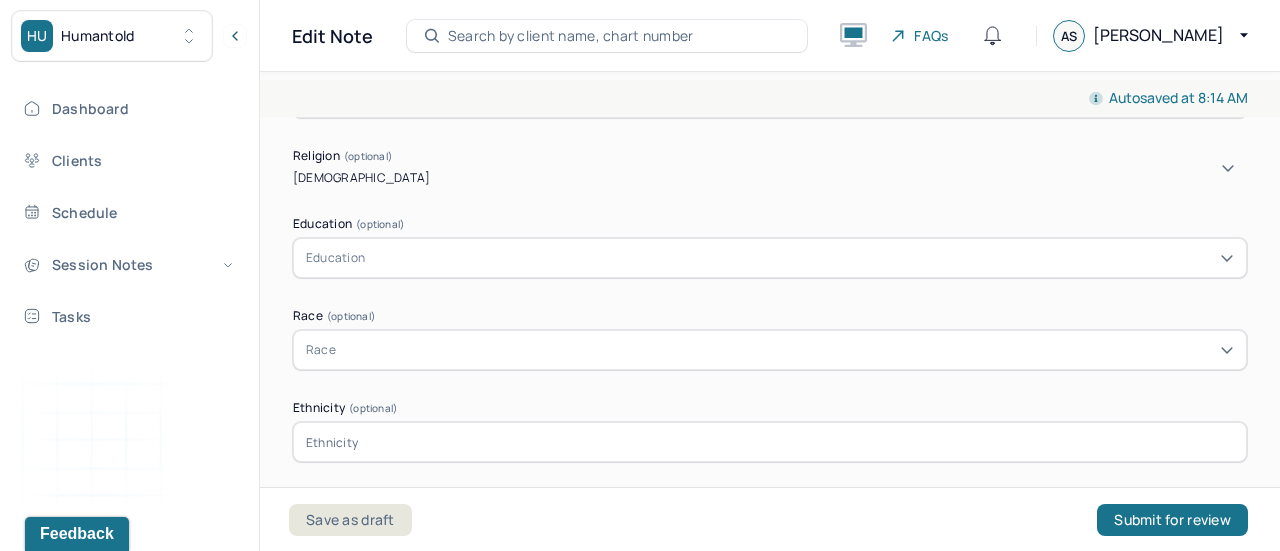 click on "Education" at bounding box center (770, 258) 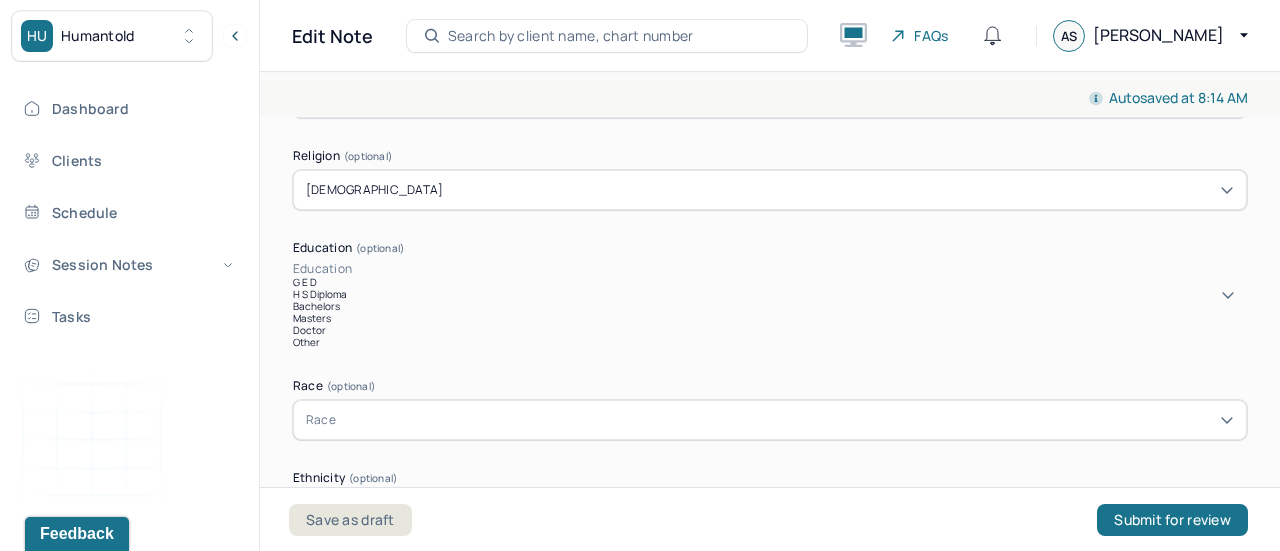 click on "Bachelors" at bounding box center [770, 306] 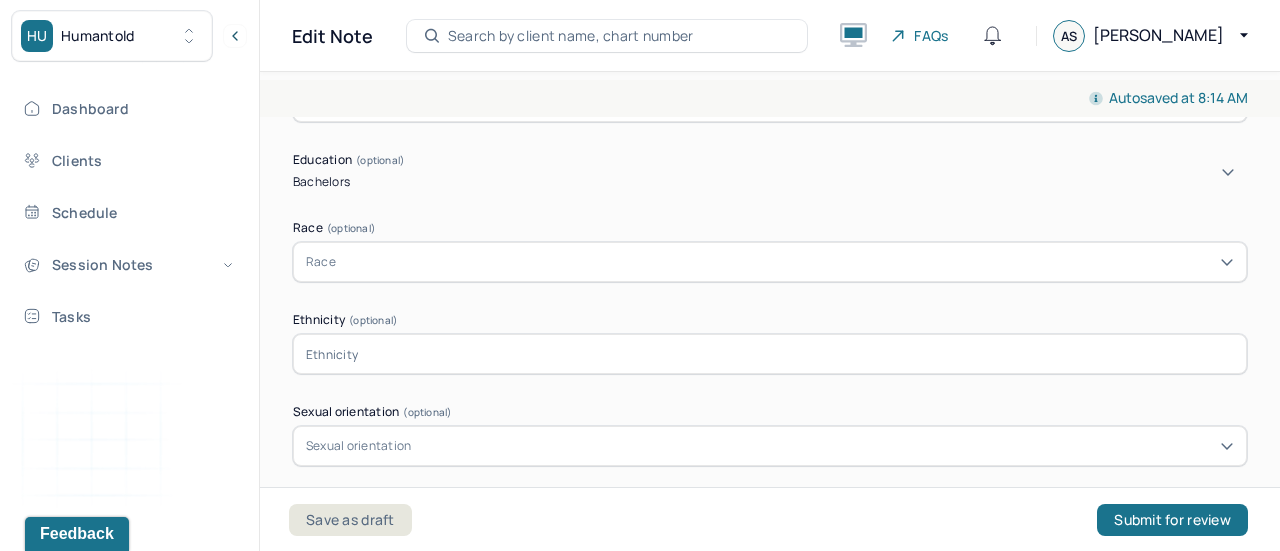 scroll, scrollTop: 1496, scrollLeft: 0, axis: vertical 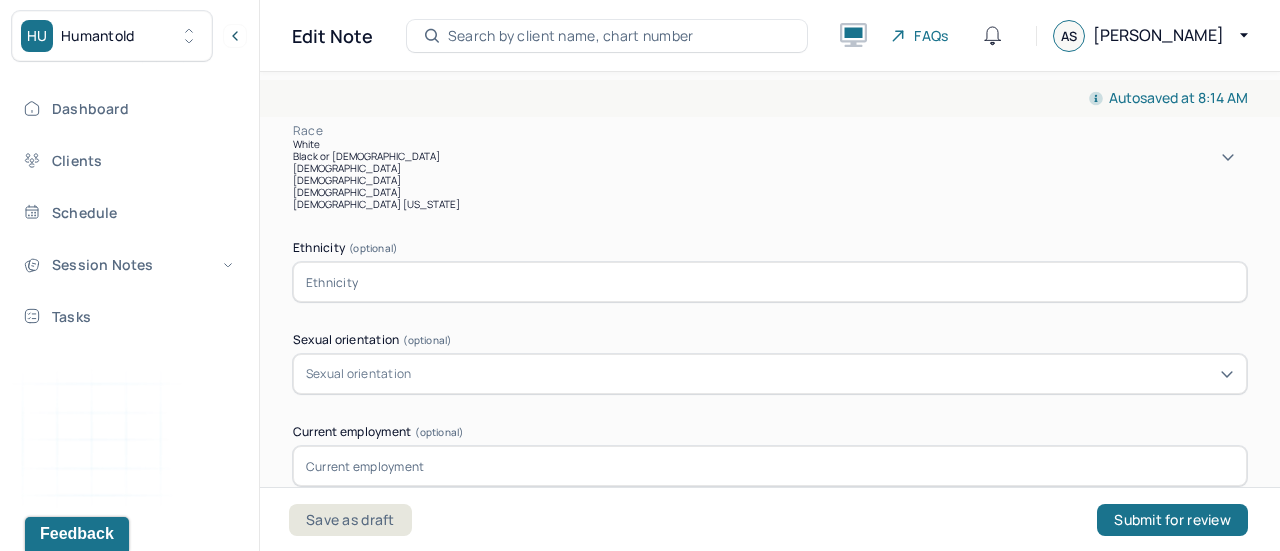 click on "Race" at bounding box center (770, 131) 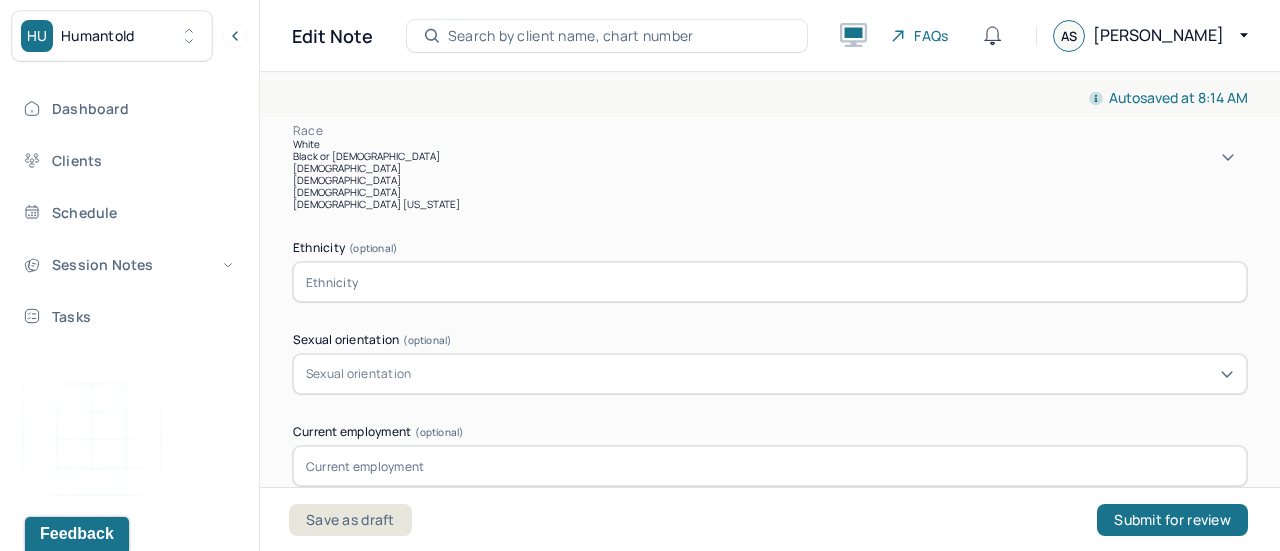 click on "[DEMOGRAPHIC_DATA]" at bounding box center (770, 180) 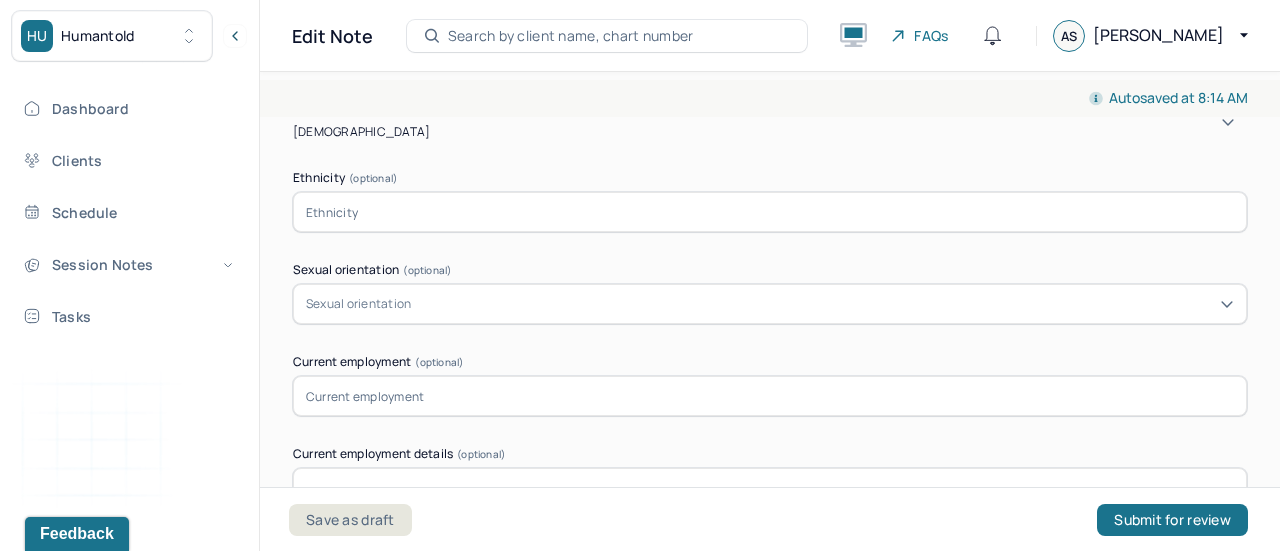 click at bounding box center [770, 212] 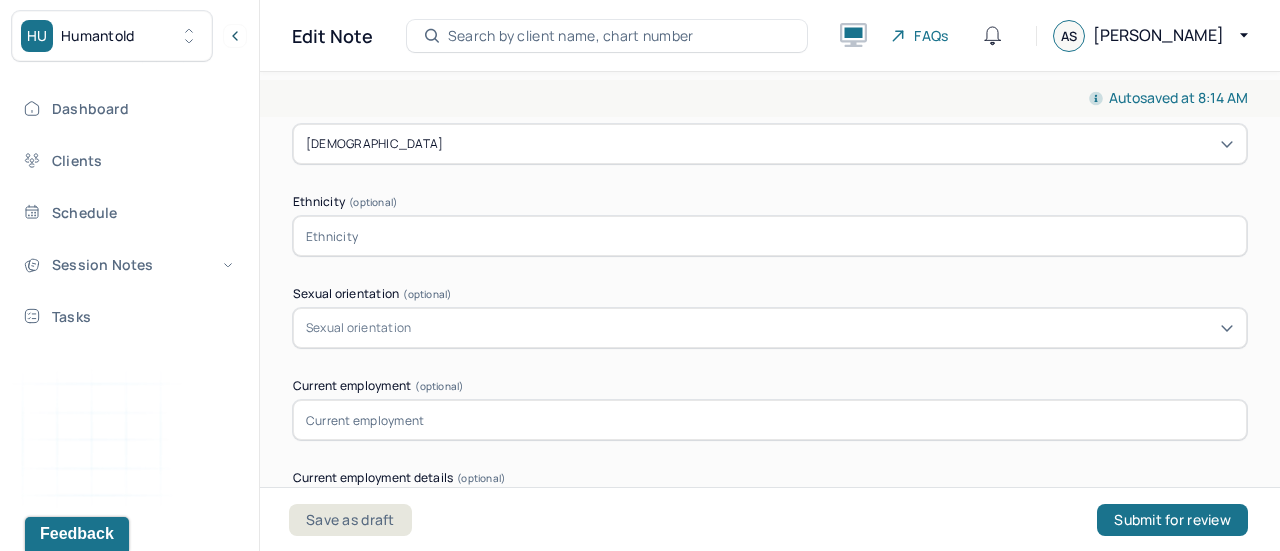 click at bounding box center (770, 236) 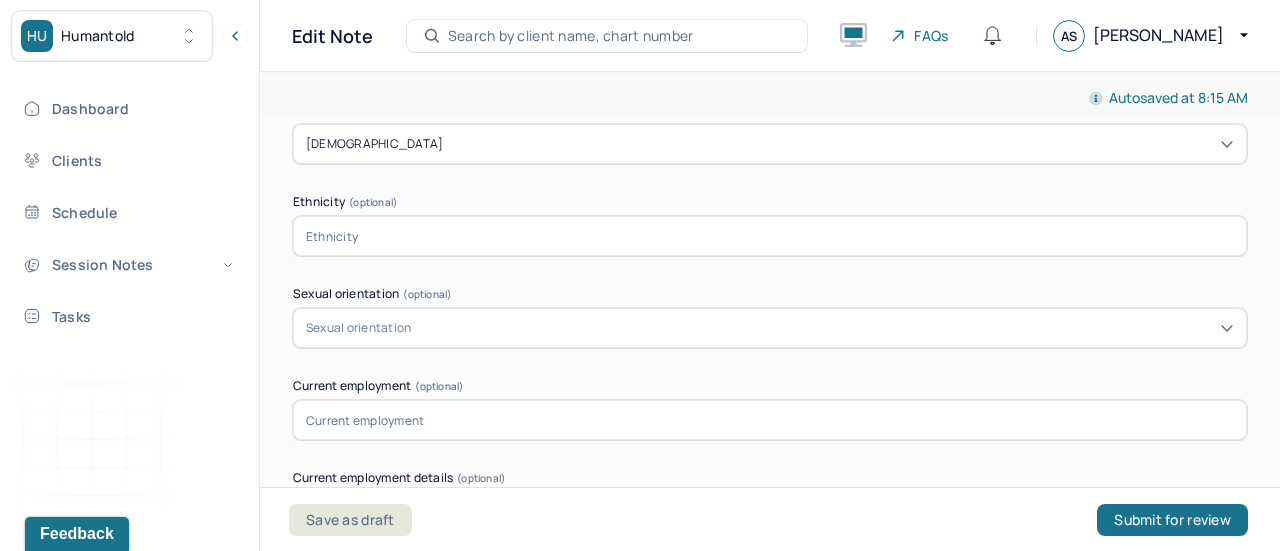 click at bounding box center [770, 236] 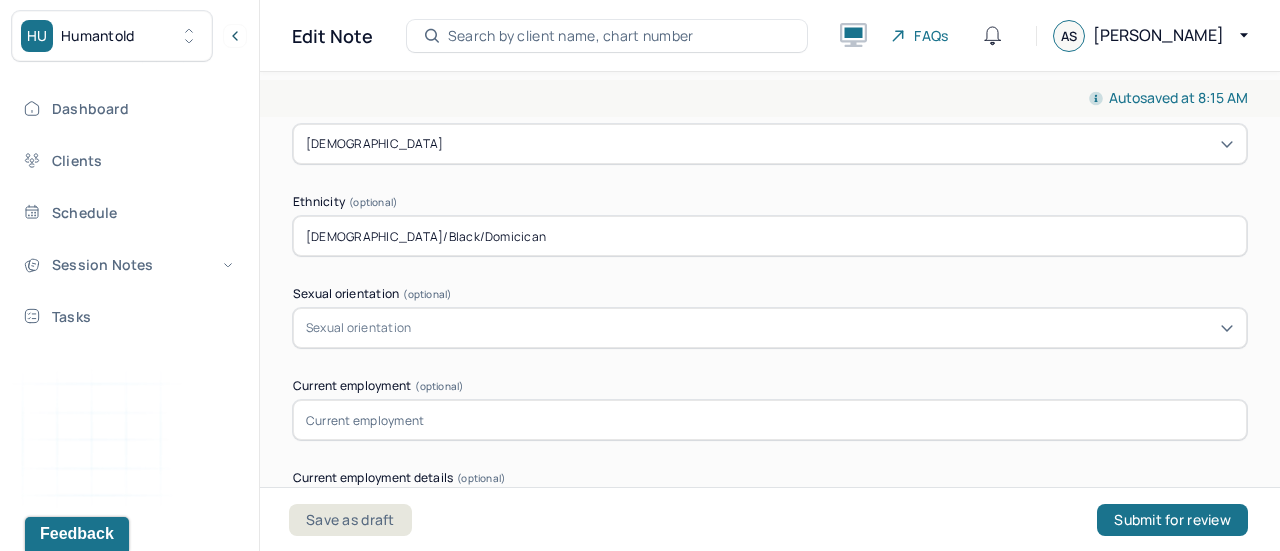 type on "[DEMOGRAPHIC_DATA]/Black/Domicican" 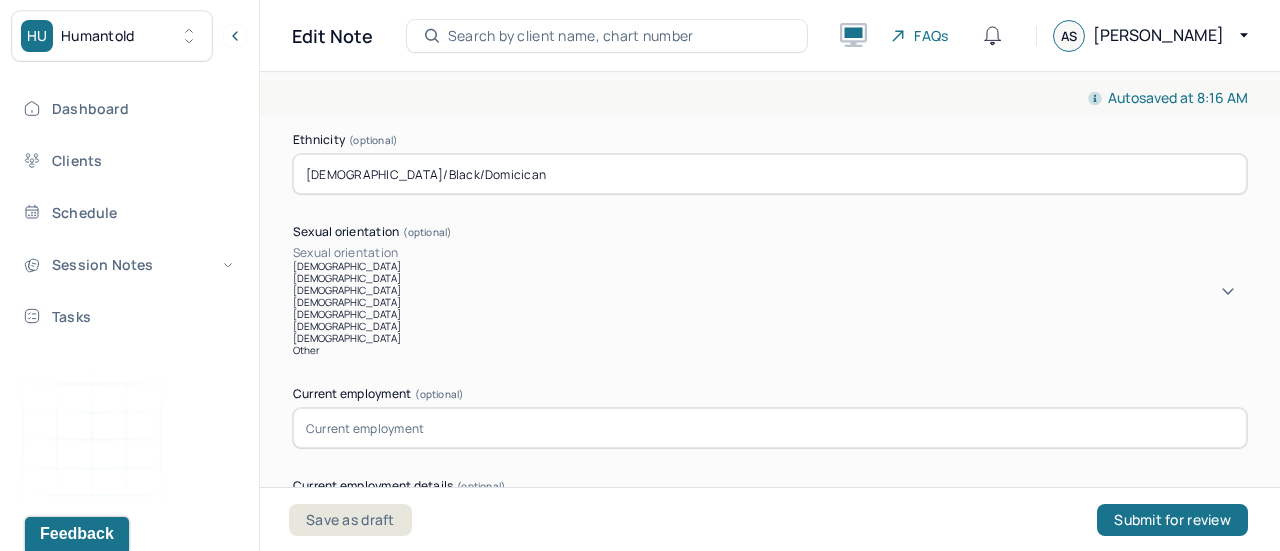 scroll, scrollTop: 1559, scrollLeft: 0, axis: vertical 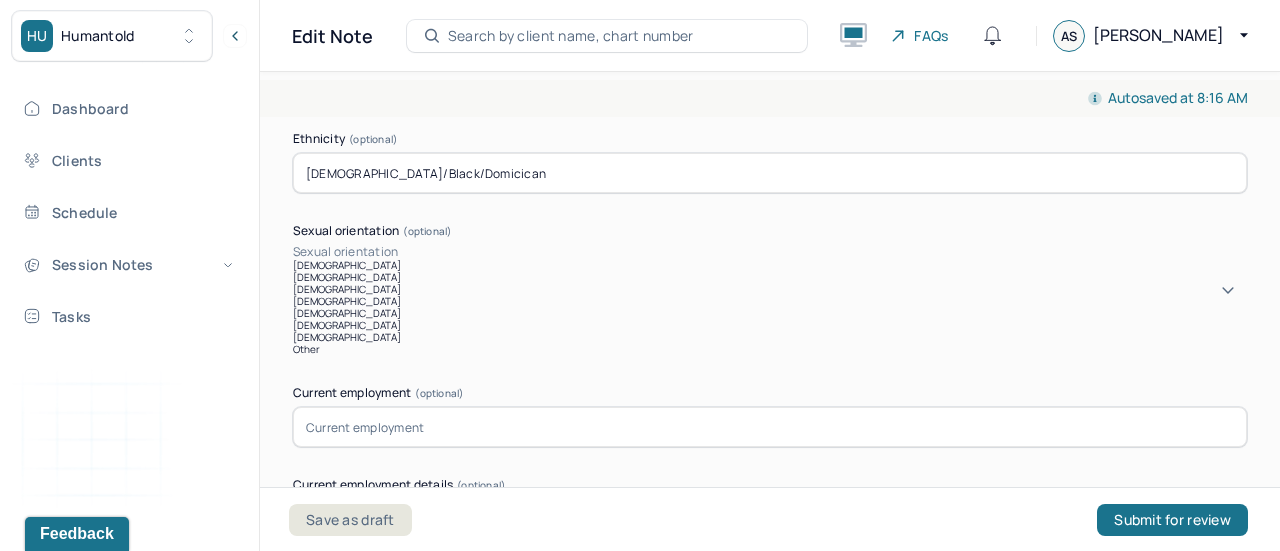 click on "[DEMOGRAPHIC_DATA]" at bounding box center (770, 325) 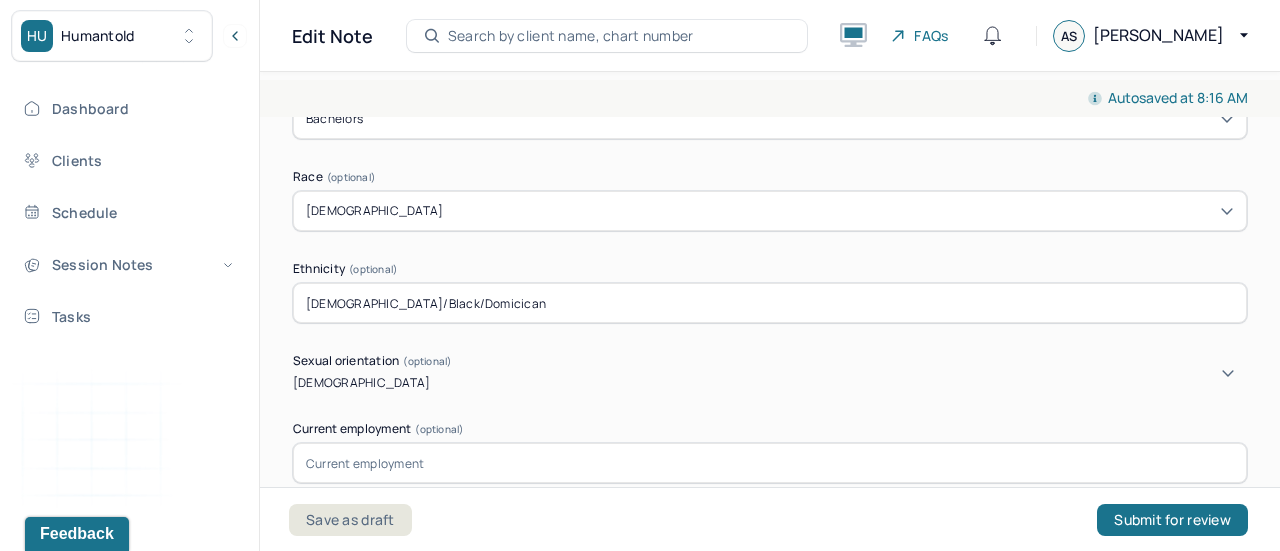 scroll, scrollTop: 1424, scrollLeft: 0, axis: vertical 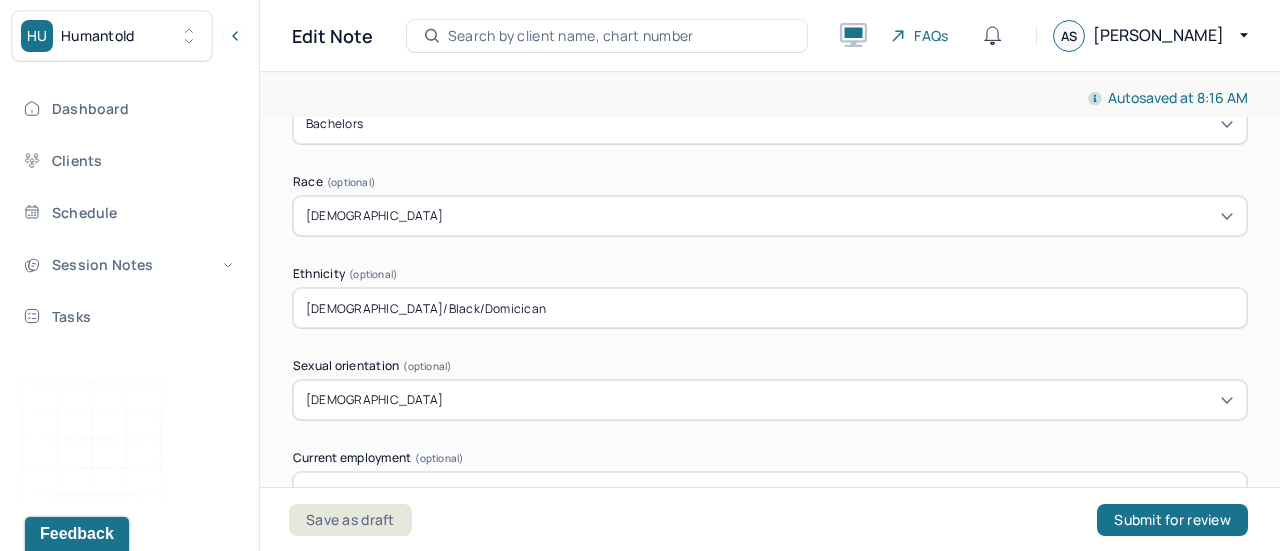 click on "[DEMOGRAPHIC_DATA]/Black/Domicican" at bounding box center (770, 308) 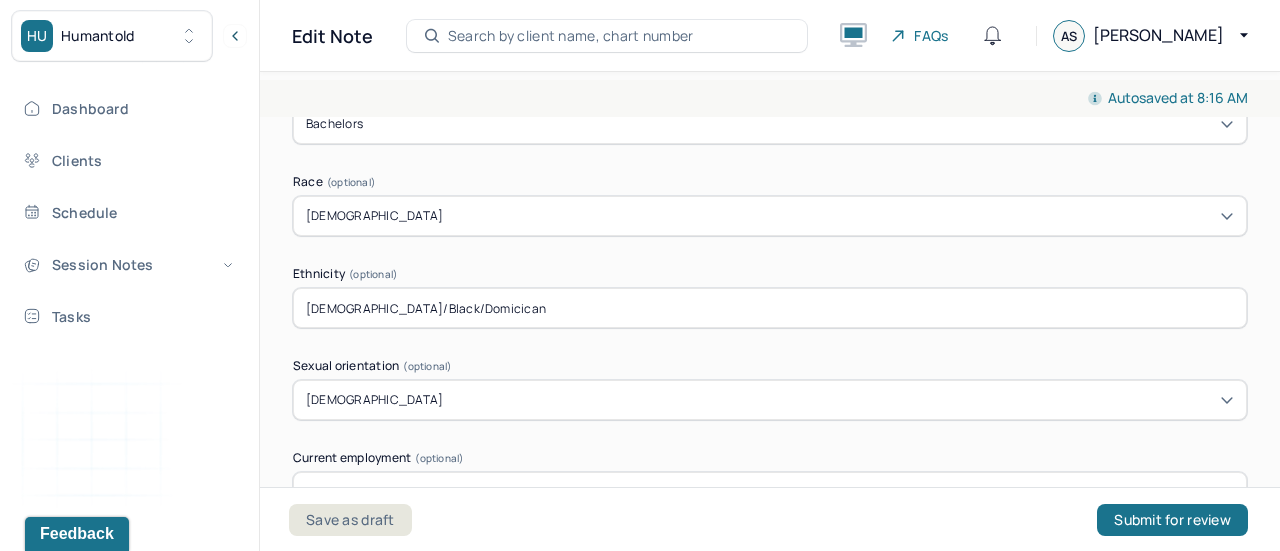 scroll, scrollTop: 1592, scrollLeft: 0, axis: vertical 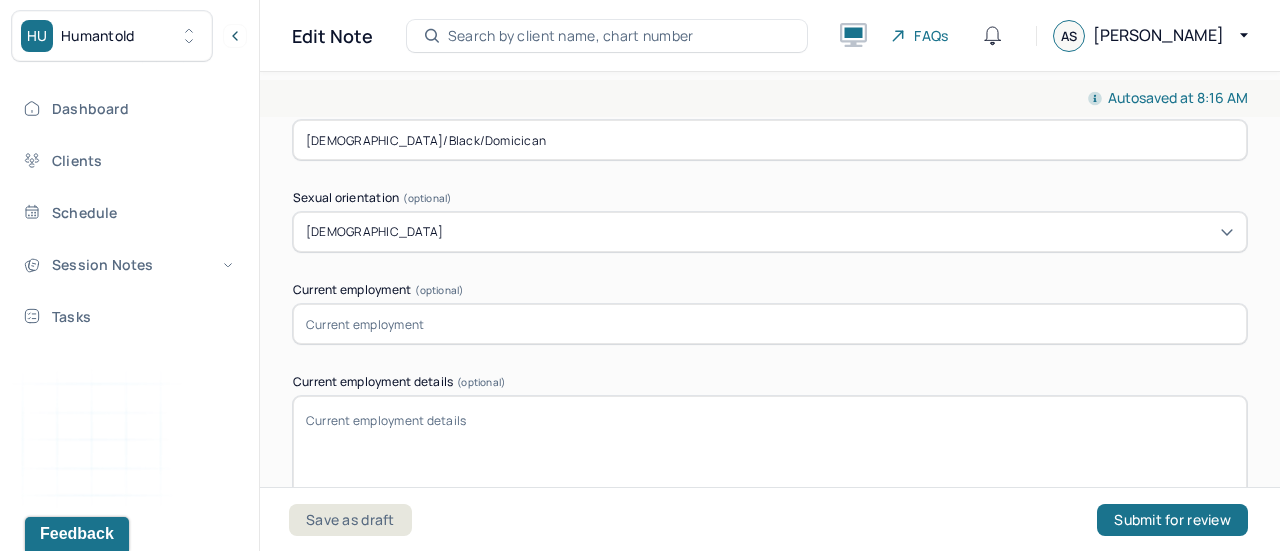 click at bounding box center (770, 324) 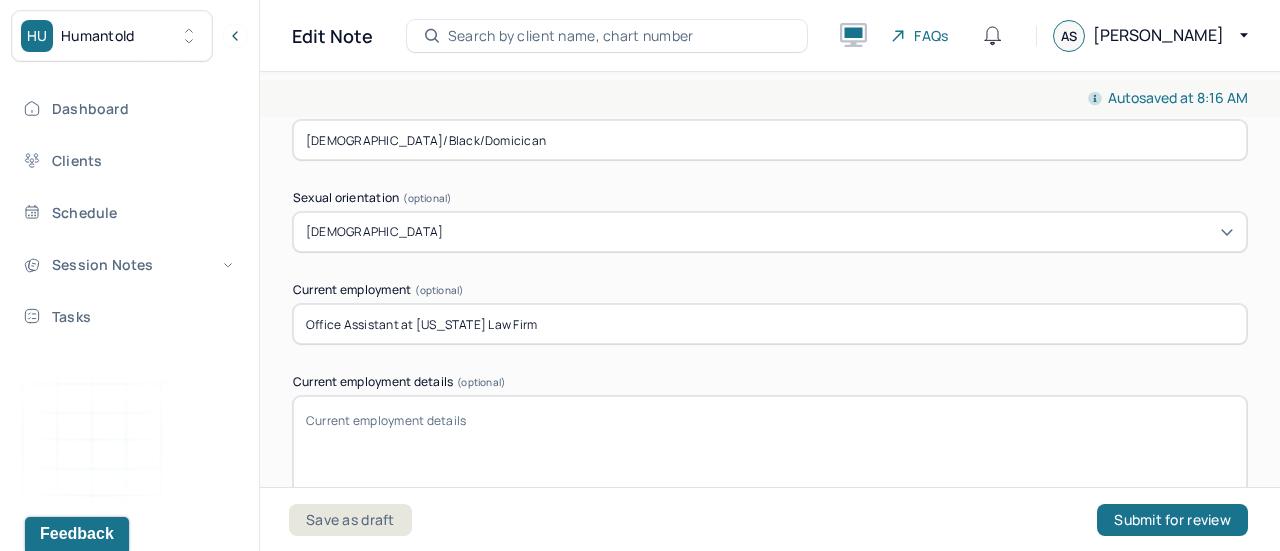 scroll, scrollTop: 1690, scrollLeft: 0, axis: vertical 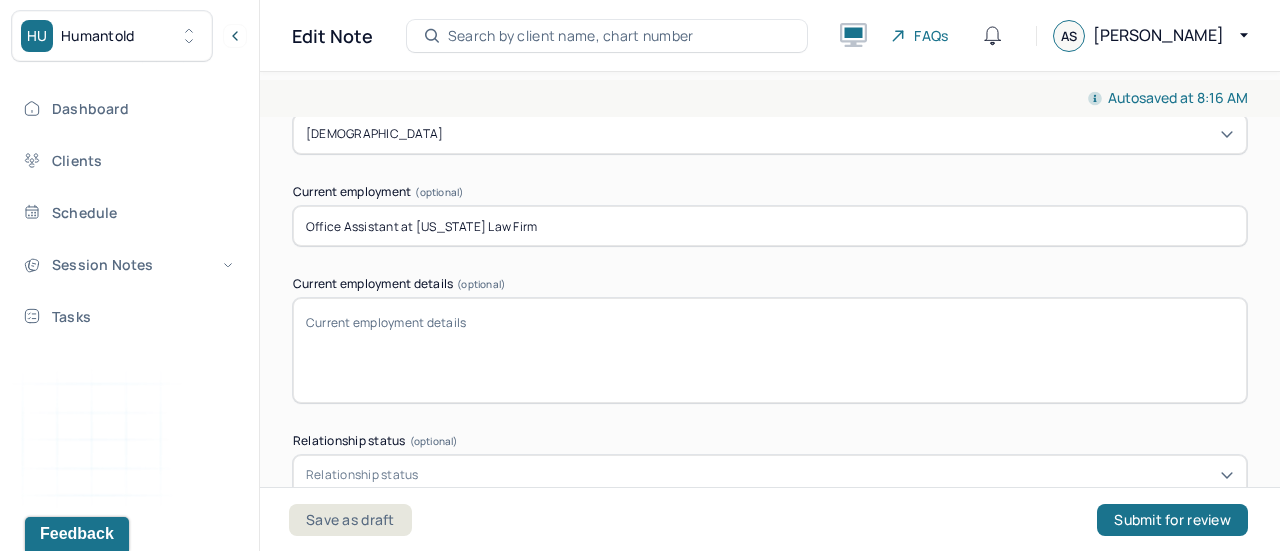 type on "Office Assistant at [US_STATE] Law Firm" 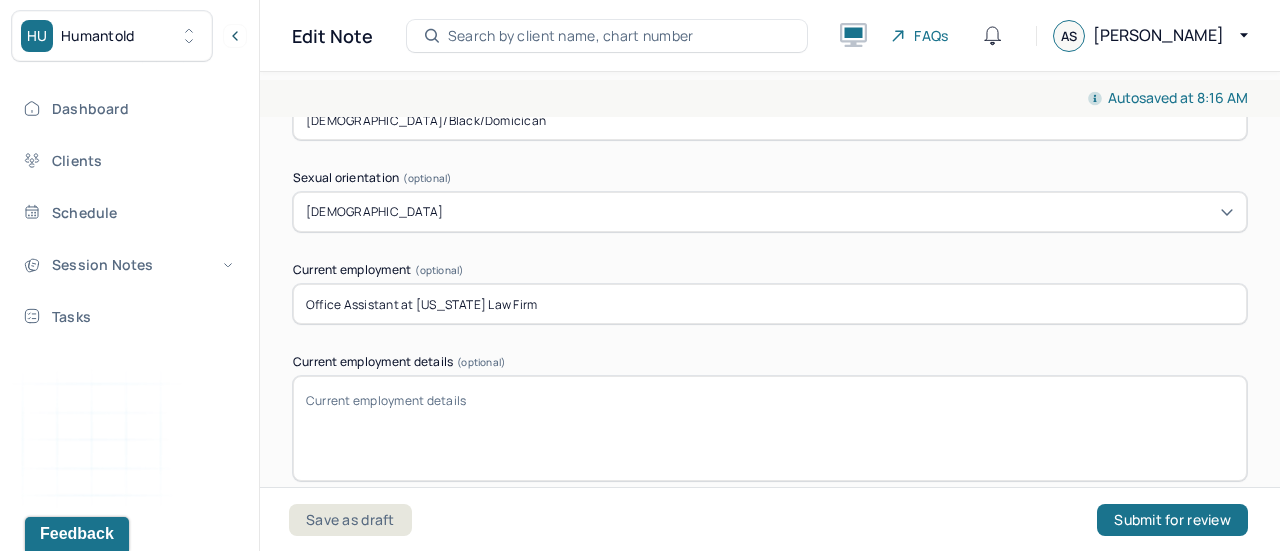 scroll, scrollTop: 1611, scrollLeft: 0, axis: vertical 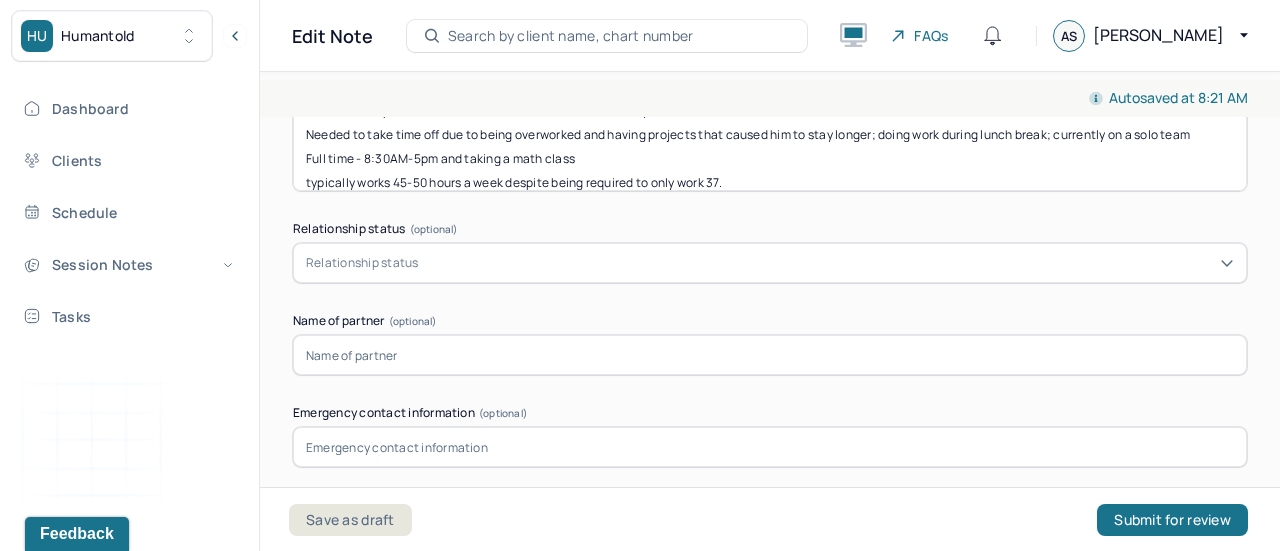 type on "Works in the admin department
deals with complaints and dealing with other departments
Meetings
prepares templates
prepares confernece rrooms
work on cases
collaboration with attornies
Dealing with emotions regarding violent cases
Deals with police and investigators (assisting posters and parades)
He did have a partner to aid with office duties; however, they transferred
Needed to take time off due to being overworked and having projects that caused him to stay longer; doing work during lunch break; currently on a solo team
Full time - 8:30AM-5pm and taking a math class
typically works 45-50 hours a week despite being required to only work 37." 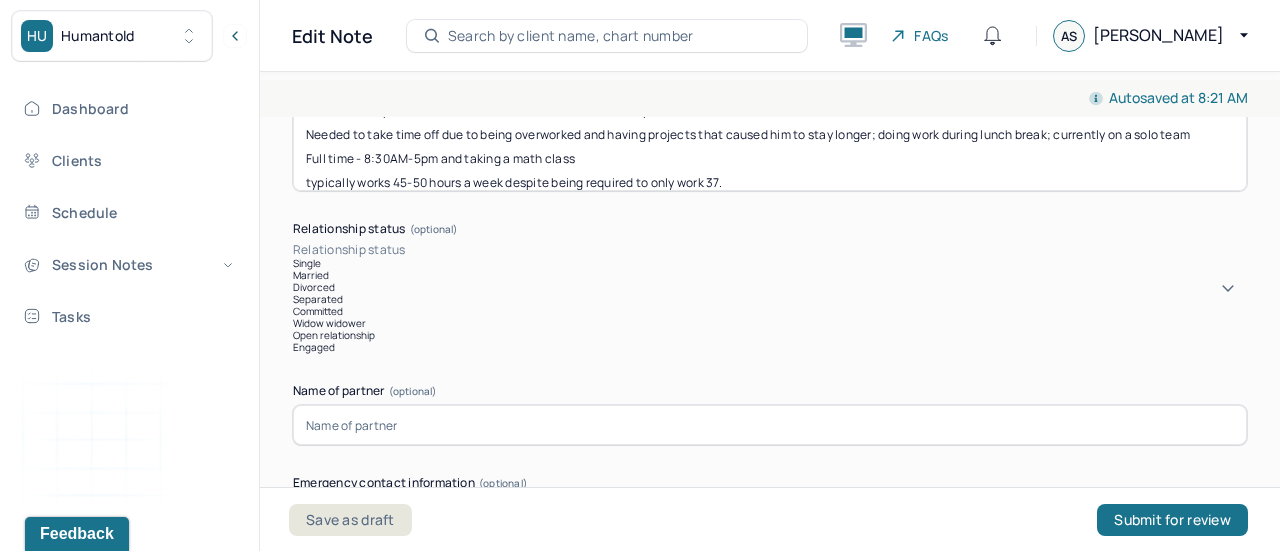click on "Relationship status" at bounding box center [770, 250] 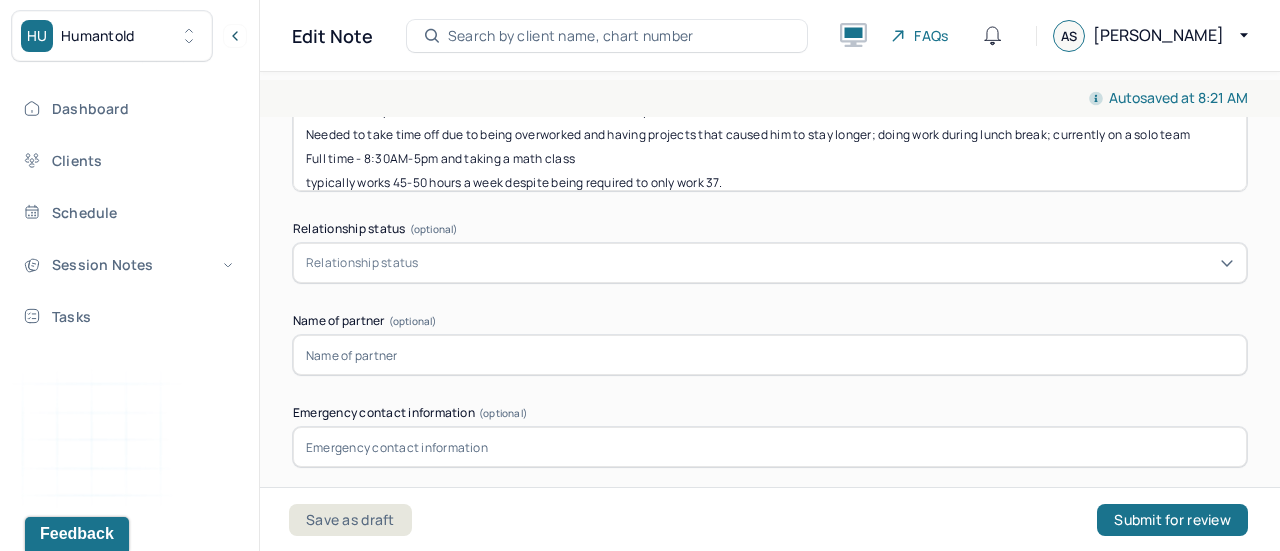 click at bounding box center (770, 355) 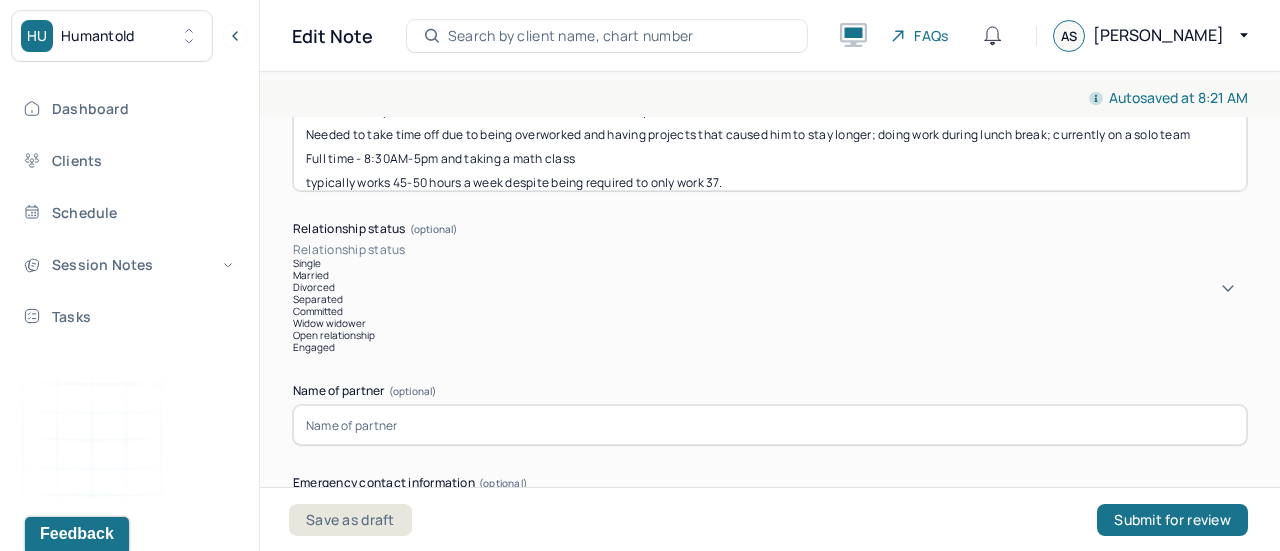 click on "Relationship status" at bounding box center (349, 250) 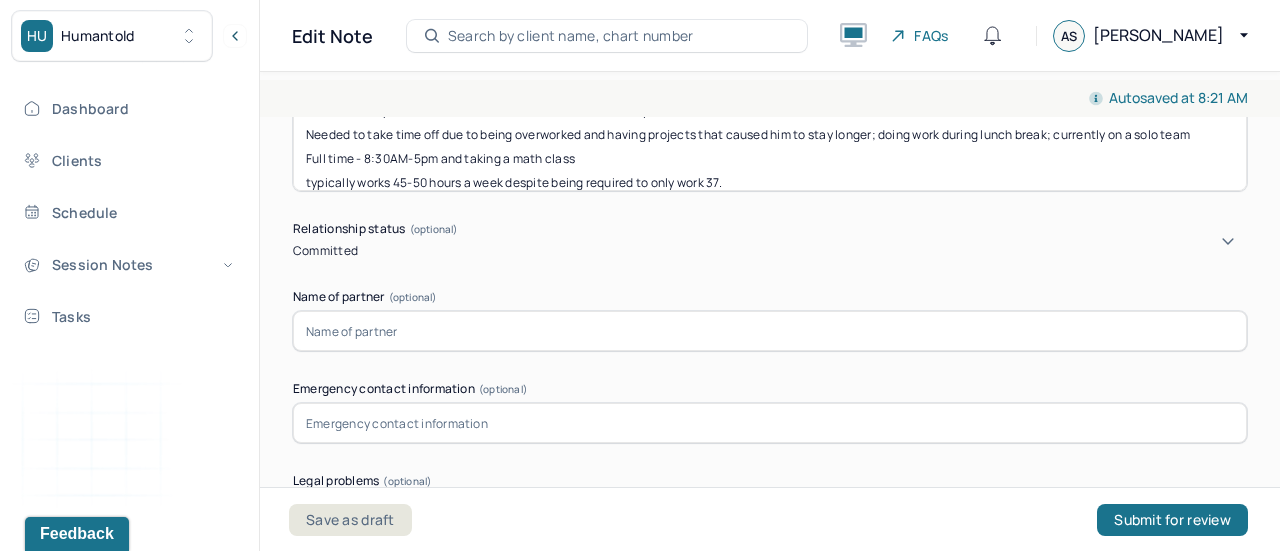 click at bounding box center [770, 331] 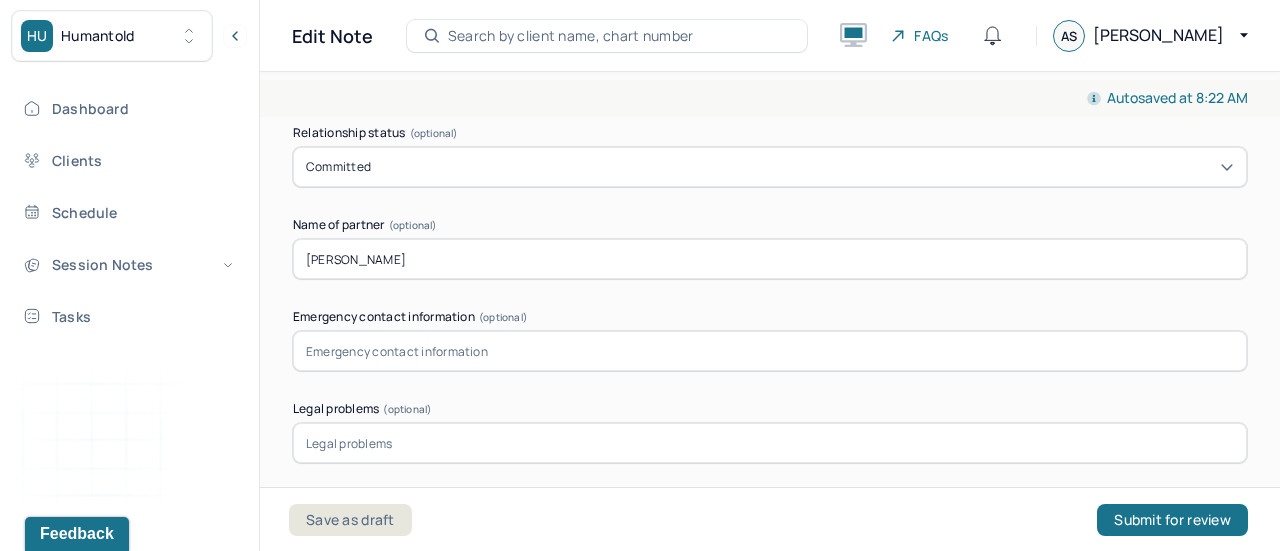 scroll, scrollTop: 2000, scrollLeft: 0, axis: vertical 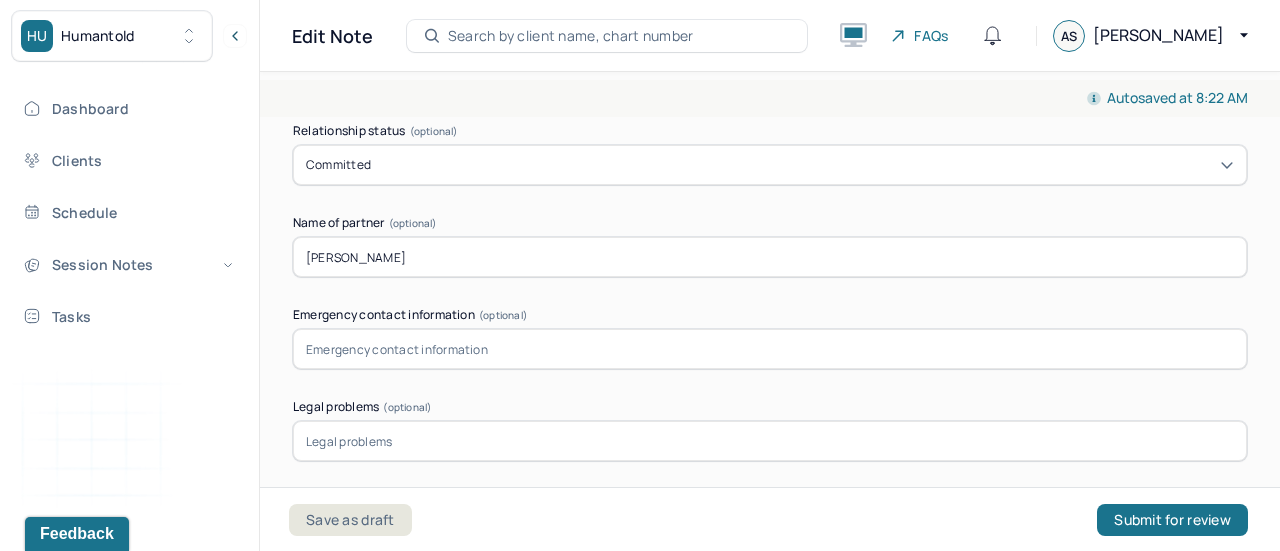 type on "[PERSON_NAME]" 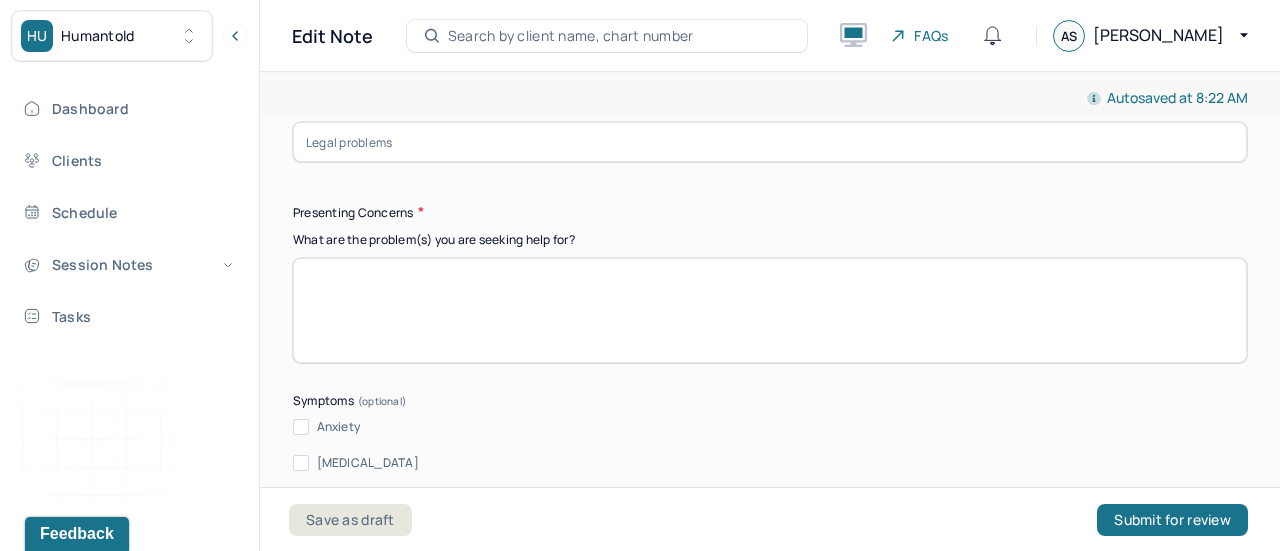 scroll, scrollTop: 2321, scrollLeft: 0, axis: vertical 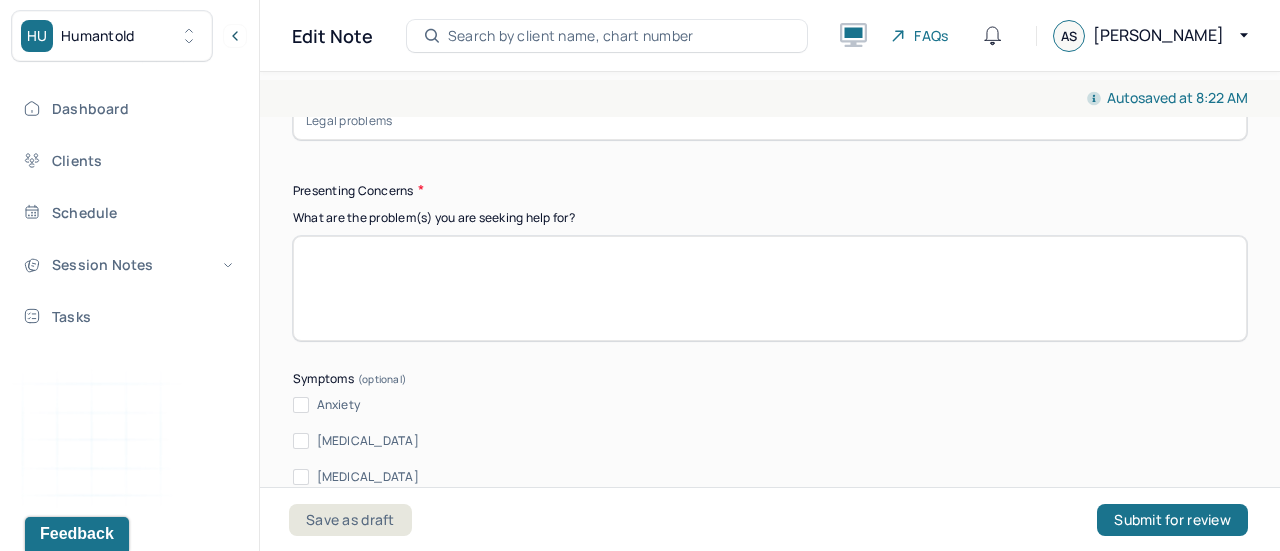 click at bounding box center (770, 288) 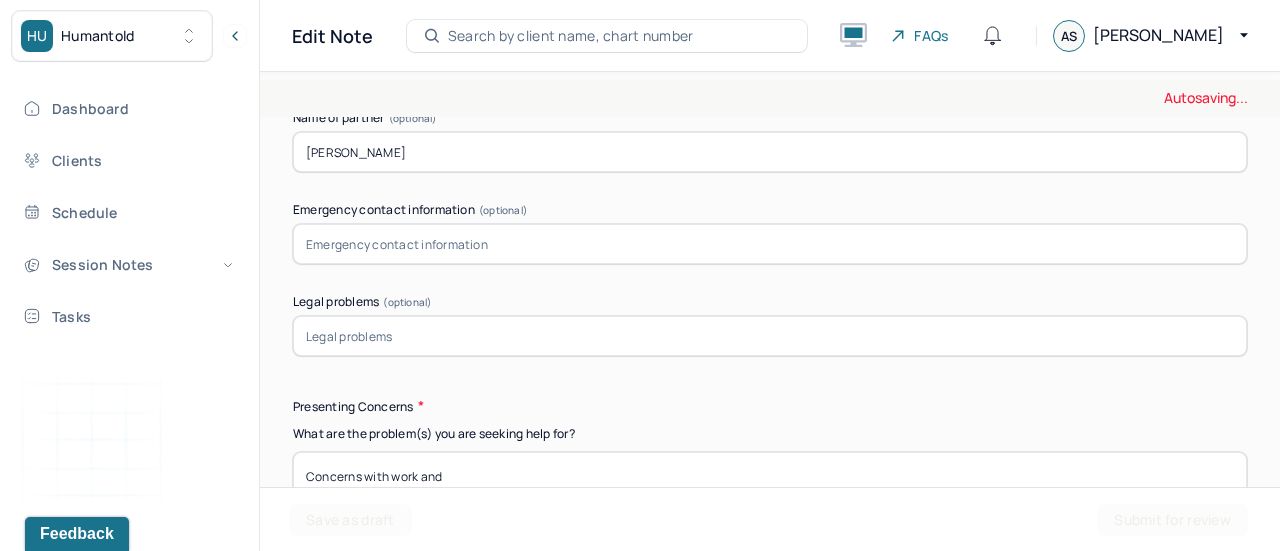 scroll, scrollTop: 2104, scrollLeft: 0, axis: vertical 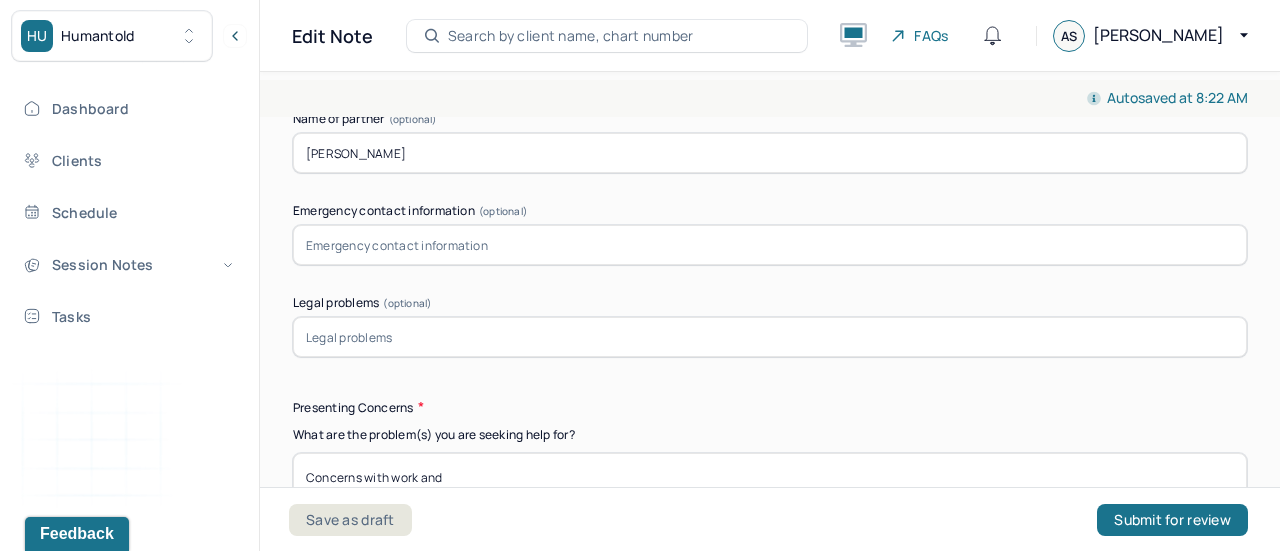 type on "Concerns with work and" 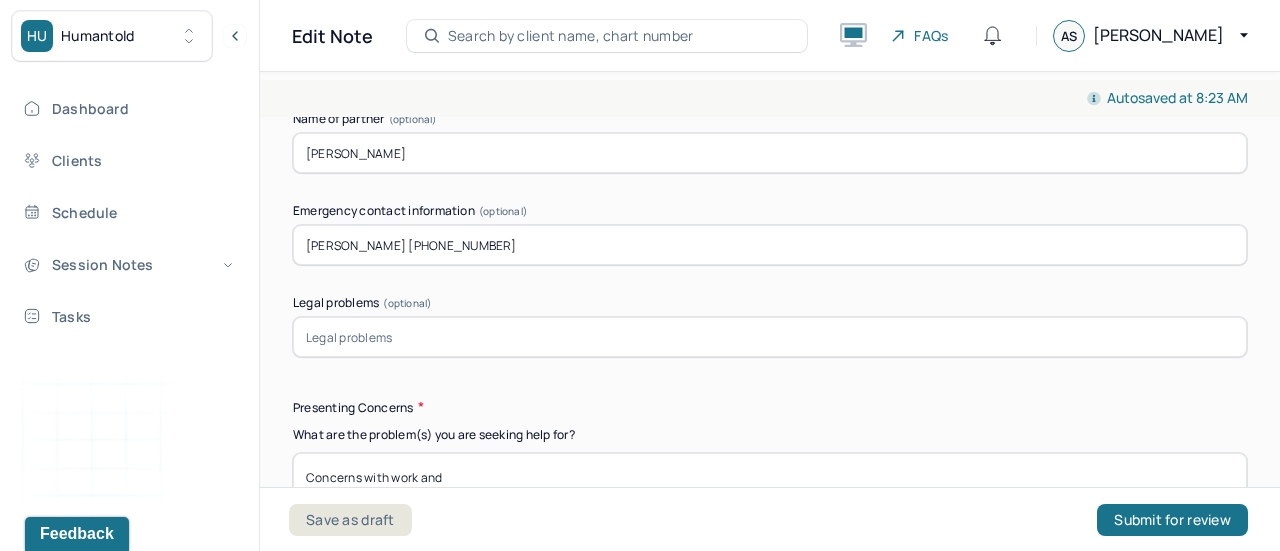 click on "[PERSON_NAME] [PHONE_NUMBER]" at bounding box center [770, 245] 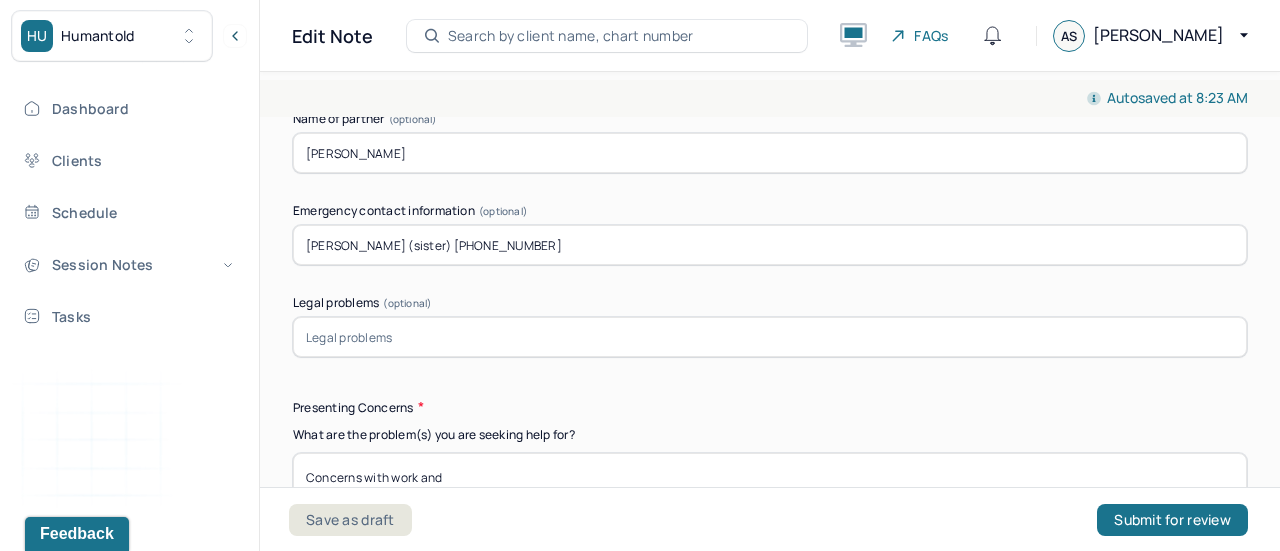 type on "[PERSON_NAME] (sister) [PHONE_NUMBER]" 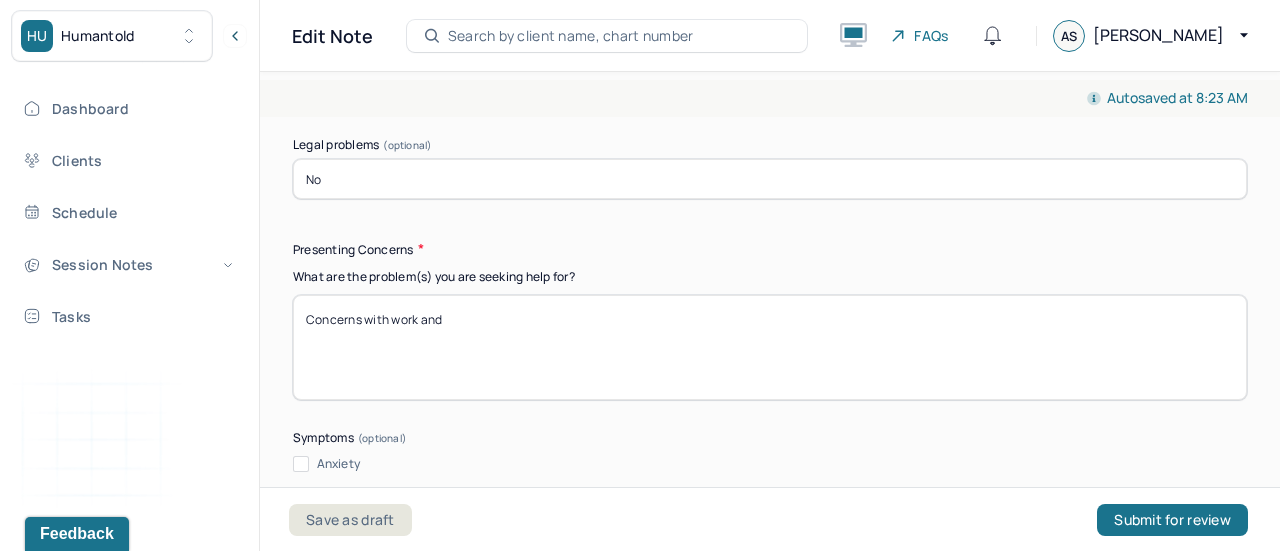 scroll, scrollTop: 2264, scrollLeft: 0, axis: vertical 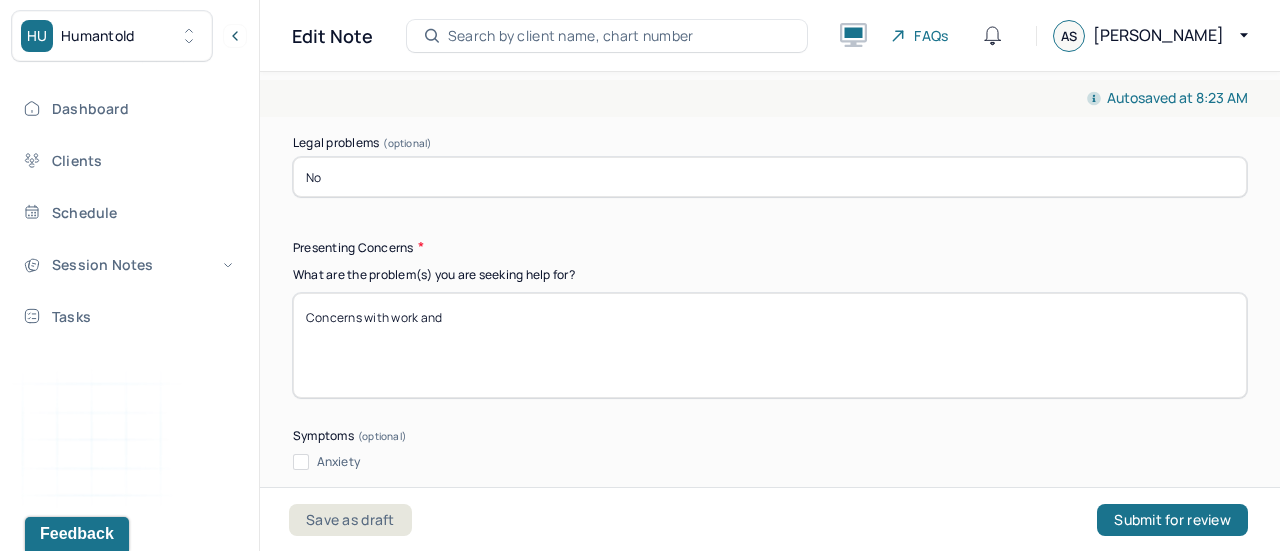 type on "No" 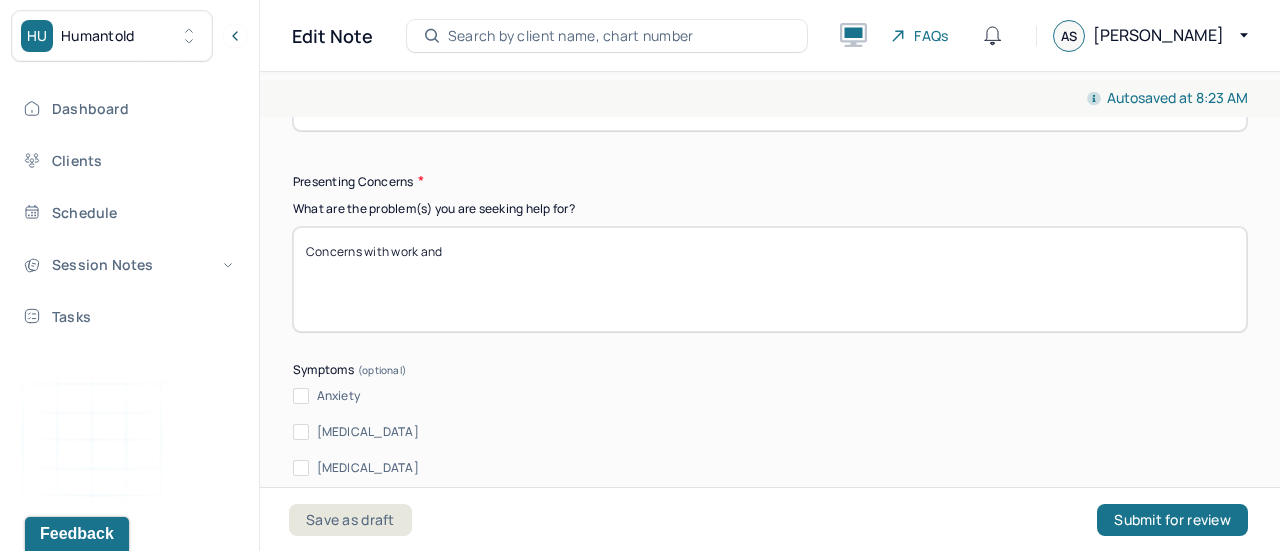 scroll, scrollTop: 2357, scrollLeft: 0, axis: vertical 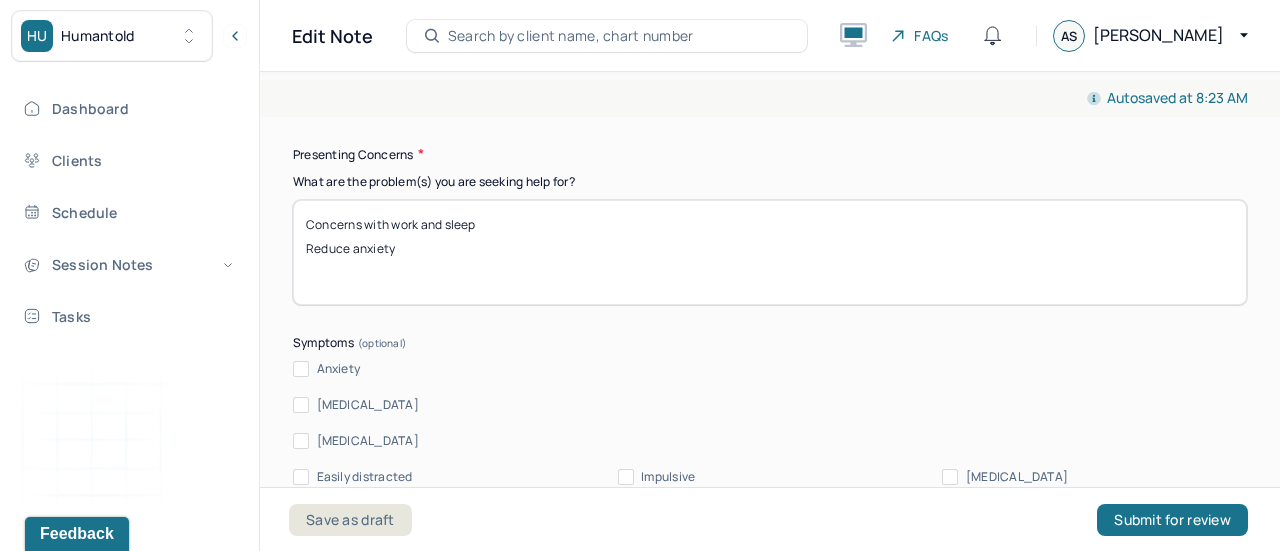 click on "Concerns with work and sleep" at bounding box center (770, 252) 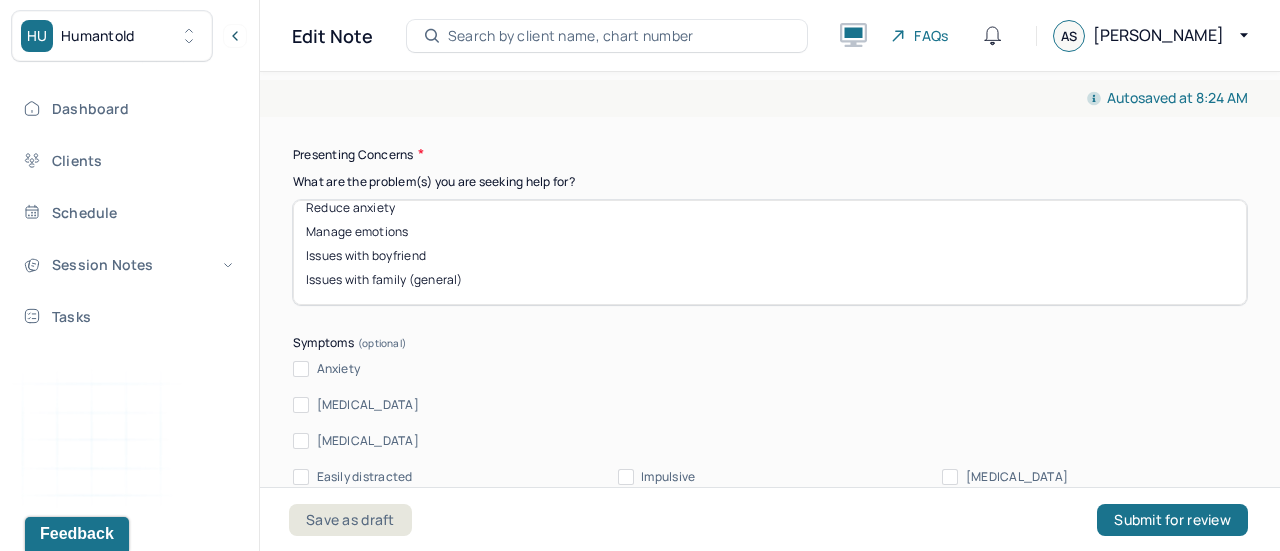 scroll, scrollTop: 64, scrollLeft: 0, axis: vertical 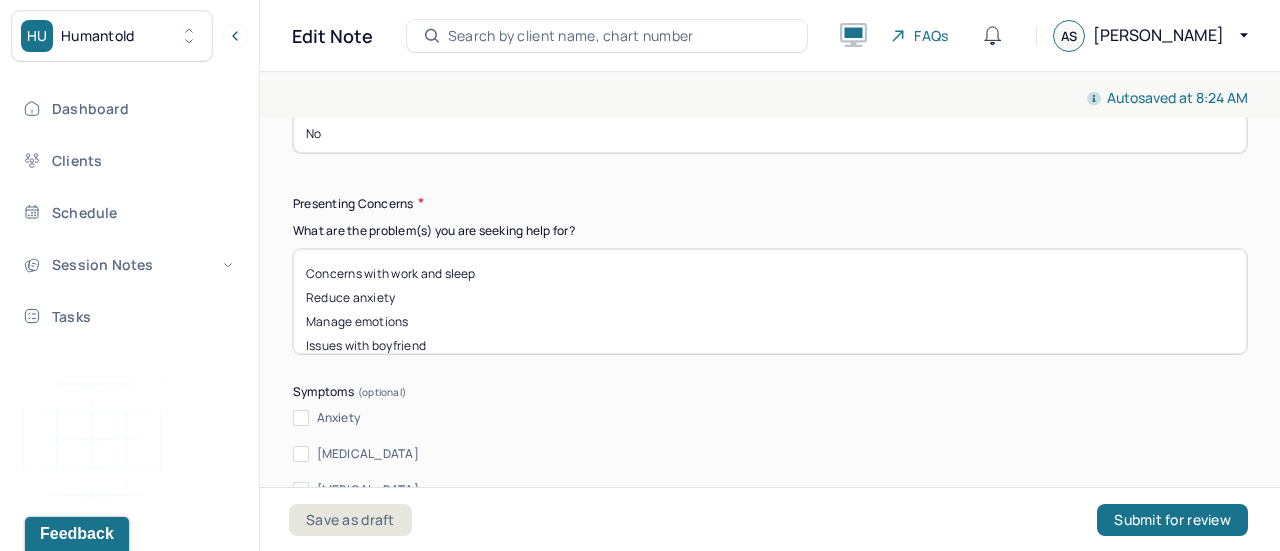 drag, startPoint x: 490, startPoint y: 339, endPoint x: 511, endPoint y: 303, distance: 41.677334 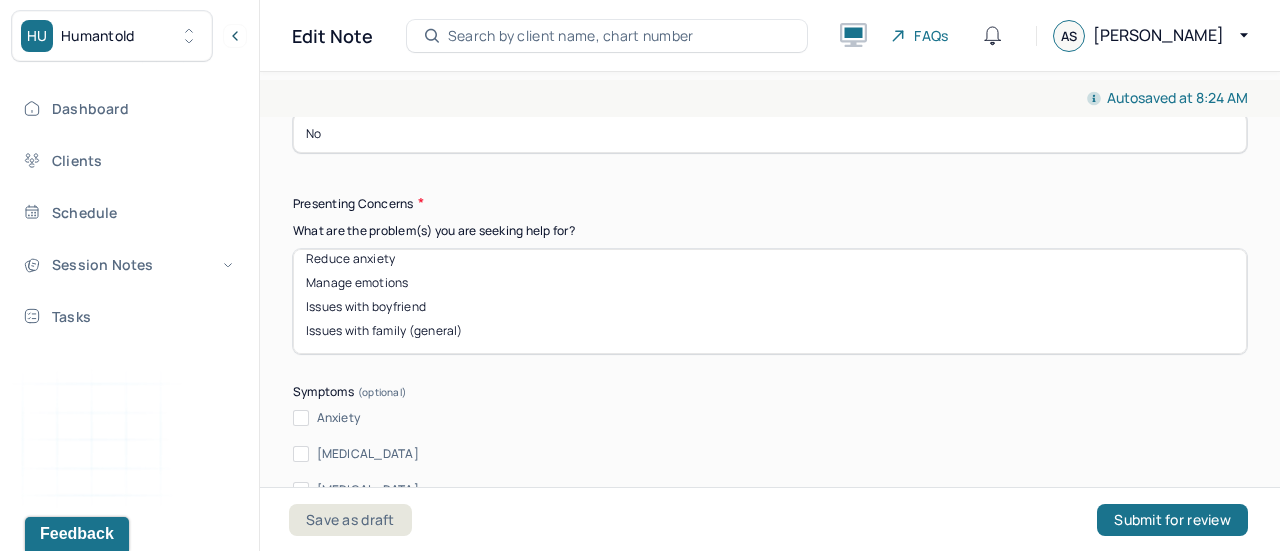 scroll, scrollTop: 48, scrollLeft: 0, axis: vertical 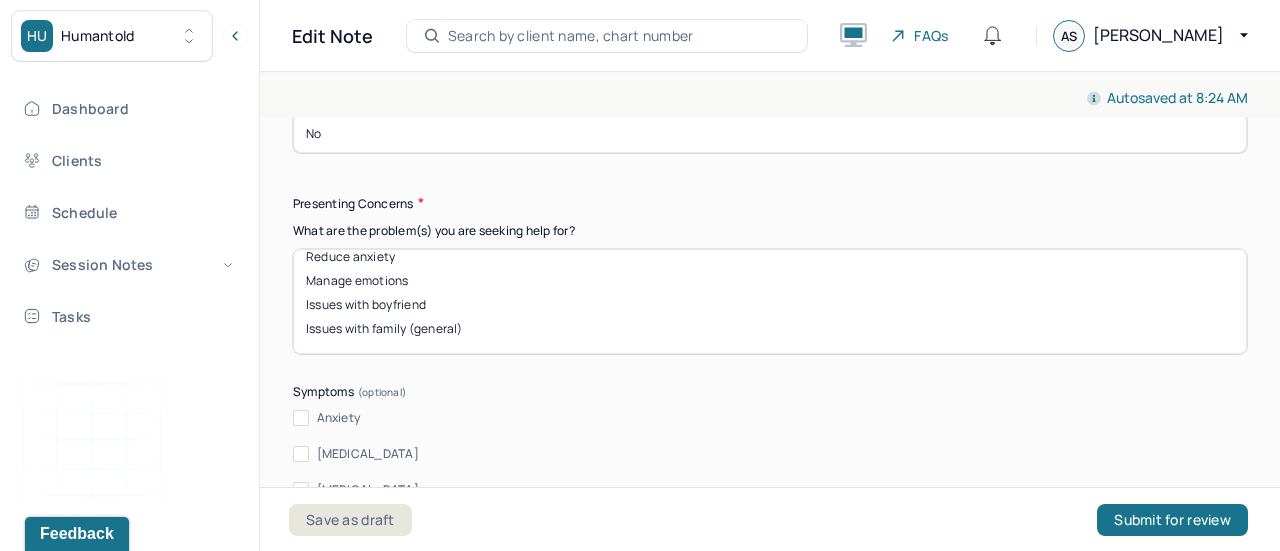 click on "Concerns with work and sleep
Reduce anxiety
Manage emotions
Issues with boyfriend
Issues with family (general)" at bounding box center [770, 301] 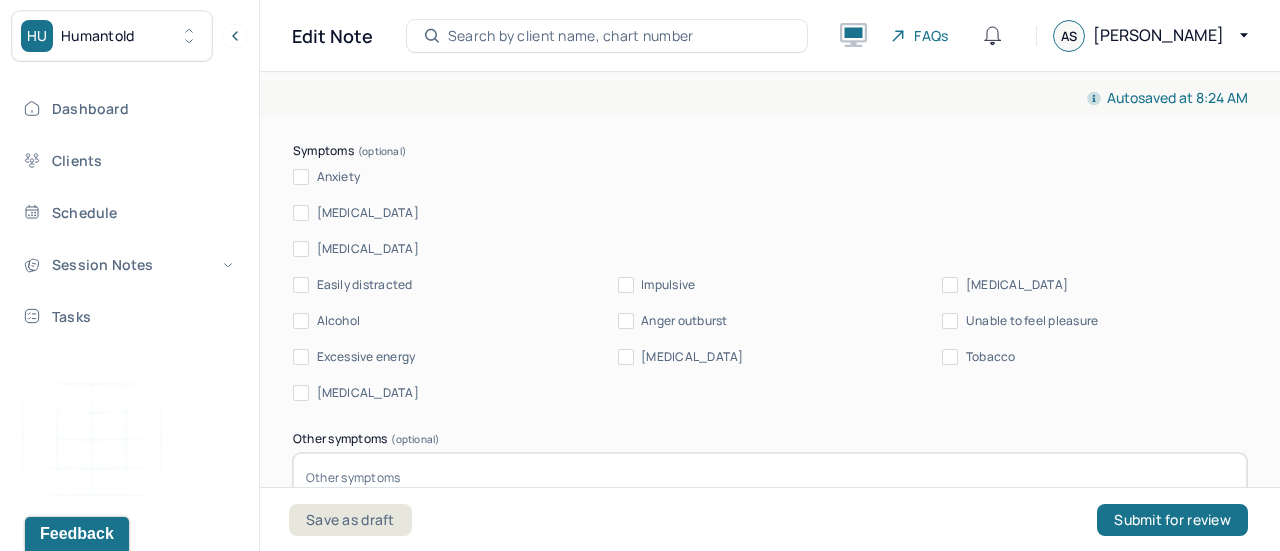 scroll, scrollTop: 2550, scrollLeft: 0, axis: vertical 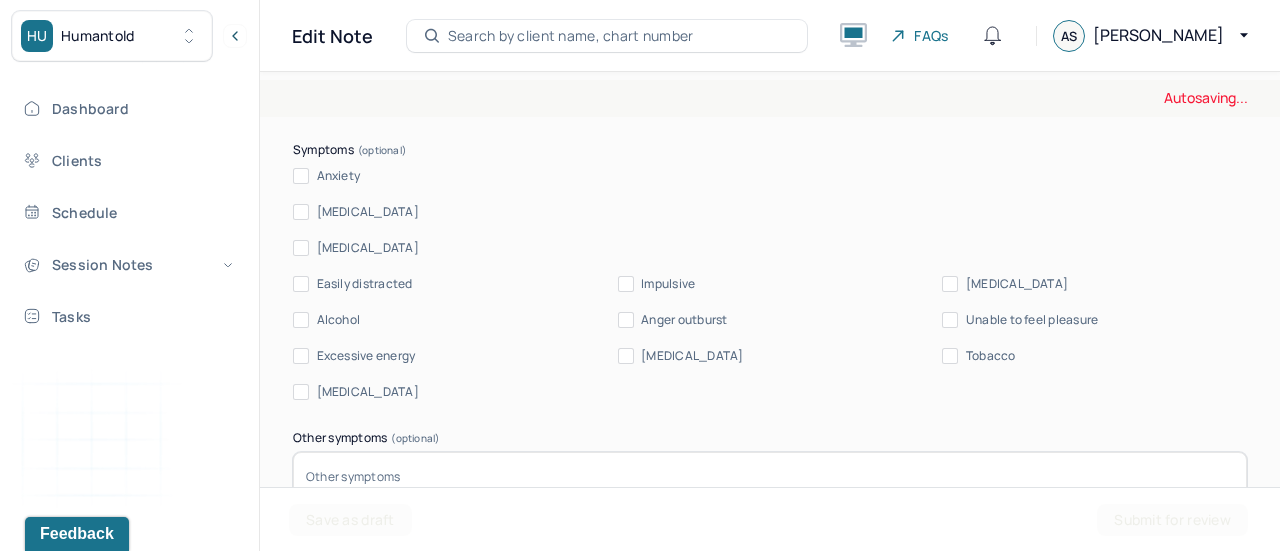 type on "Concerns with work and sleep
Reduce anxiety
Manage emotions
Issues with boyfriend
Issues with family (divorce; general)" 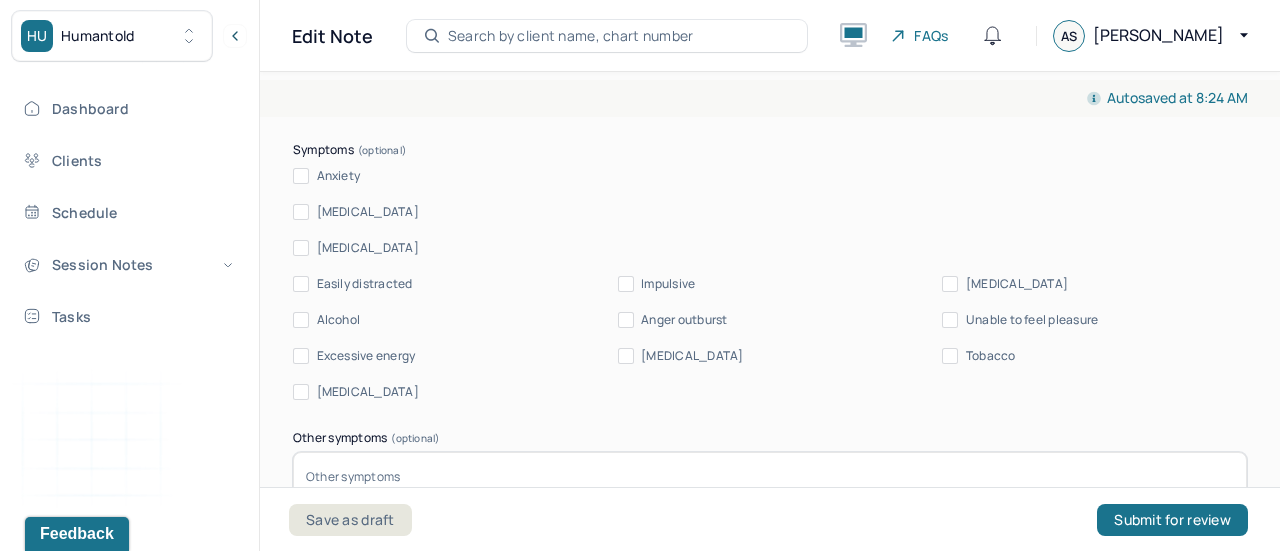 click on "Anxiety" at bounding box center (301, 176) 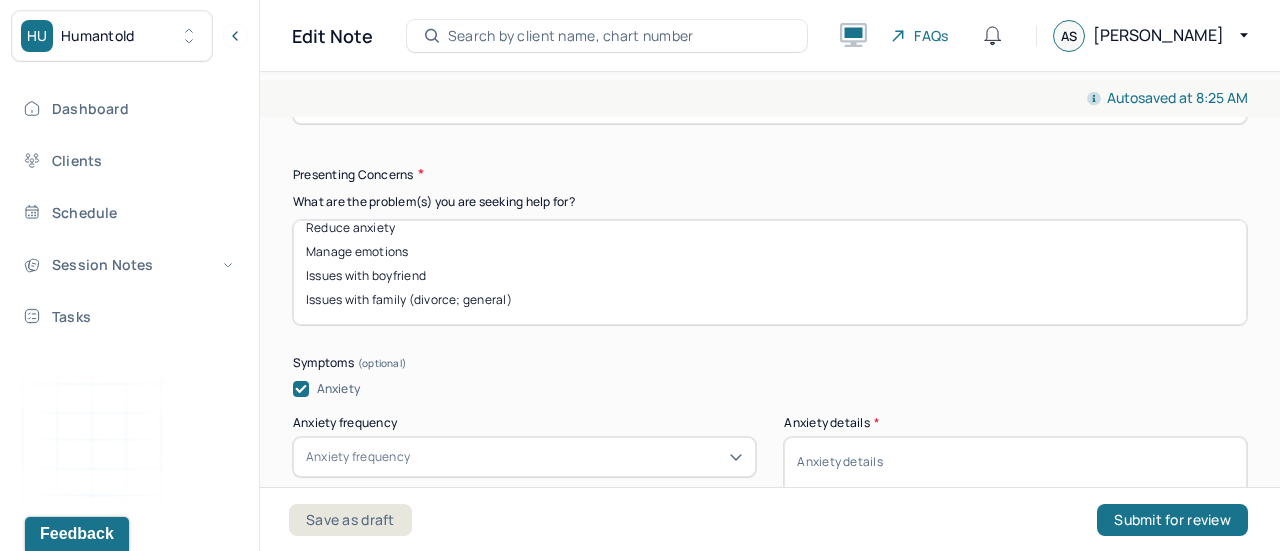 scroll, scrollTop: 2336, scrollLeft: 0, axis: vertical 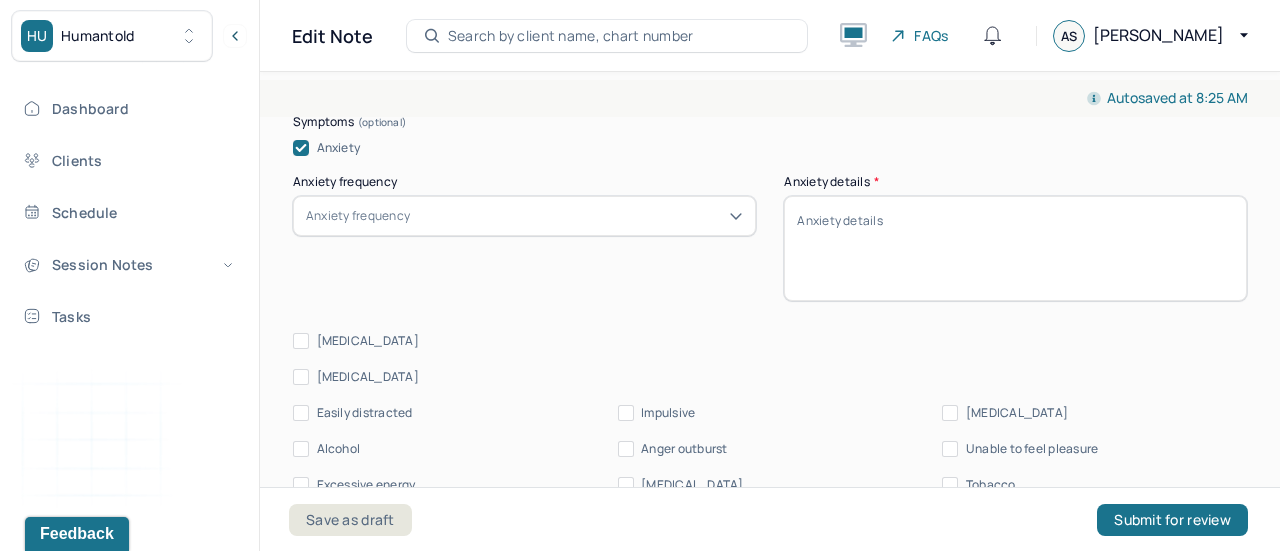 click on "Anxiety frequency" at bounding box center [524, 216] 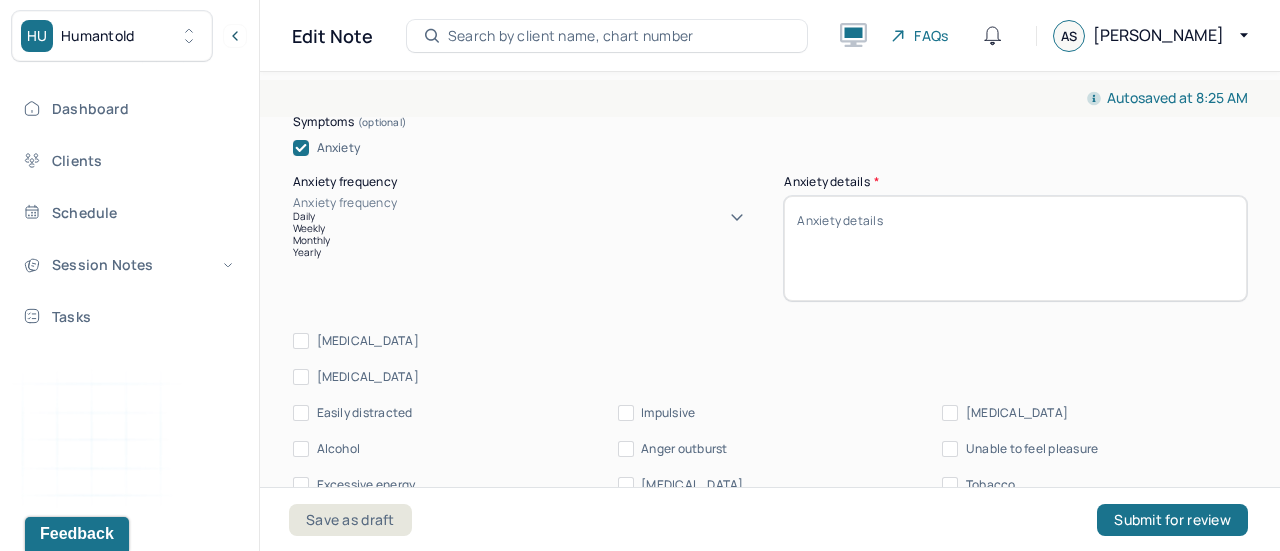 click on "Daily" at bounding box center [524, 216] 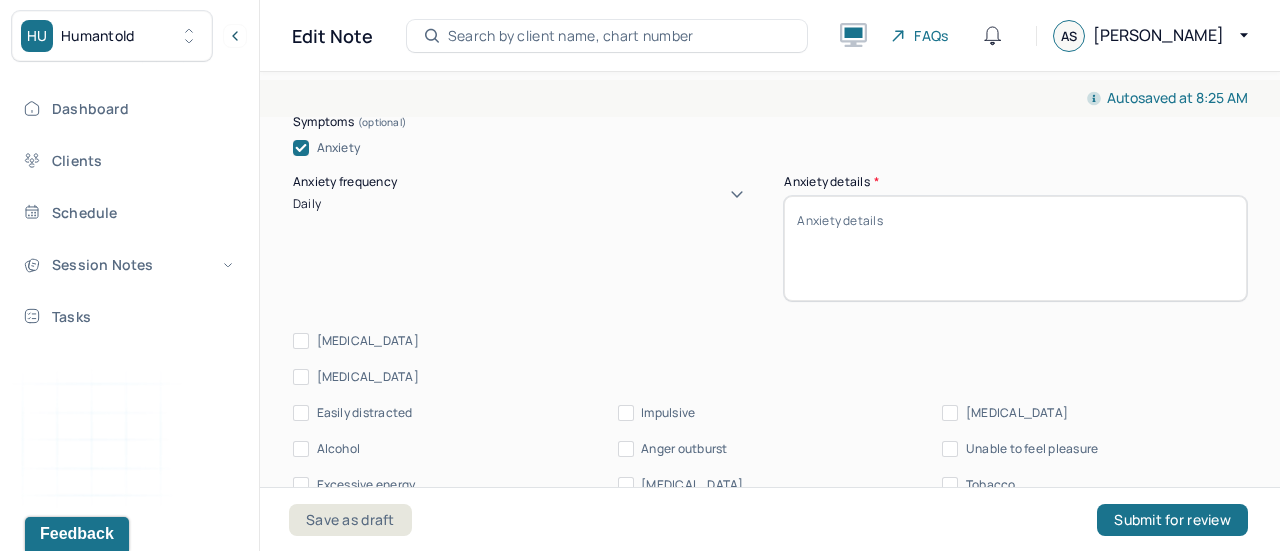 click on "Anxiety details *" at bounding box center [1015, 248] 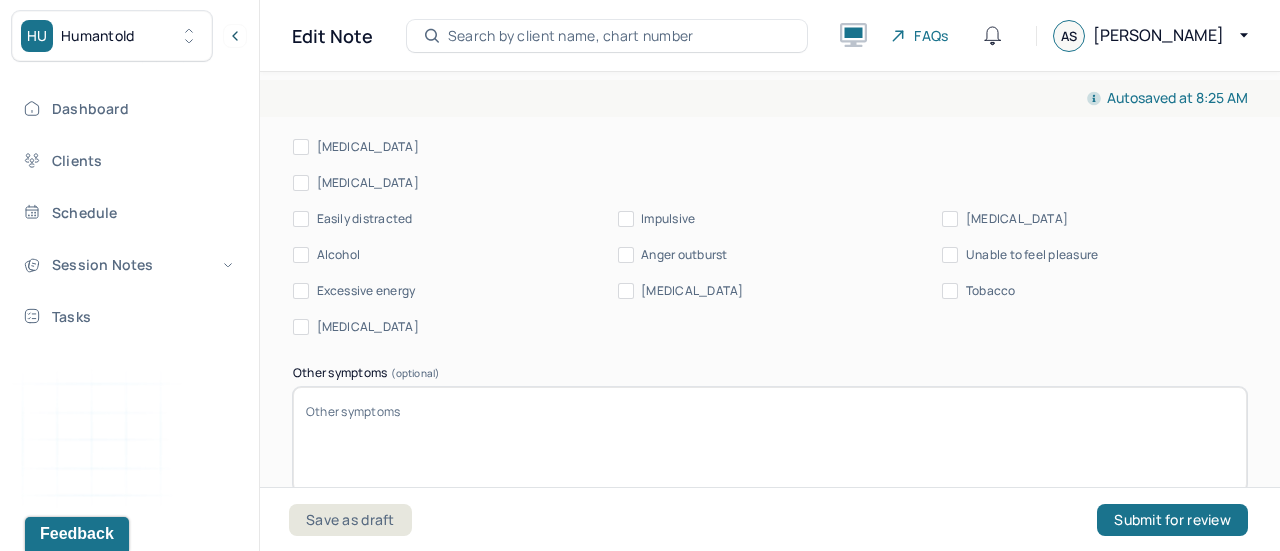 scroll, scrollTop: 2773, scrollLeft: 0, axis: vertical 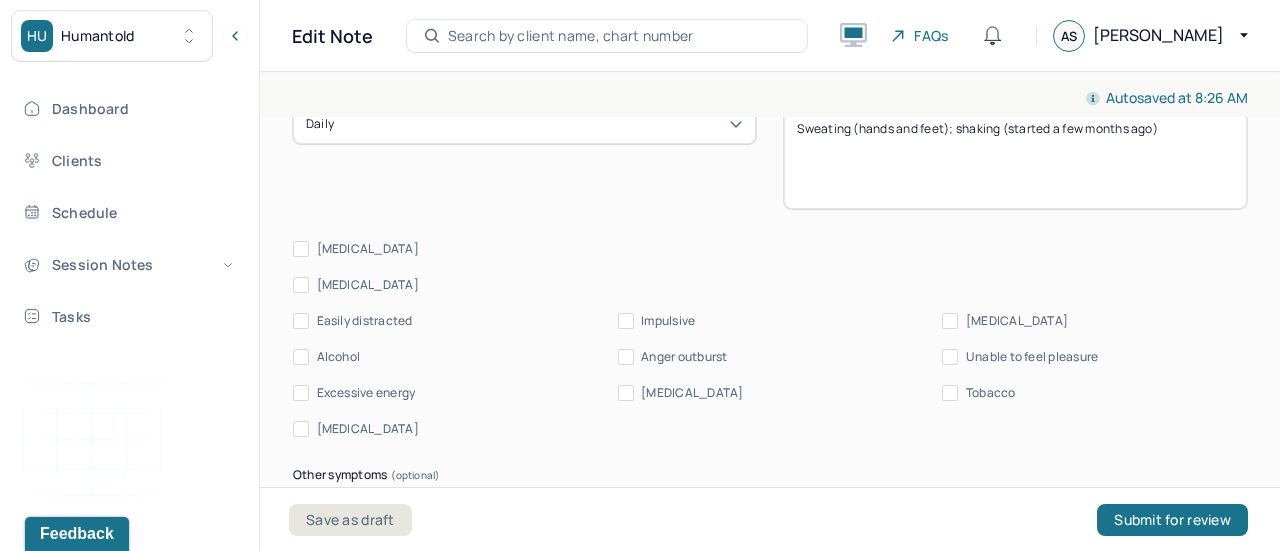 type on "Sweating (hands and feet); shaking (started a few months ago)" 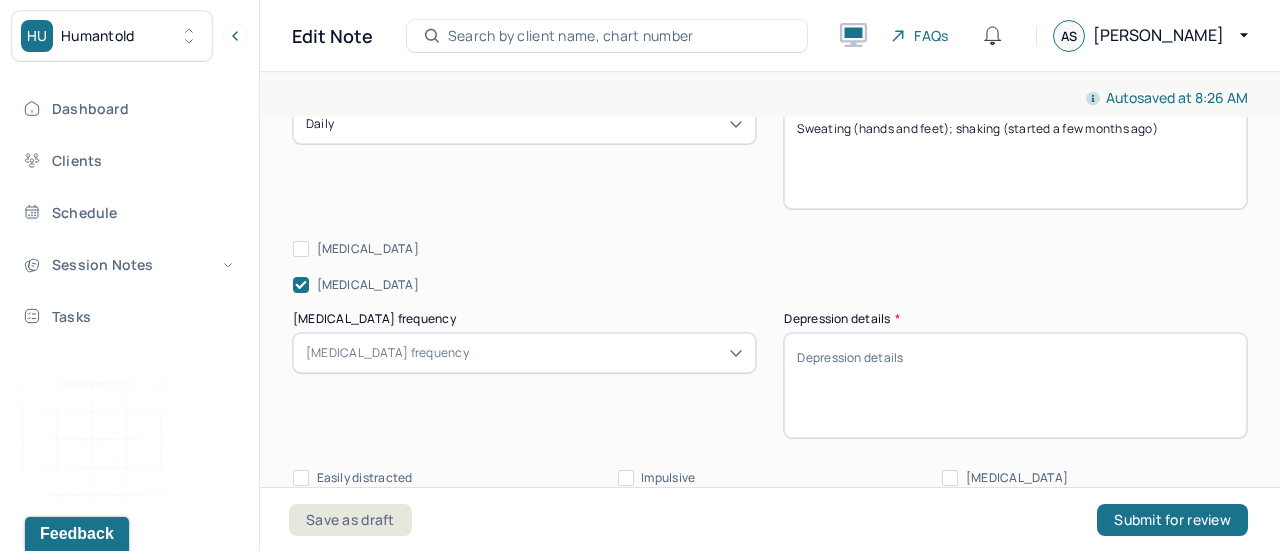 click on "[MEDICAL_DATA] frequency" at bounding box center [387, 353] 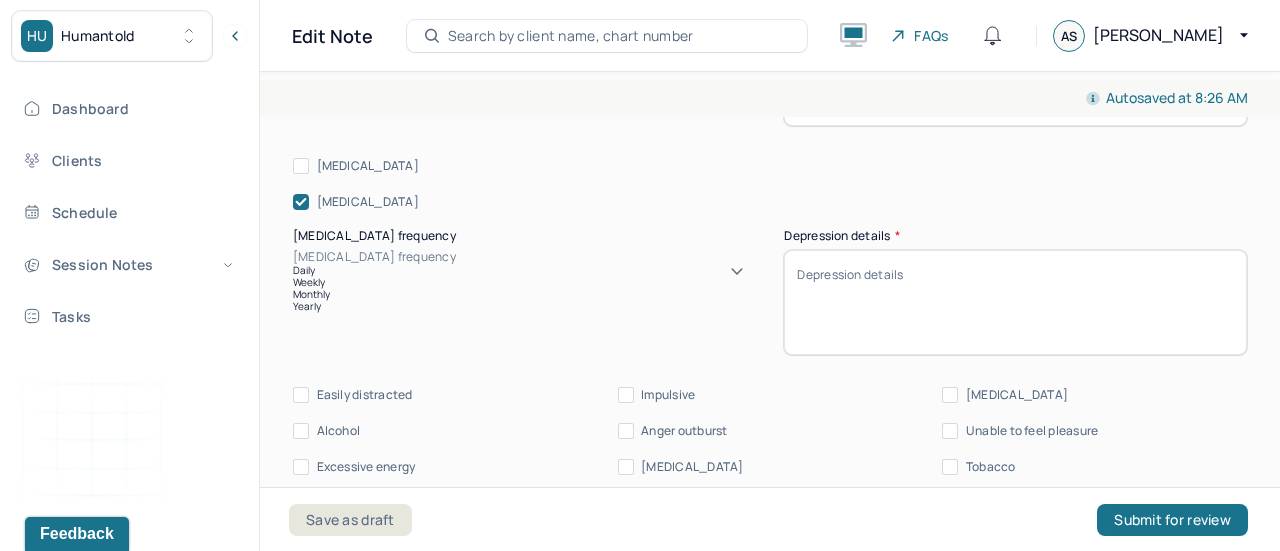 scroll, scrollTop: 2790, scrollLeft: 0, axis: vertical 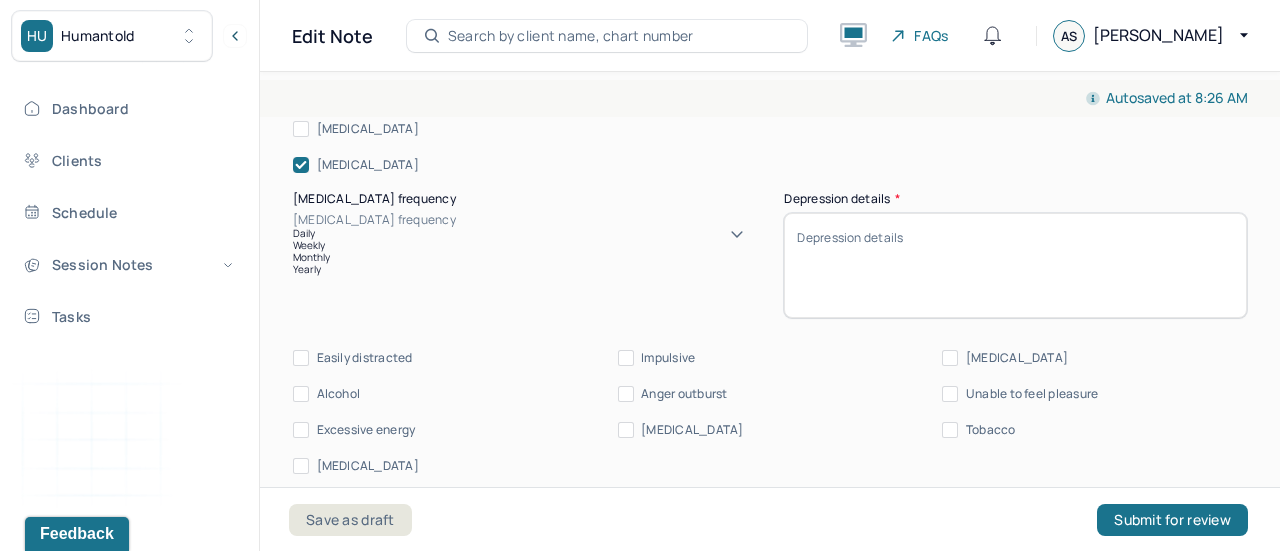 click on "Monthly" at bounding box center (524, 257) 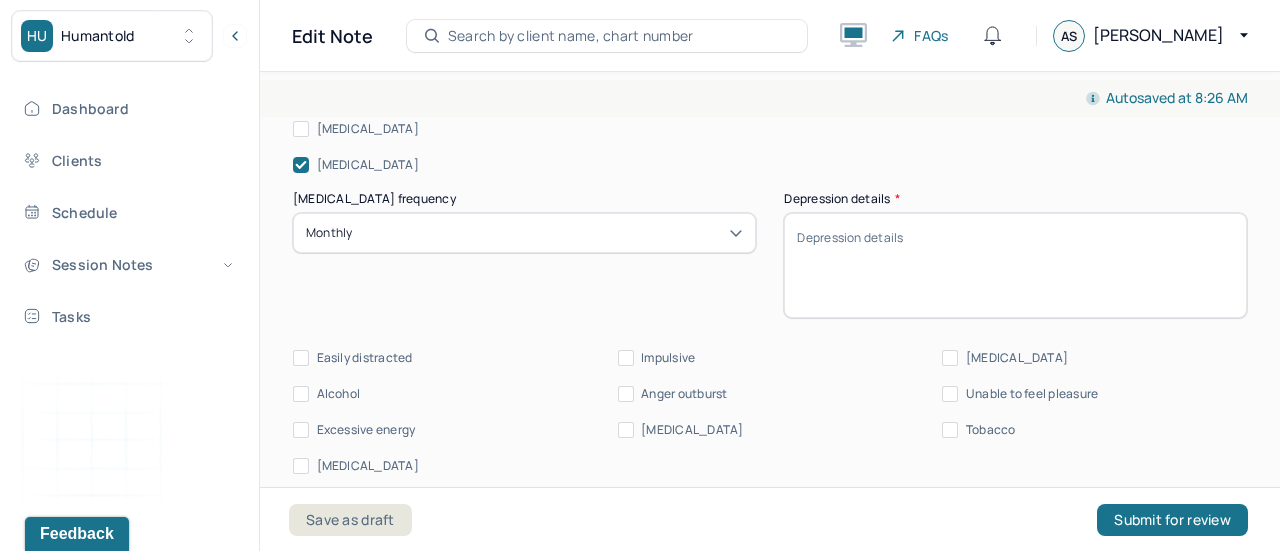 click on "[MEDICAL_DATA] details *" at bounding box center [1015, 265] 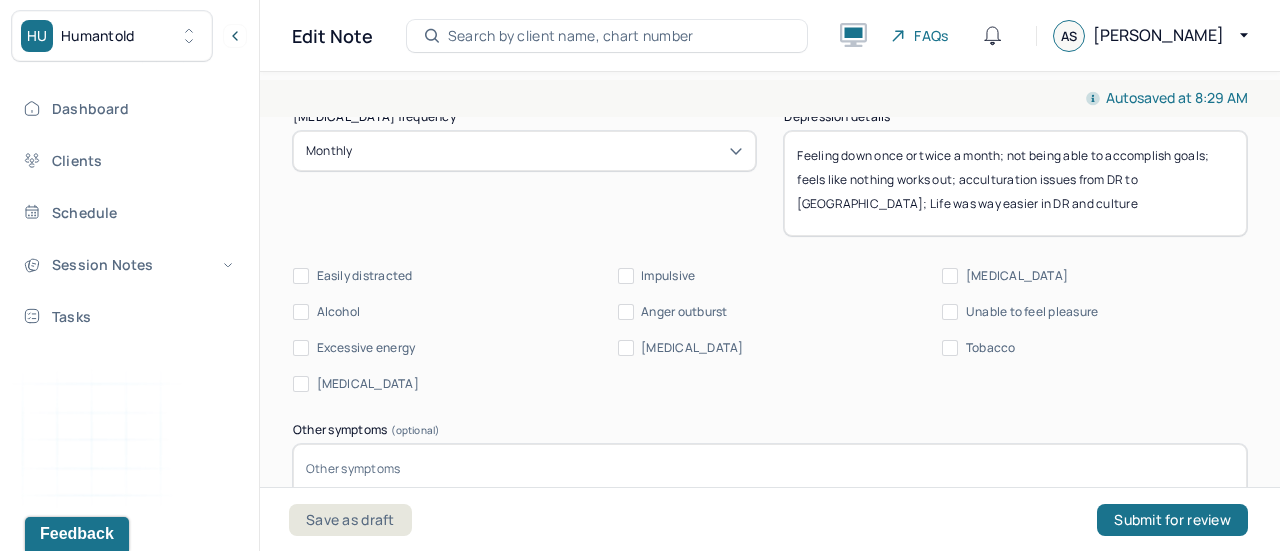 scroll, scrollTop: 2874, scrollLeft: 0, axis: vertical 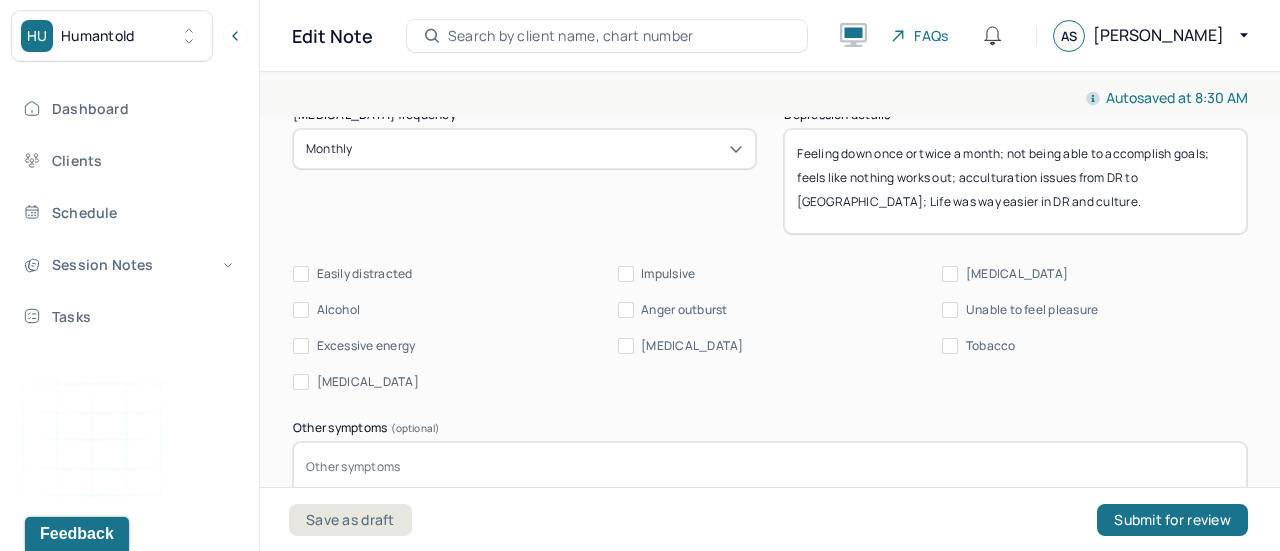 type on "Feeling down once or twice a month; not being able to accomplish goals; feels like nothing works out; acculturation issues from DR to [GEOGRAPHIC_DATA]; Life was way easier in DR and culture." 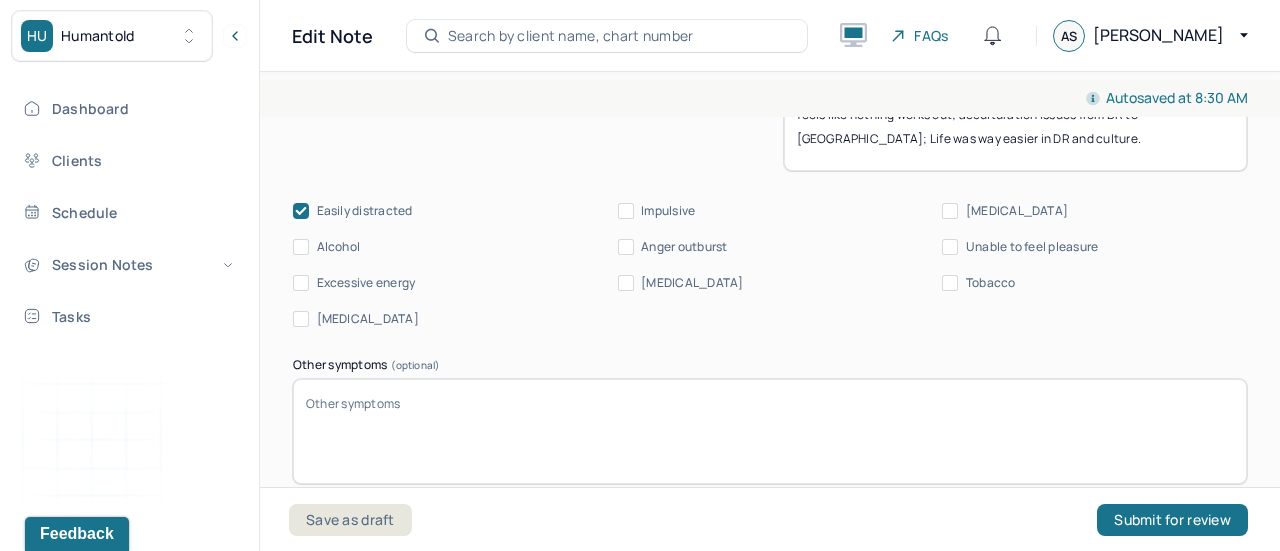 scroll, scrollTop: 2938, scrollLeft: 0, axis: vertical 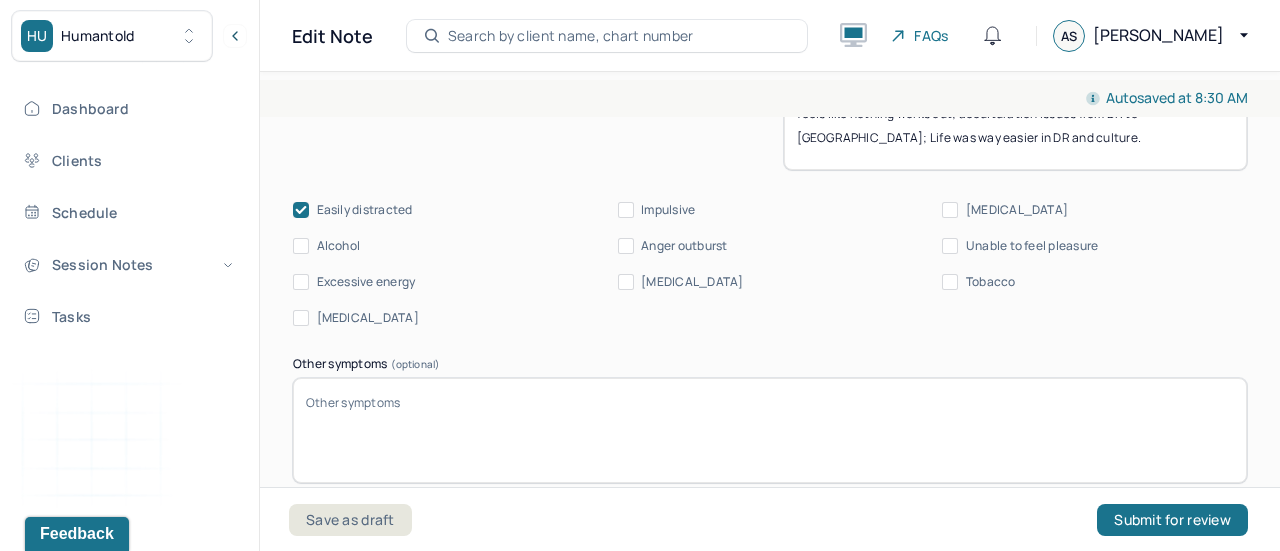 drag, startPoint x: 298, startPoint y: 271, endPoint x: 280, endPoint y: 275, distance: 18.439089 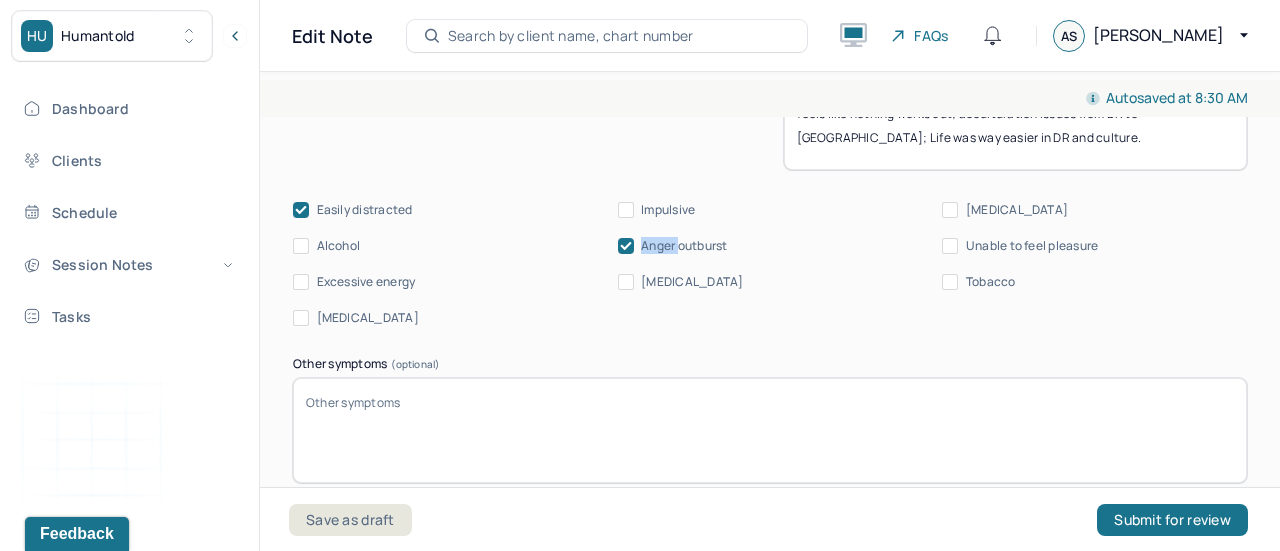drag, startPoint x: 319, startPoint y: 279, endPoint x: 426, endPoint y: 277, distance: 107.01869 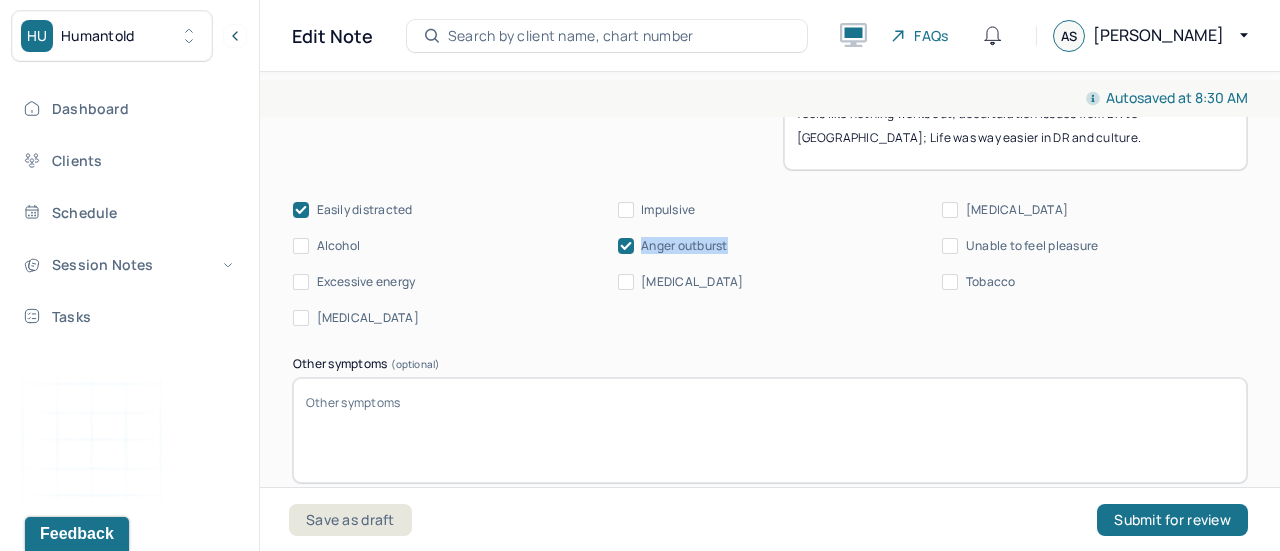 click on "Anger outburst" at bounding box center (770, 246) 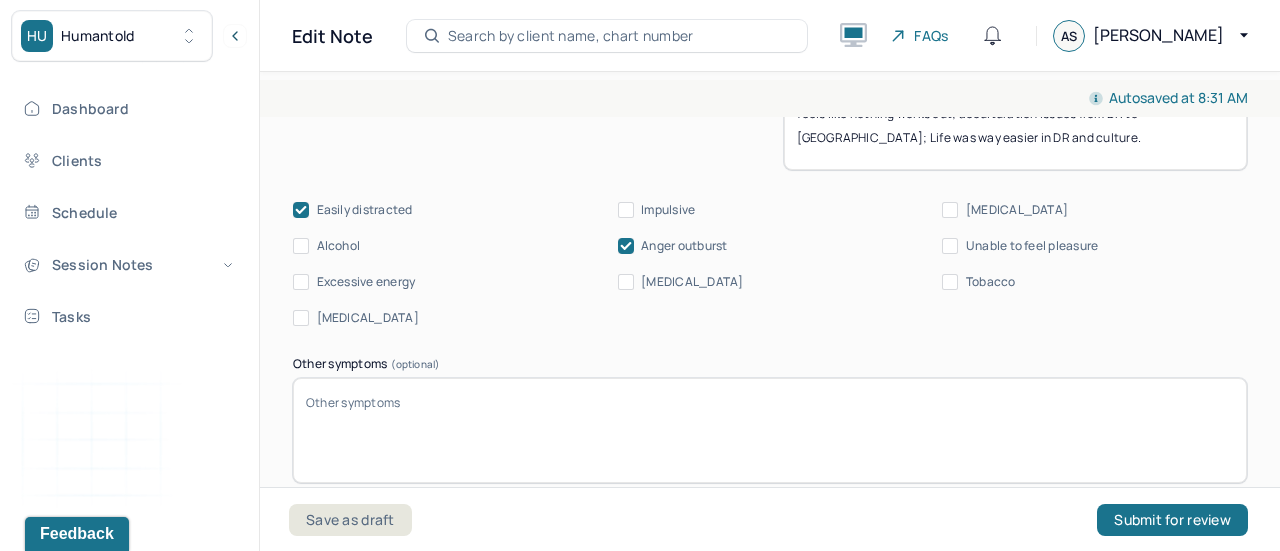 click on "Easily distracted Impulsive [MEDICAL_DATA] Alcohol Anger outburst Unable to feel pleasure Excessive energy [MEDICAL_DATA] Tobacco [MEDICAL_DATA]" at bounding box center (770, 264) 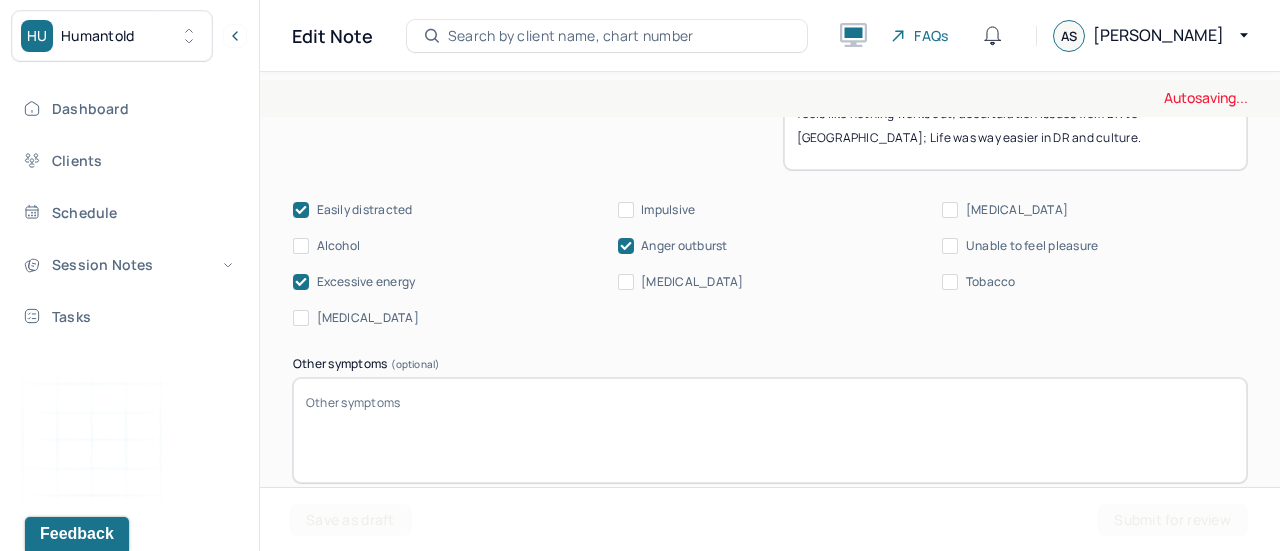 click on "Easily distracted Impulsive [MEDICAL_DATA] Alcohol Anger outburst Unable to feel pleasure Excessive energy [MEDICAL_DATA] Tobacco [MEDICAL_DATA]" at bounding box center (770, 264) 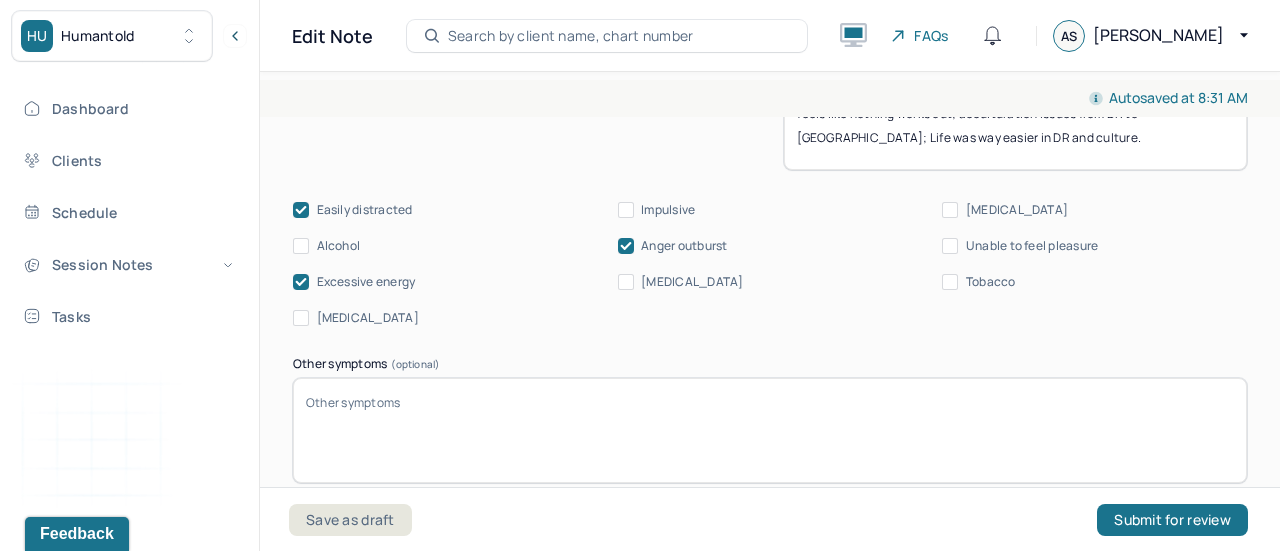 click on "Excessive energy" at bounding box center (445, 282) 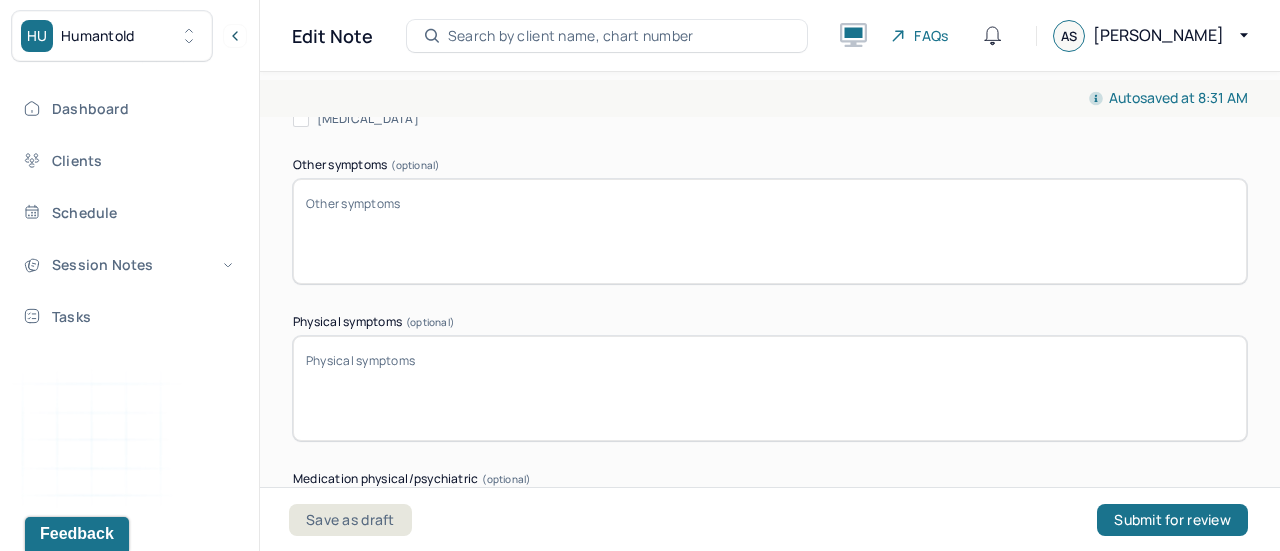 scroll, scrollTop: 3140, scrollLeft: 0, axis: vertical 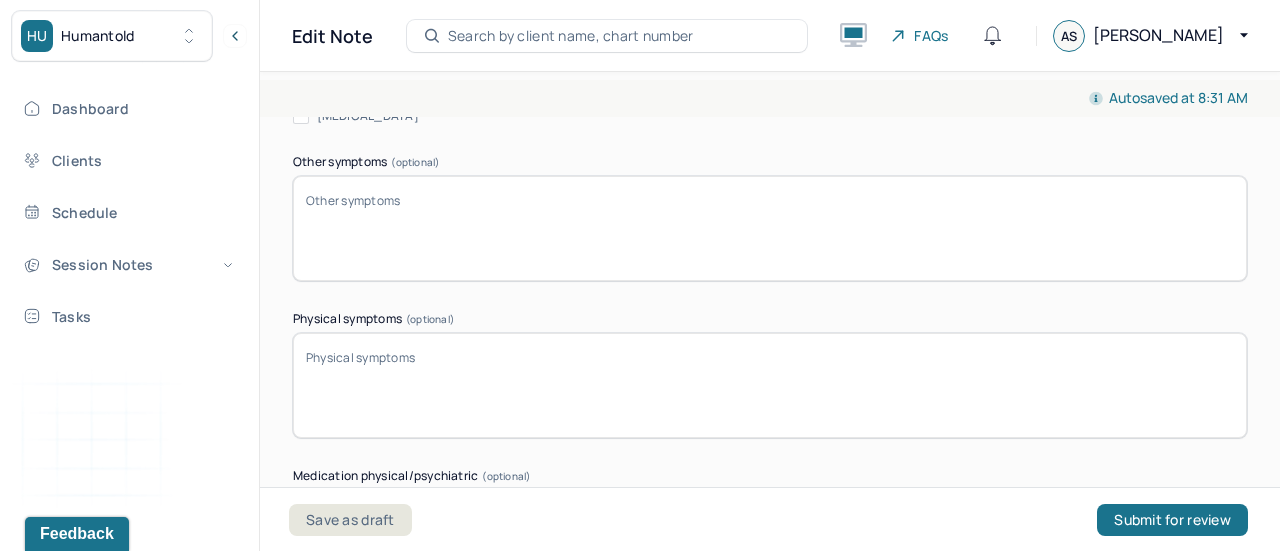 click on "Other symptoms (optional)" at bounding box center [770, 228] 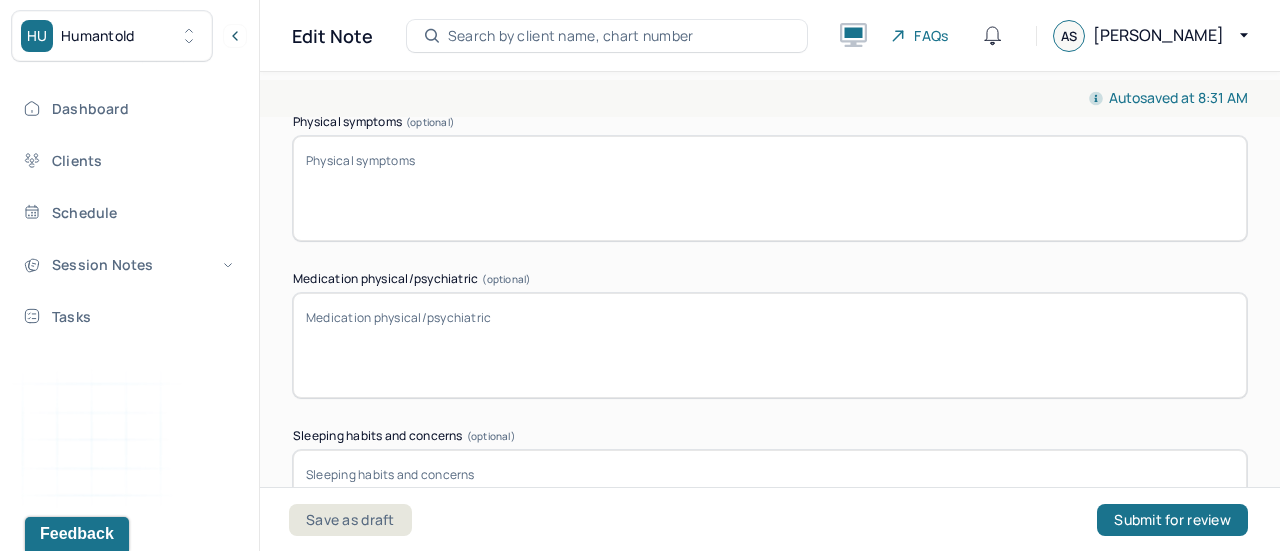 scroll, scrollTop: 3338, scrollLeft: 0, axis: vertical 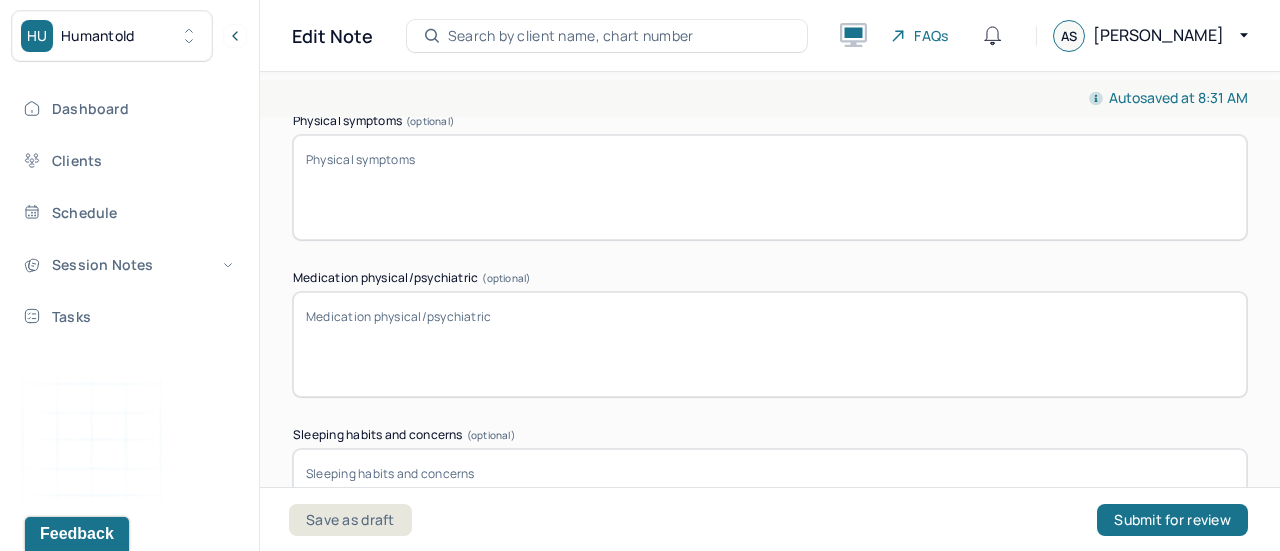 click on "Physical symptoms (optional)" at bounding box center (770, 187) 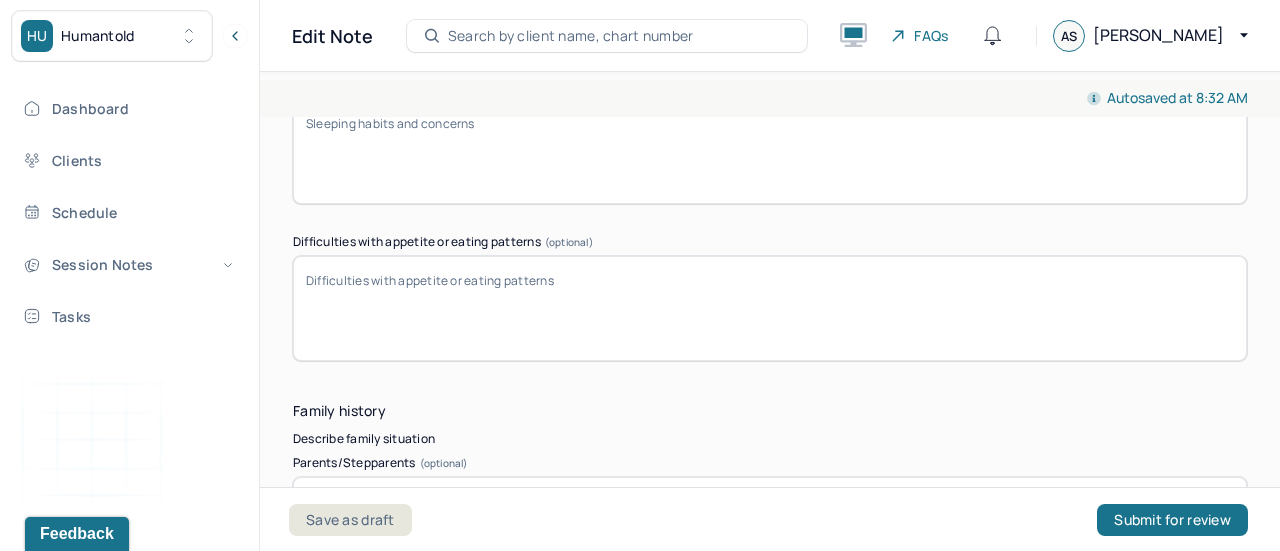 scroll, scrollTop: 3690, scrollLeft: 0, axis: vertical 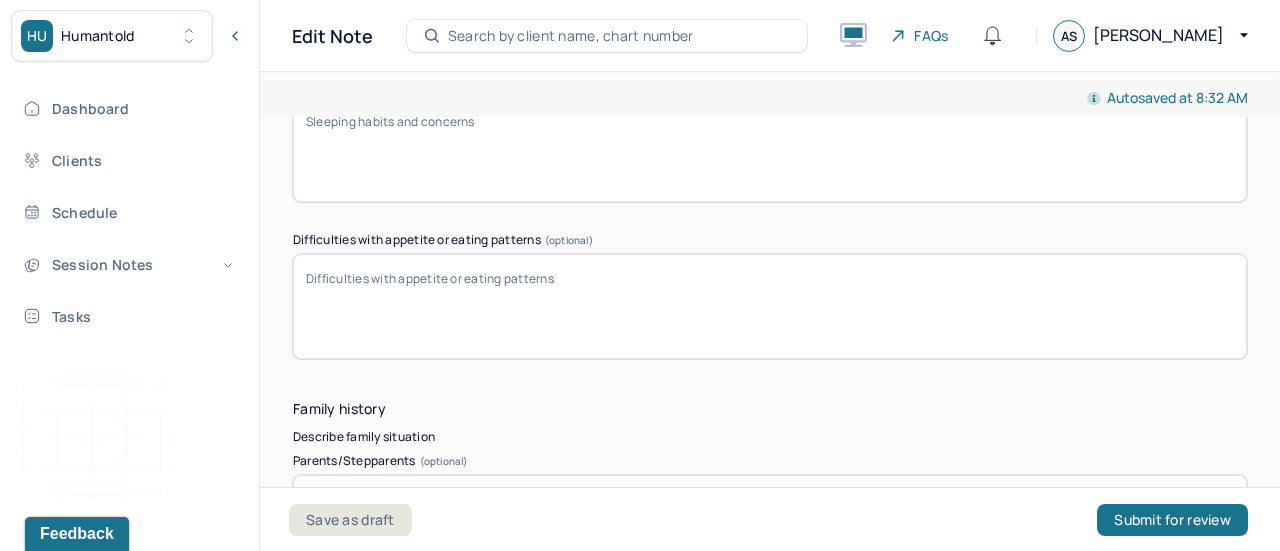 type on "Sweating and Shaking
at night feels very energetic and feels unable to shut down" 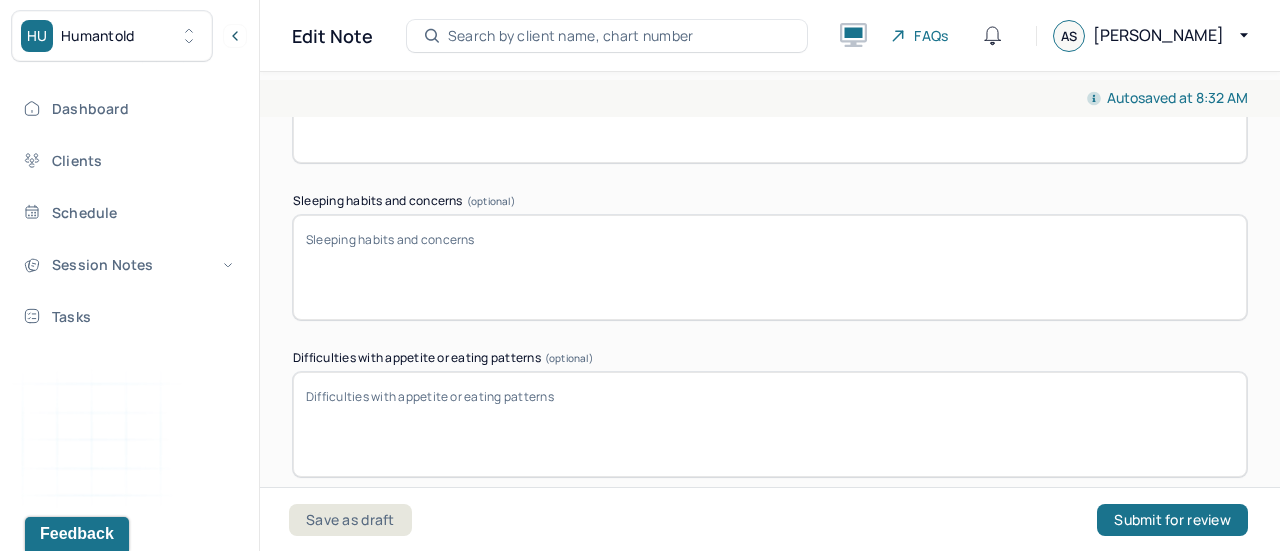 scroll, scrollTop: 3359, scrollLeft: 0, axis: vertical 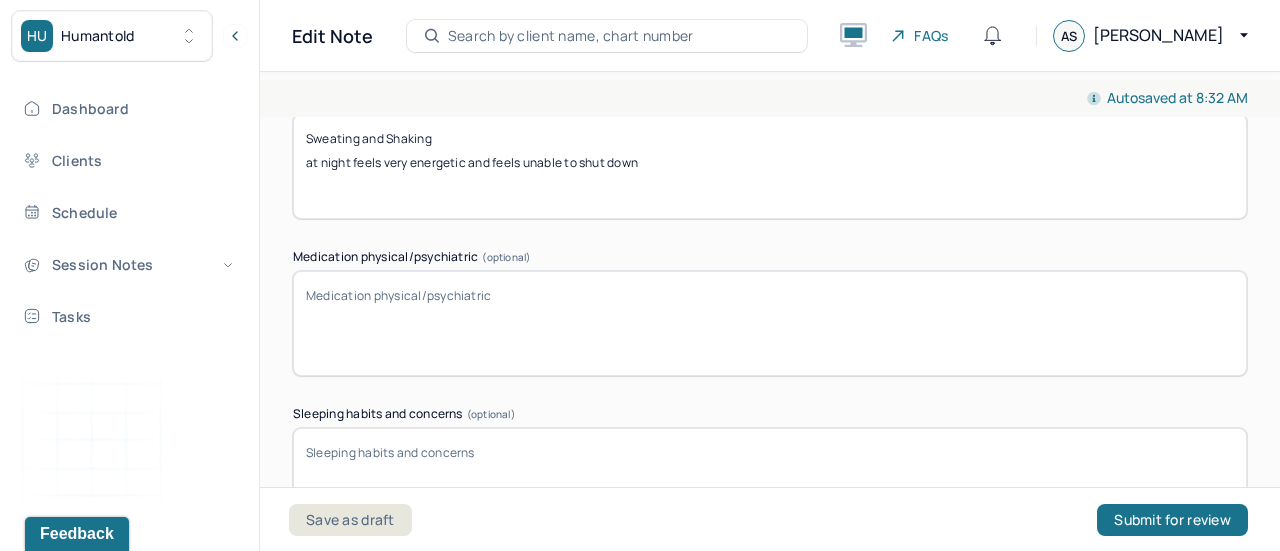 click on "Presenting Concerns What are the problem(s) you are seeking help for? Concerns with work and sleep
Reduce anxiety
Manage emotions
Issues with boyfriend
Issues with family (divorce; general)
Symptoms Anxiety Anxiety frequency Daily Anxiety details * Sweating (hands and feet); shaking (started a few months ago) [MEDICAL_DATA] [MEDICAL_DATA] [MEDICAL_DATA] frequency Monthly [MEDICAL_DATA] details * Feeling down once or twice a month; not being able to accomplish goals; feels like nothing works out; acculturation issues from DR to [GEOGRAPHIC_DATA]; Life was way easier in DR and culture.  Easily distracted Impulsive [MEDICAL_DATA] Alcohol Anger outburst Unable to feel pleasure Excessive energy [MEDICAL_DATA] Tobacco [MEDICAL_DATA] Other symptoms (optional) Physical symptoms (optional) Sweating and Shaking
at night feels very energetic and feels unable to shut down Medication physical/psychiatric (optional) Sleeping habits and concerns (optional) Difficulties with appetite or eating patterns (optional)" at bounding box center [770, -84] 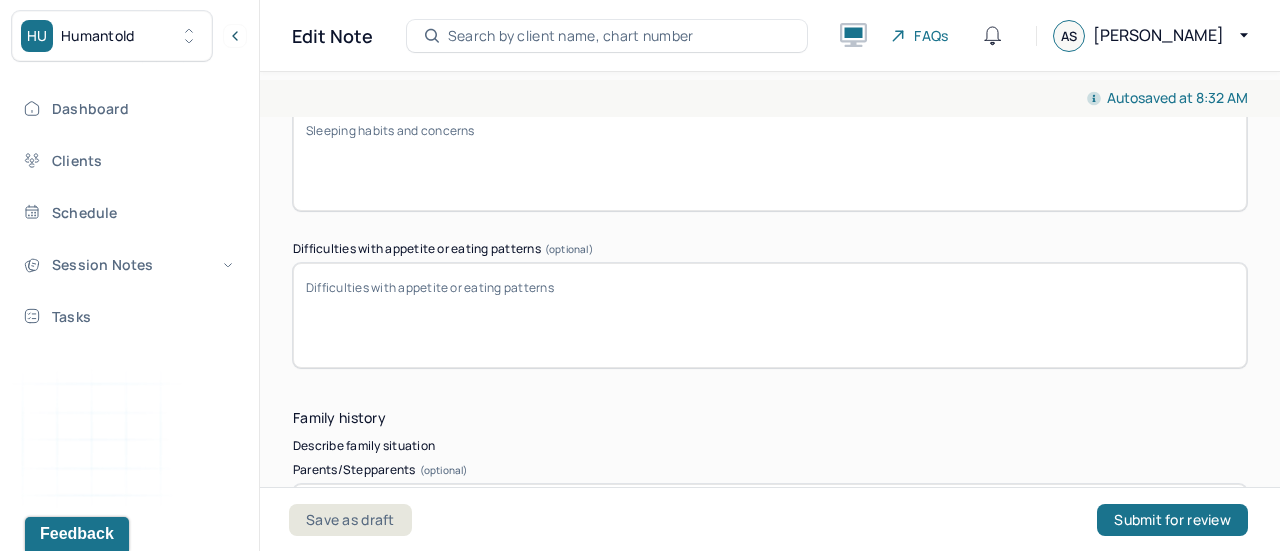 scroll, scrollTop: 3683, scrollLeft: 0, axis: vertical 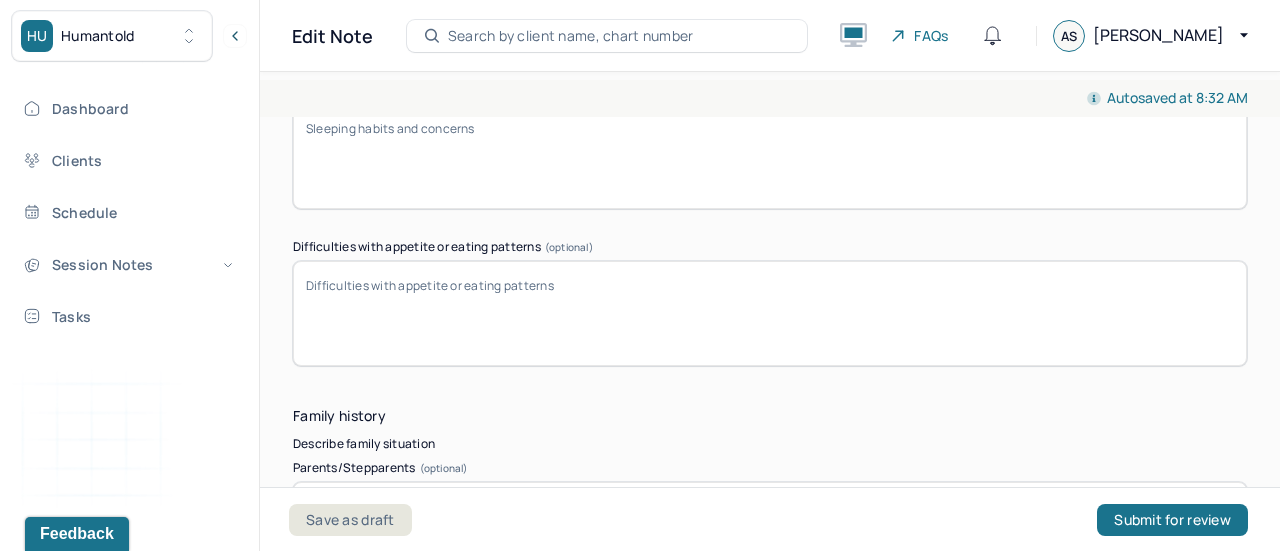 type on "No" 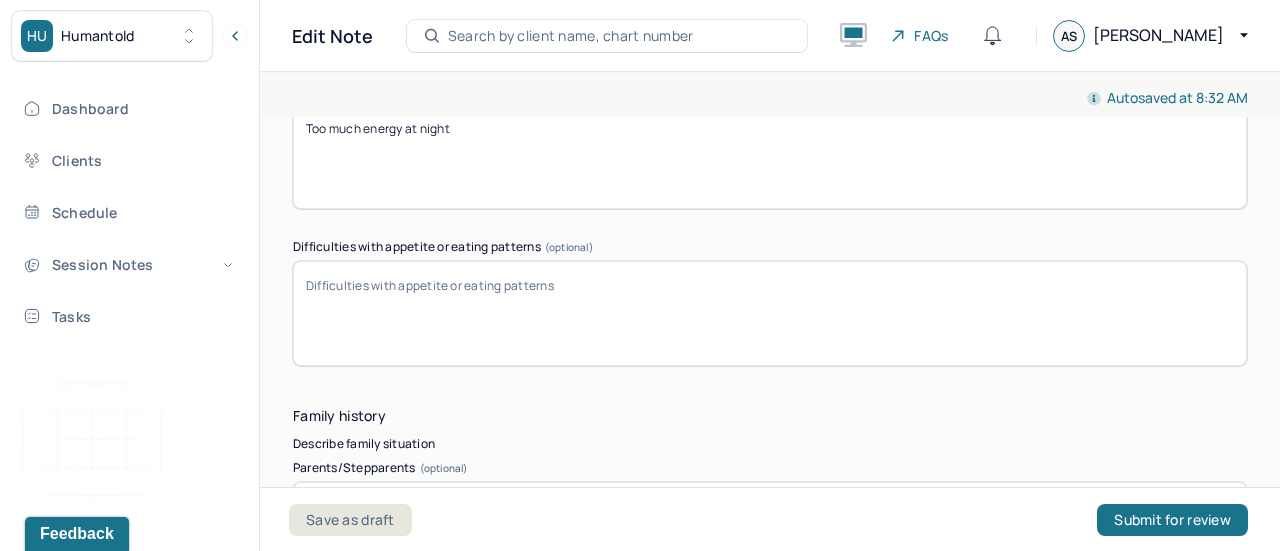 type on "Too much energy at night" 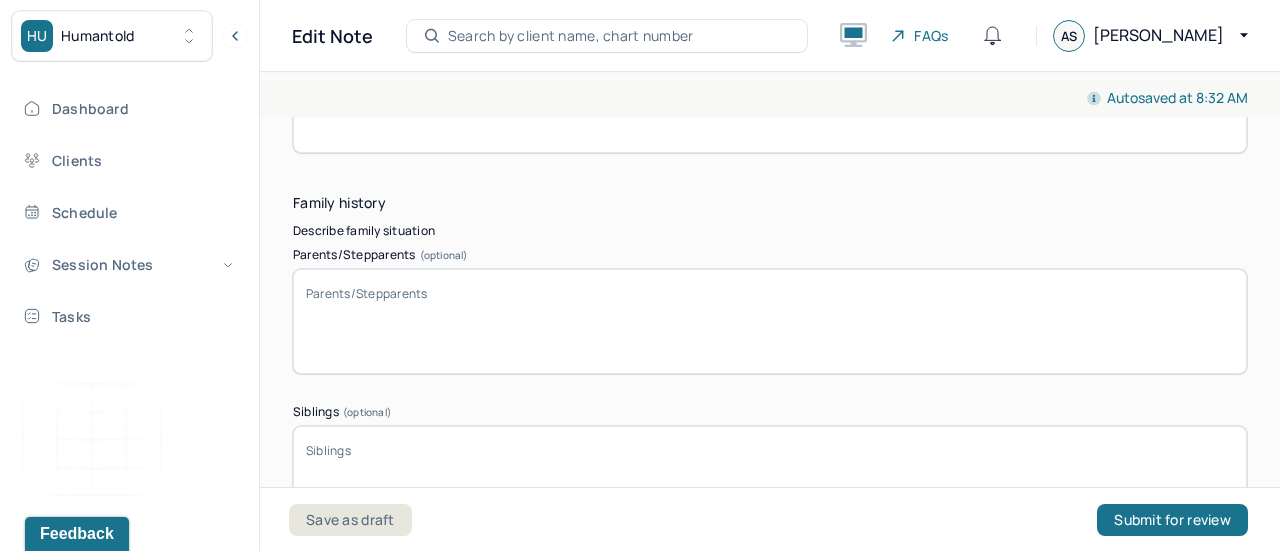 scroll, scrollTop: 3893, scrollLeft: 0, axis: vertical 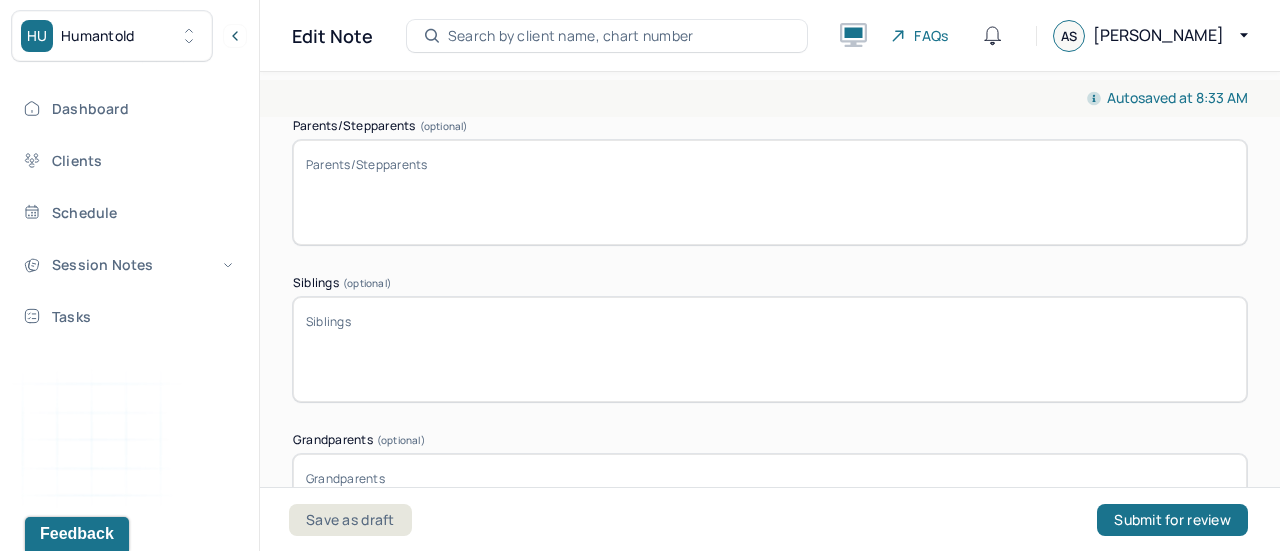 type on "No" 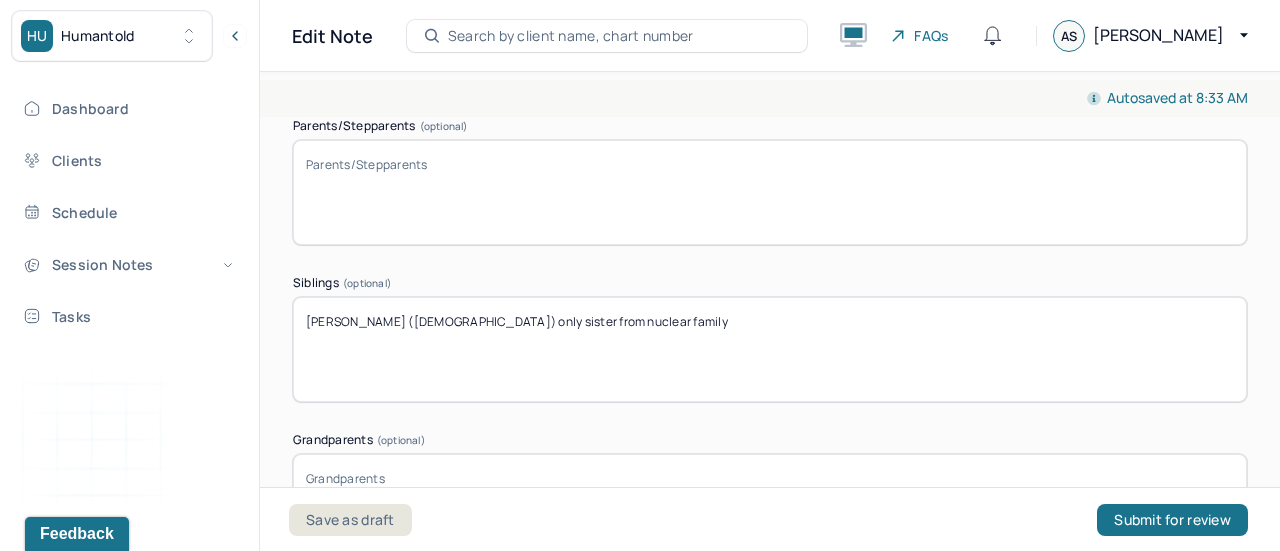 type on "[PERSON_NAME] ([DEMOGRAPHIC_DATA]) only sister from nuclear family" 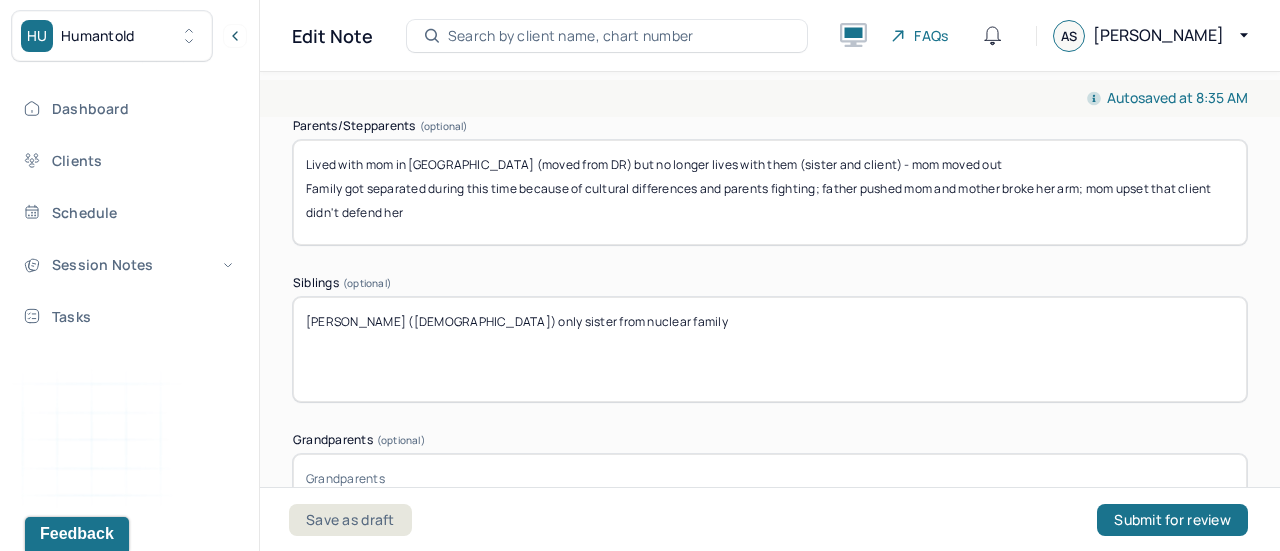 click on "Lived with mom in [GEOGRAPHIC_DATA] (moved from DR) but no longer lives with them (sister and client) - mom moved out
Family got separated during this time because of cultural differences and parents fighting; father pushed mom and mother broke her arm; mom upset that client didn't defend her" at bounding box center (770, 192) 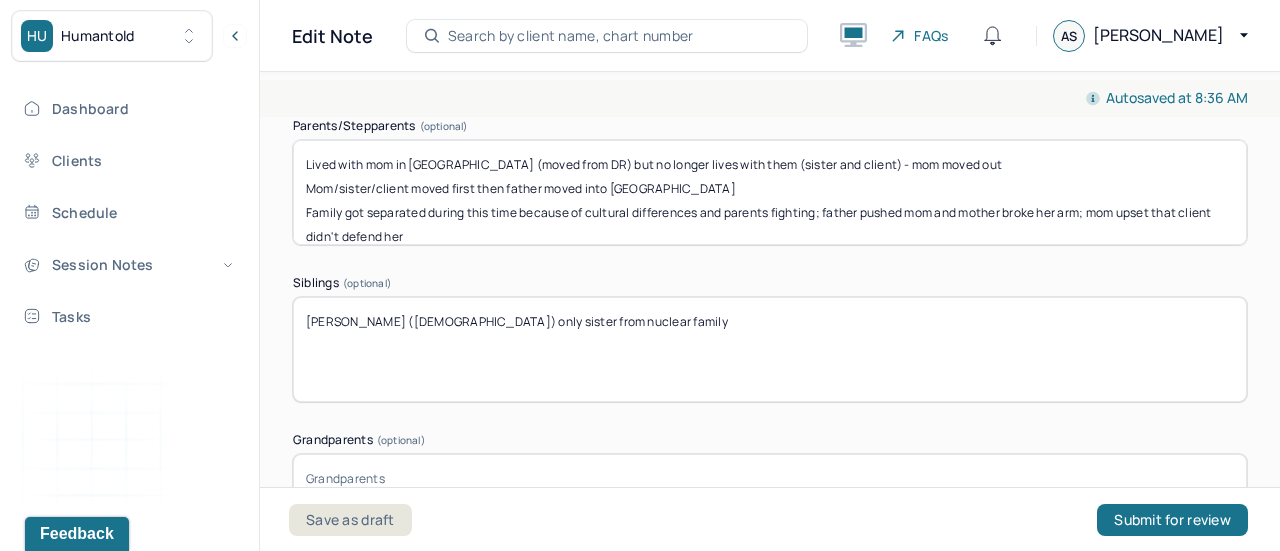 drag, startPoint x: 553, startPoint y: 265, endPoint x: 498, endPoint y: 265, distance: 55 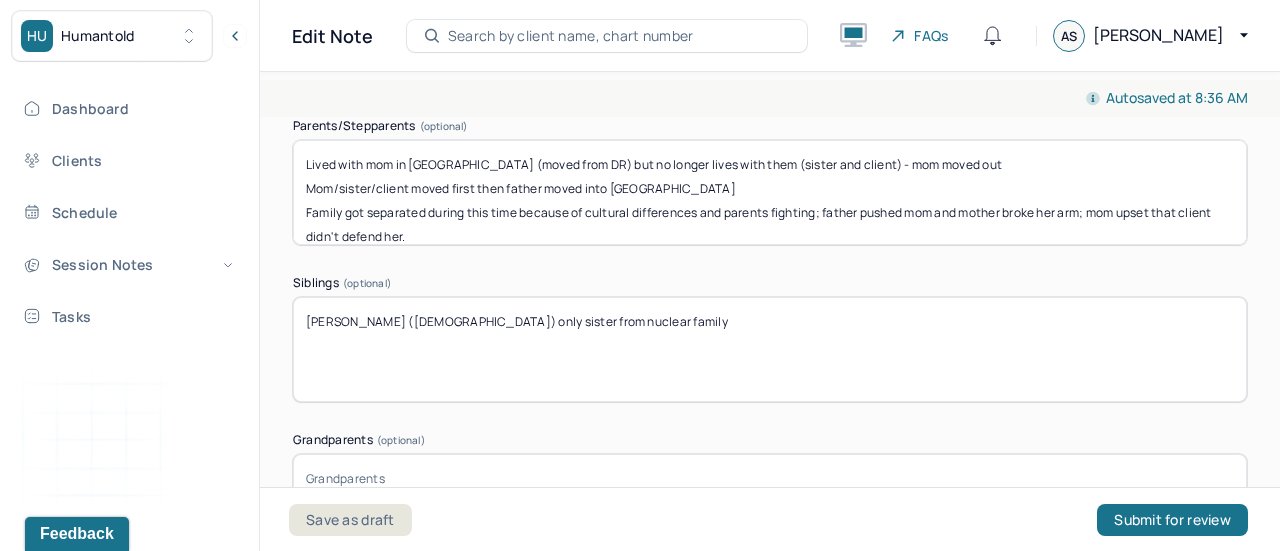 scroll, scrollTop: 24, scrollLeft: 0, axis: vertical 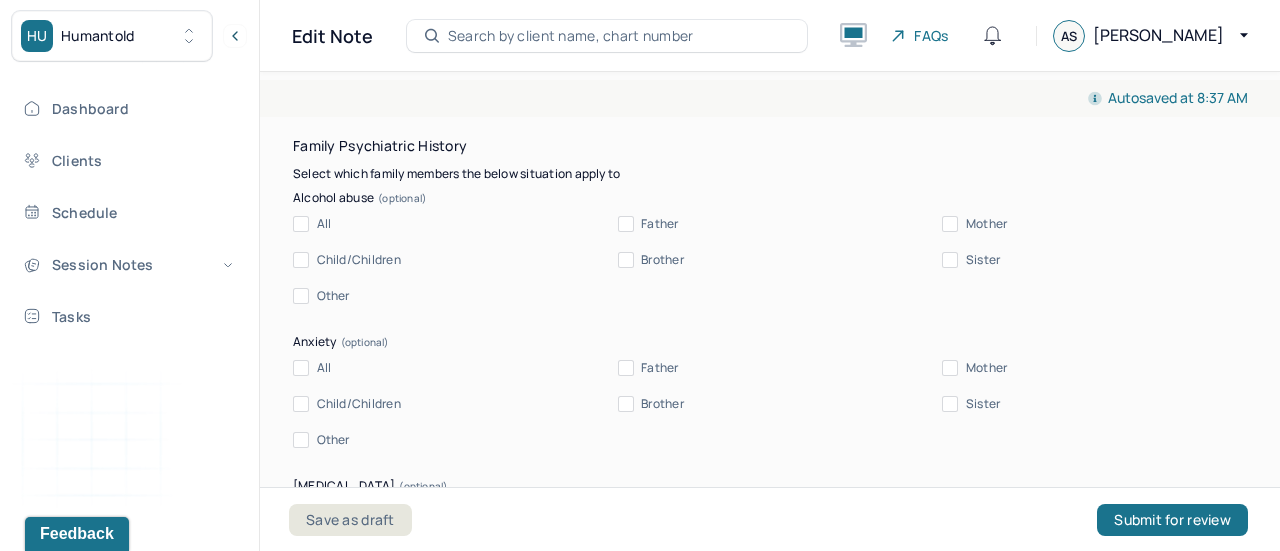 type on "Lived with mom in [GEOGRAPHIC_DATA] (moved from DR) but no longer lives with them (sister and client) - mom moved out
Mom/sister/client moved first then father moved into [GEOGRAPHIC_DATA]
Family got separated during this time because of cultural differences and parents fighting; father pushed mom and mother broke her arm; mom upset that client didn't defend her.
Feels that he lost relationship with mom and had a so-so relationship with dad but felt that his grandfather (now passed) was more of a fatherly figure." 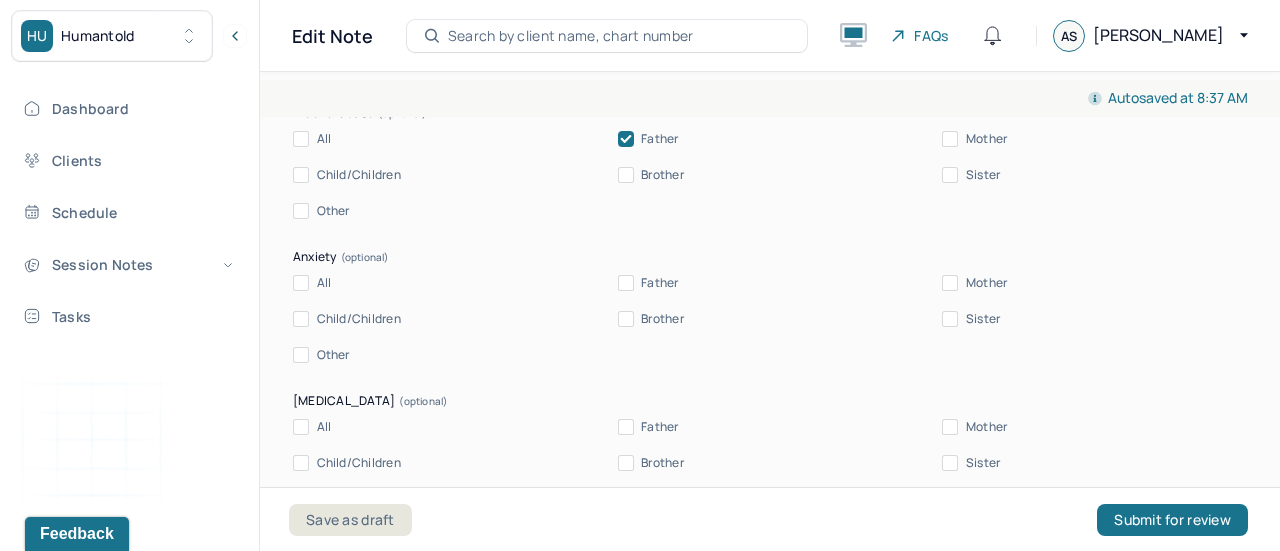 scroll, scrollTop: 4880, scrollLeft: 0, axis: vertical 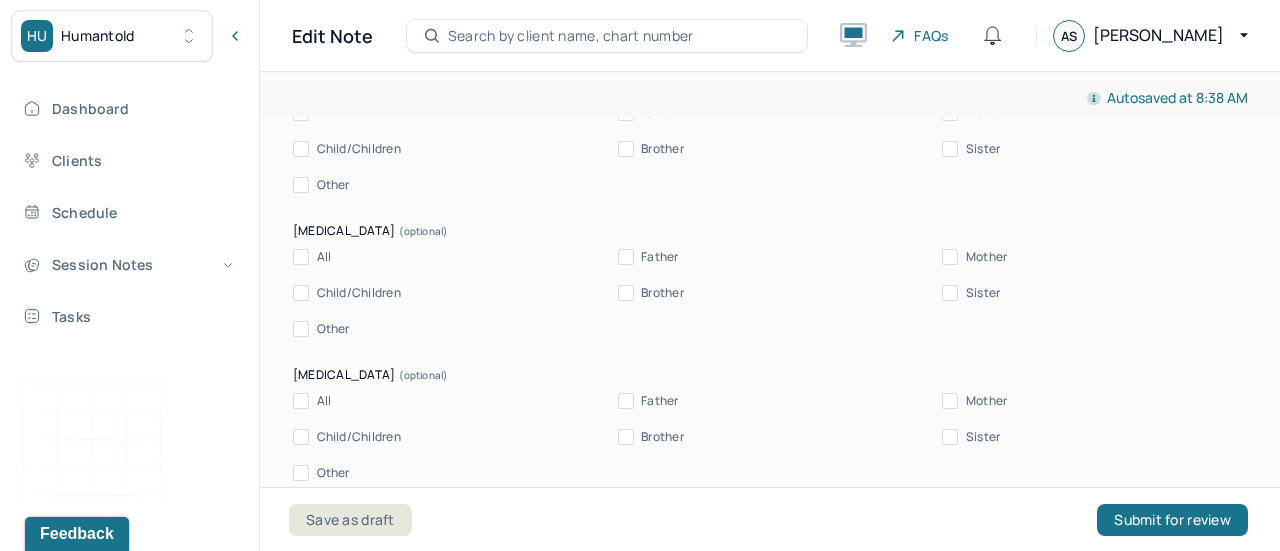 click on "All Father Mother Child/Children Brother Sister Other" at bounding box center (770, 149) 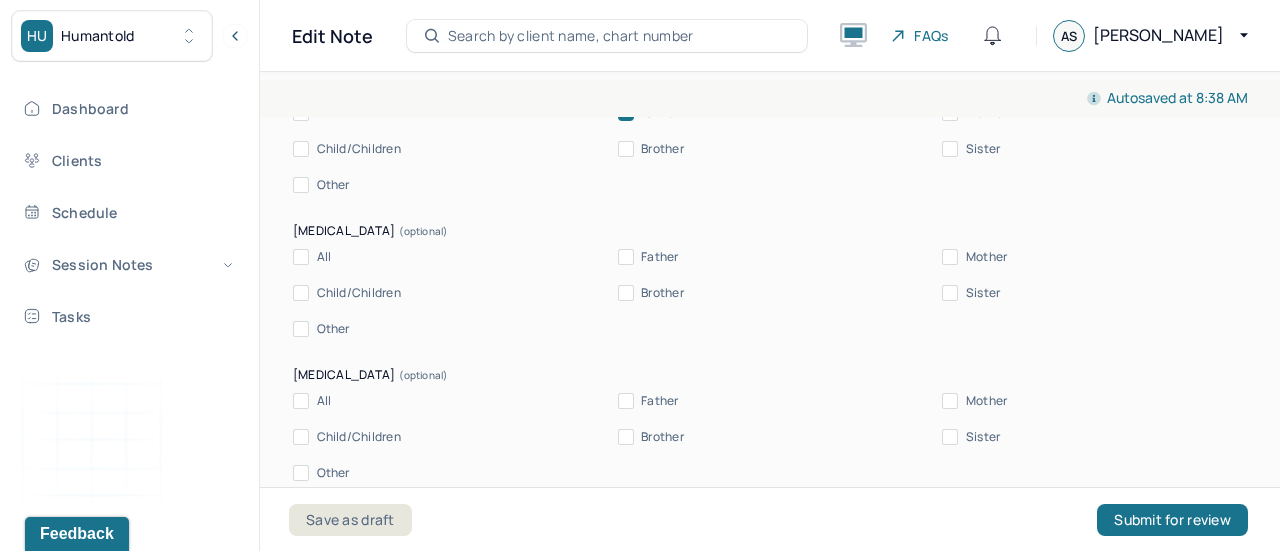click on "All Father Mother Child/Children Brother Sister Other" at bounding box center [770, 149] 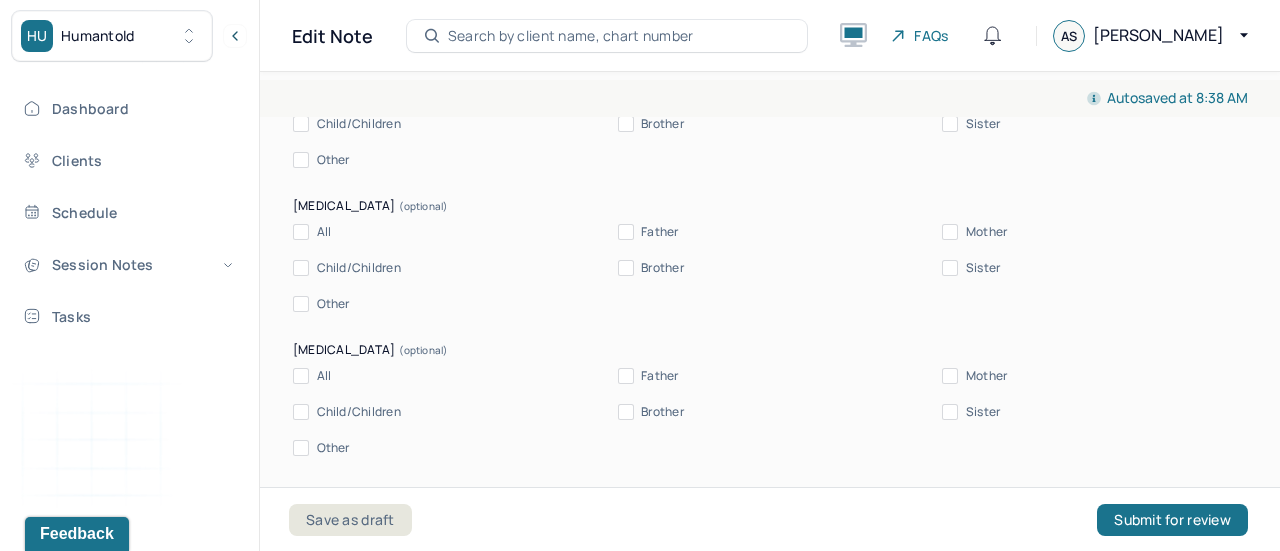 click on "All Father Mother Child/Children Brother Sister Other" at bounding box center [770, 124] 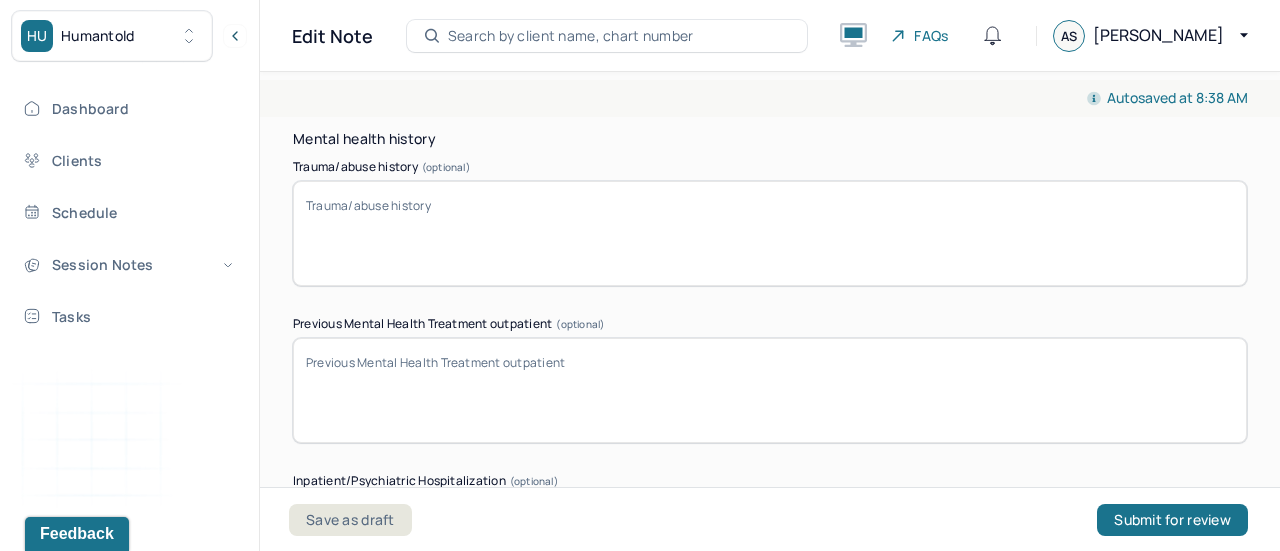 scroll, scrollTop: 5970, scrollLeft: 0, axis: vertical 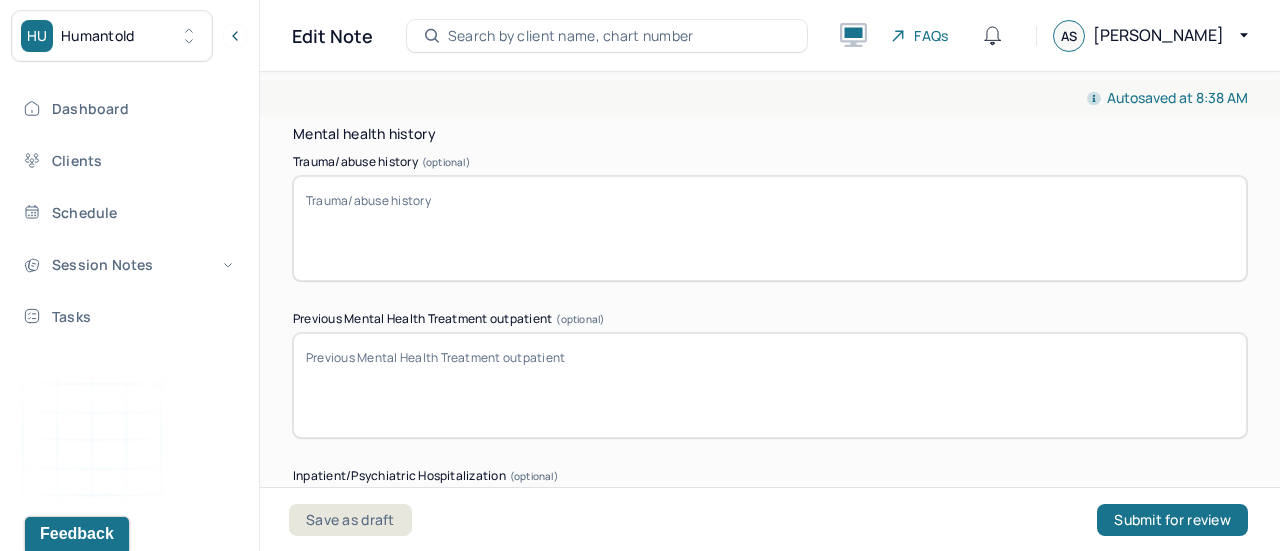 click on "Father" at bounding box center (626, -88) 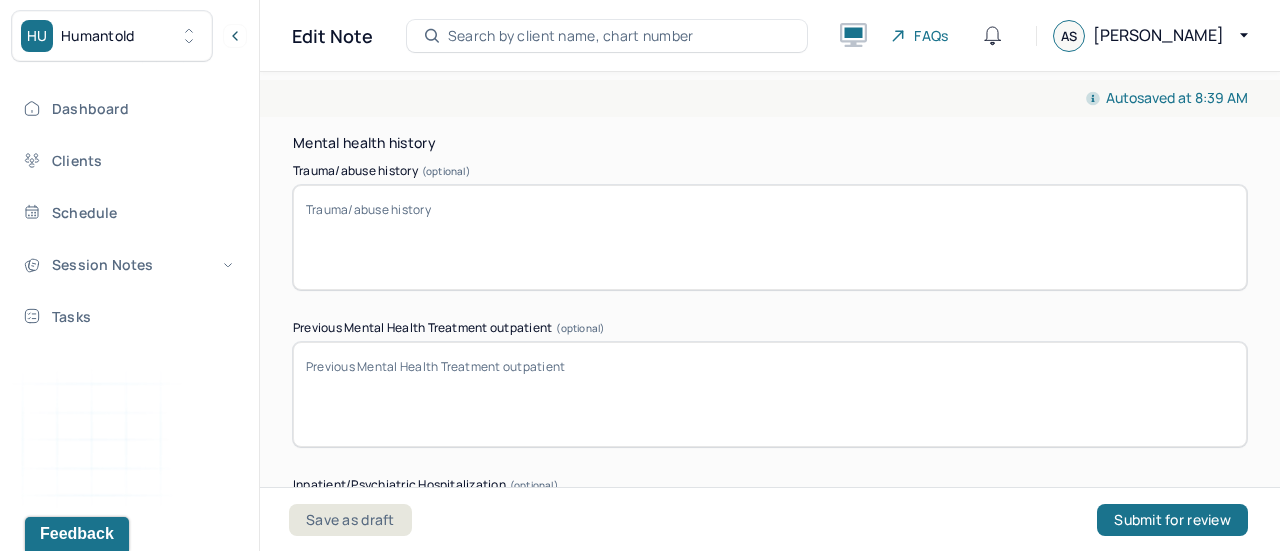 scroll, scrollTop: 5962, scrollLeft: 0, axis: vertical 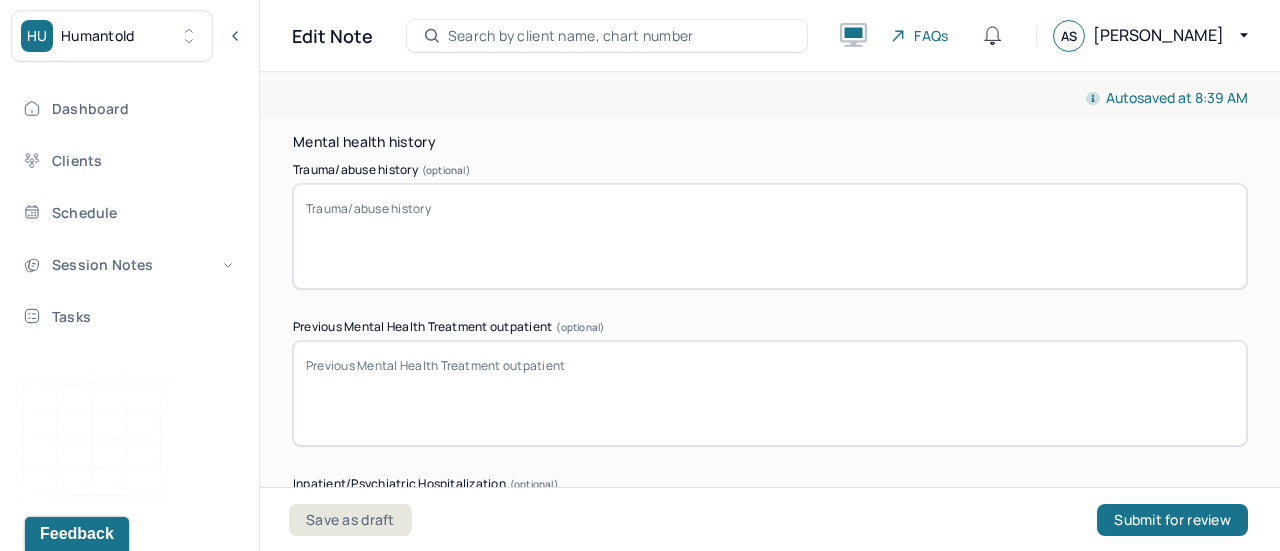 click on "All Father Mother Child/Children Brother Sister Other" at bounding box center (770, -44) 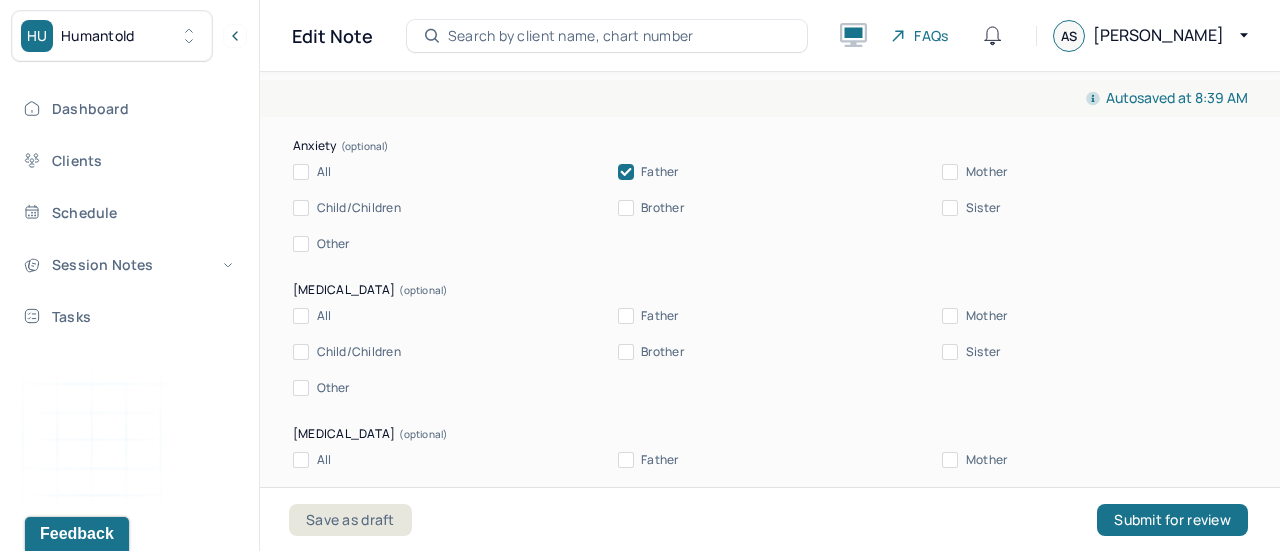 scroll, scrollTop: 4744, scrollLeft: 0, axis: vertical 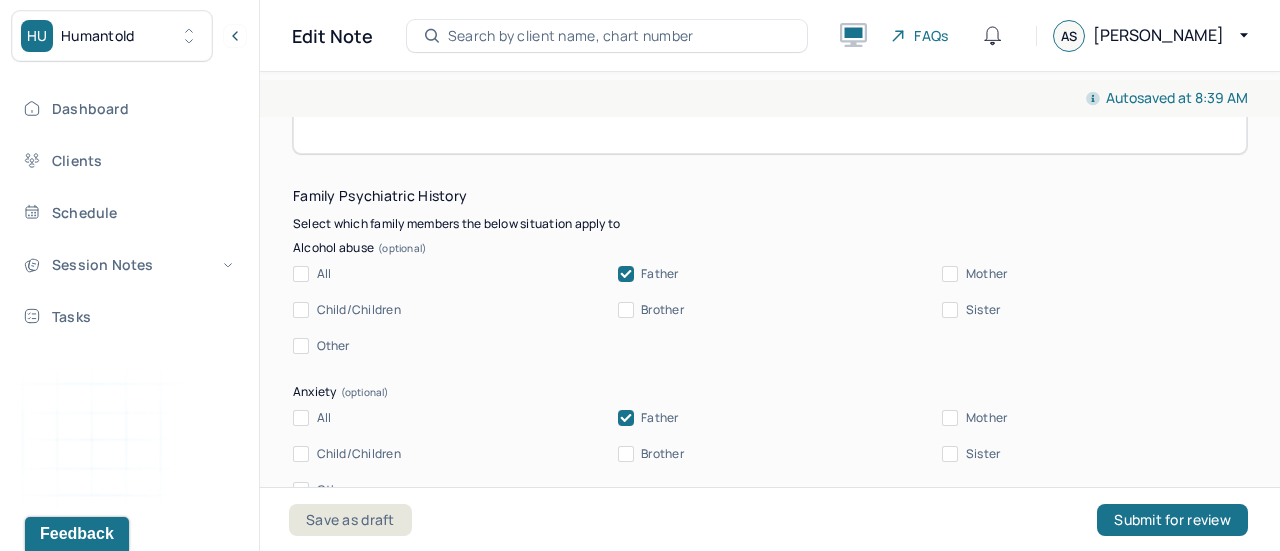 click on "Mother" at bounding box center (950, 274) 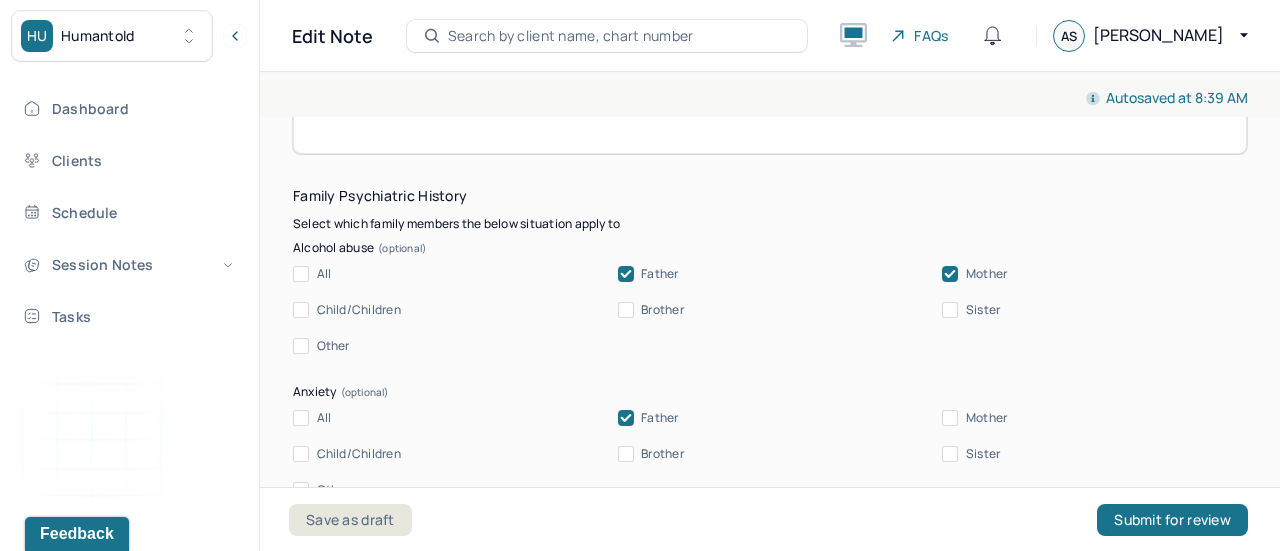 click at bounding box center [950, 274] 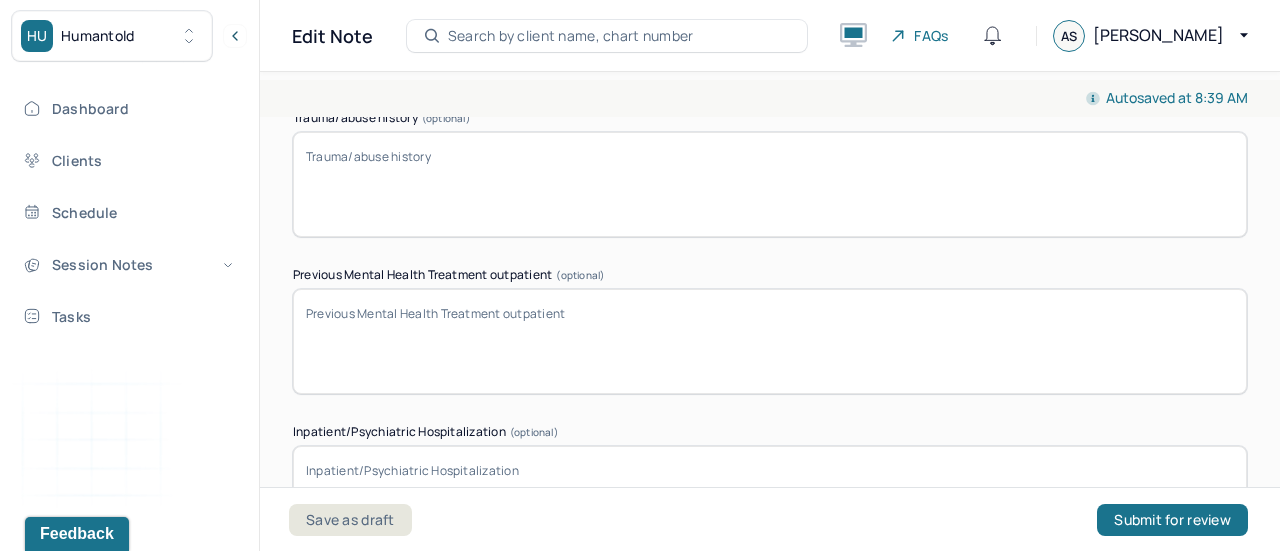 scroll, scrollTop: 6017, scrollLeft: 0, axis: vertical 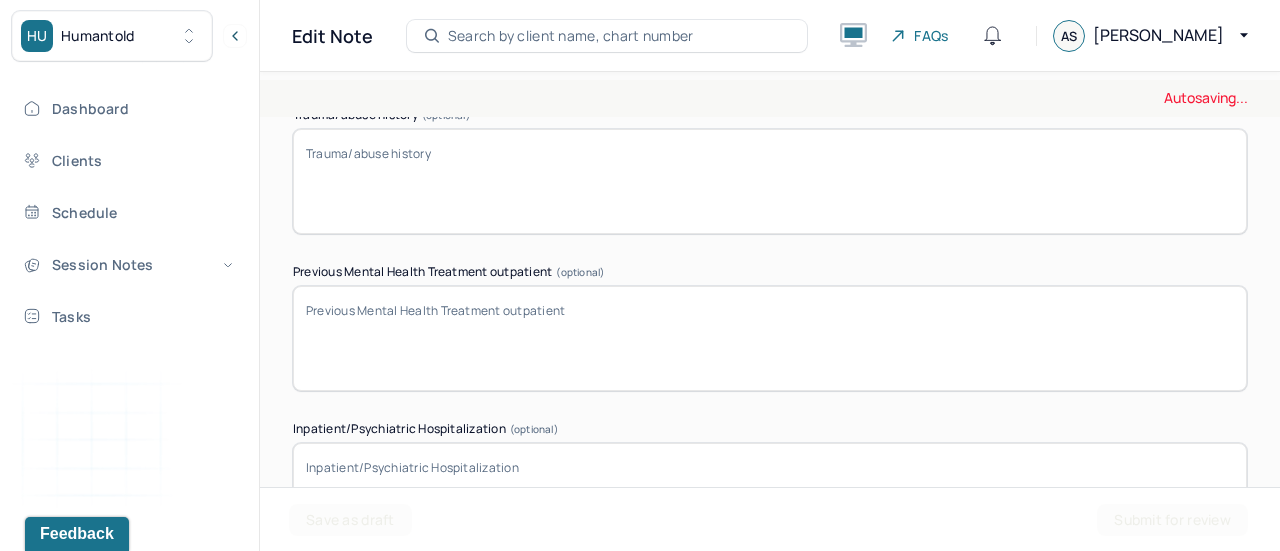 click at bounding box center (770, 17) 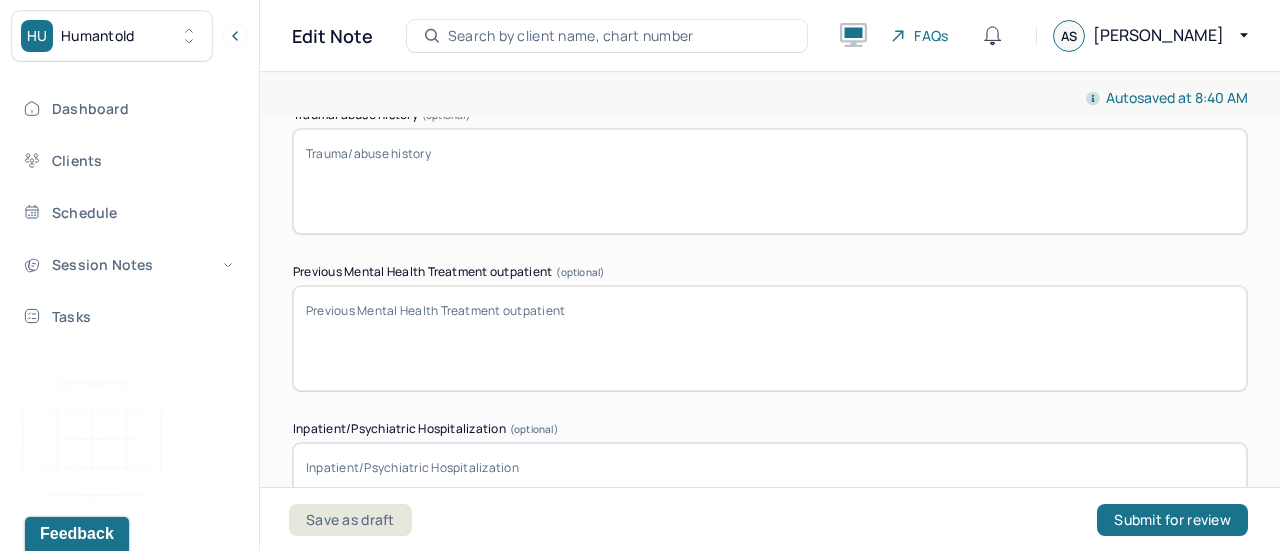 scroll, scrollTop: 6153, scrollLeft: 0, axis: vertical 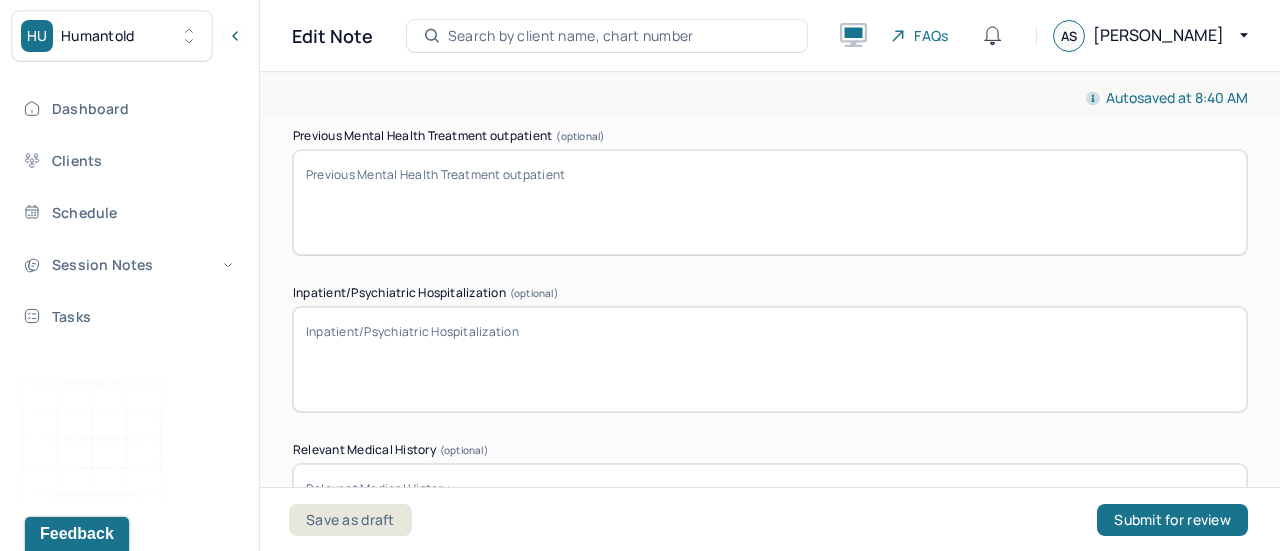 click on "Trauma/abuse history (optional)" at bounding box center [770, 45] 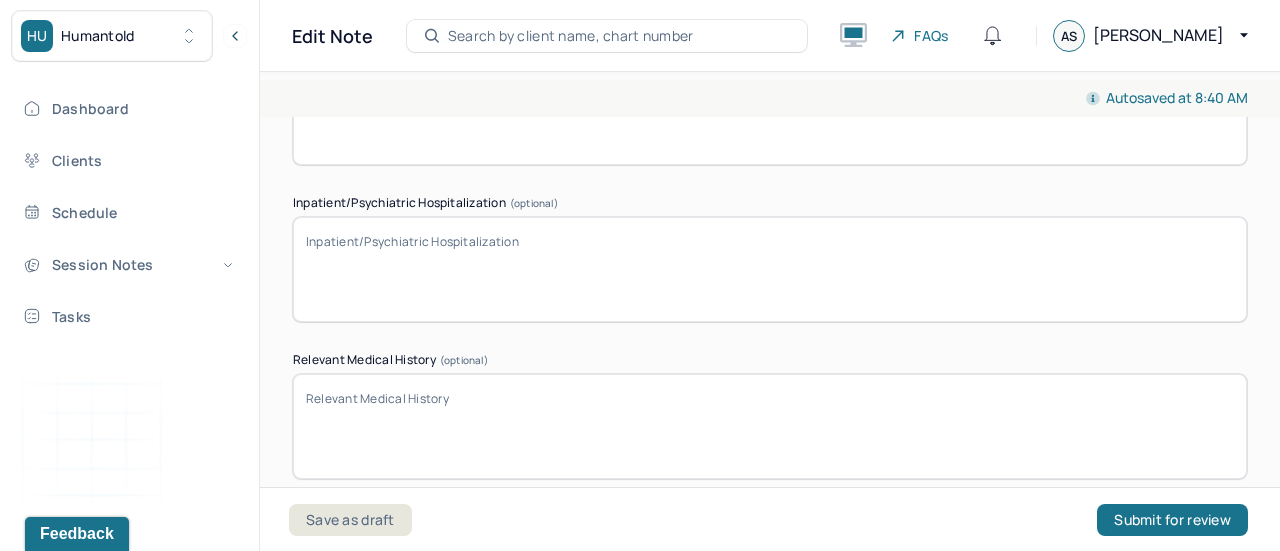 scroll, scrollTop: 6237, scrollLeft: 0, axis: vertical 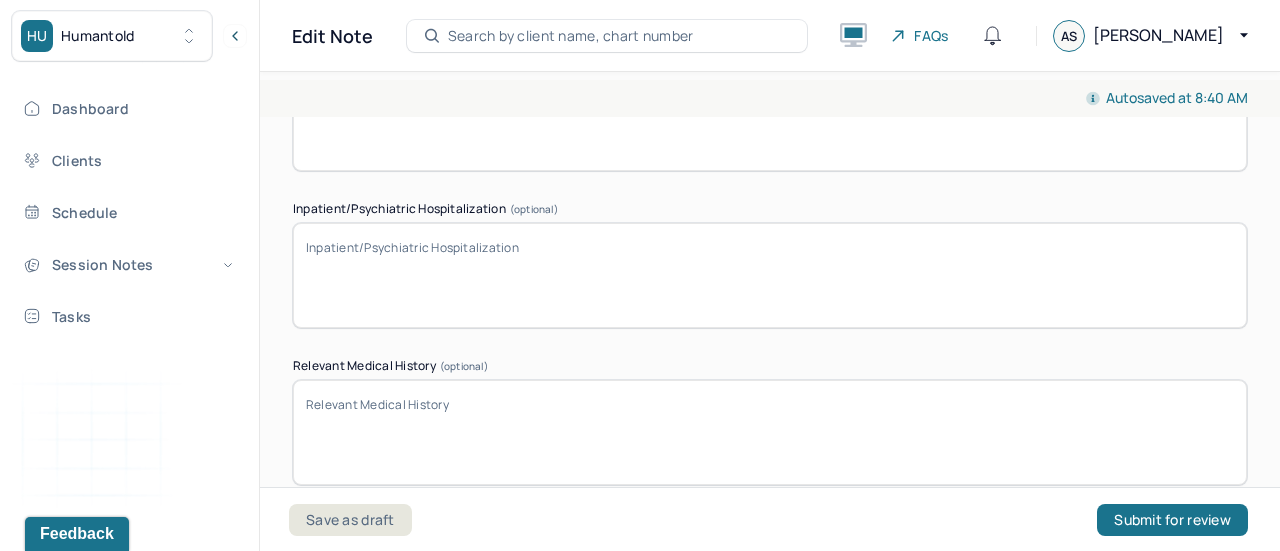 click on "Trauma/abuse history (optional)" at bounding box center [770, -39] 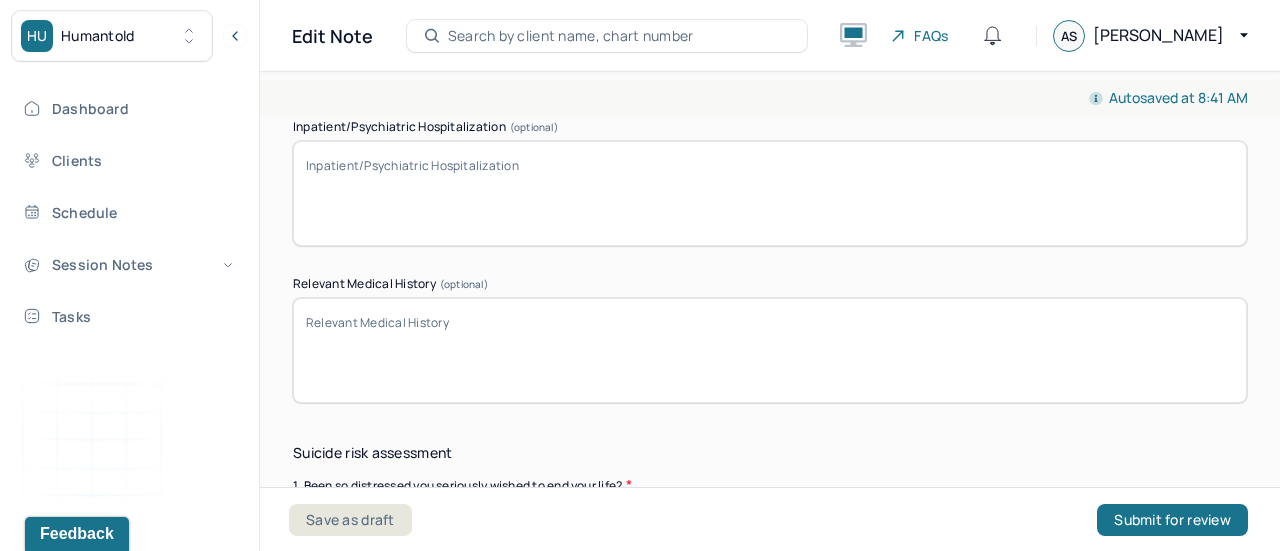 scroll, scrollTop: 6342, scrollLeft: 0, axis: vertical 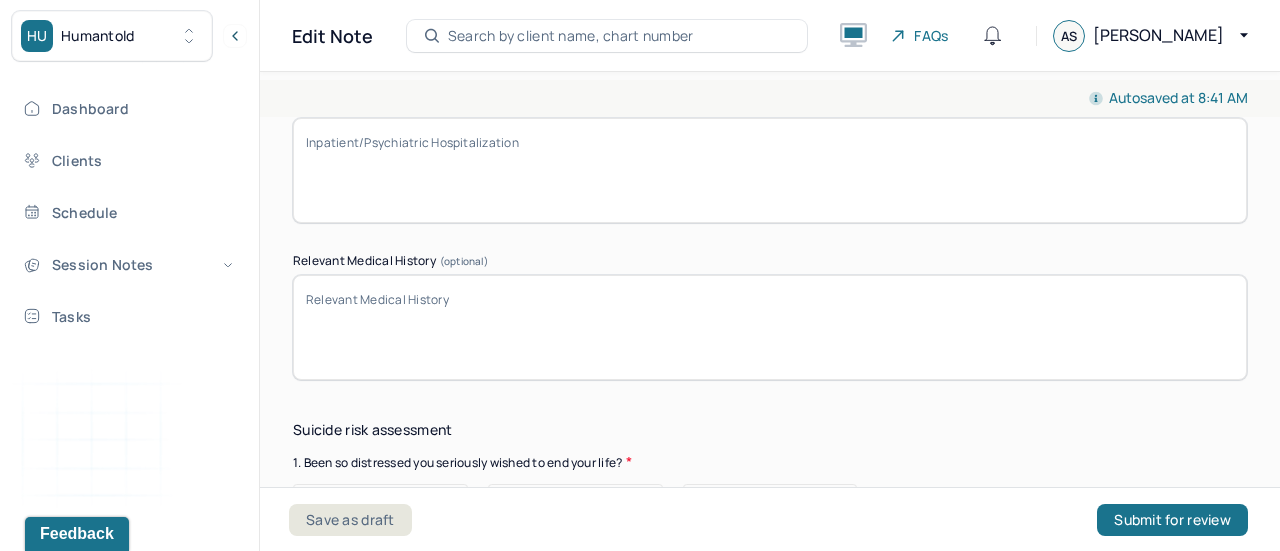 type on "No" 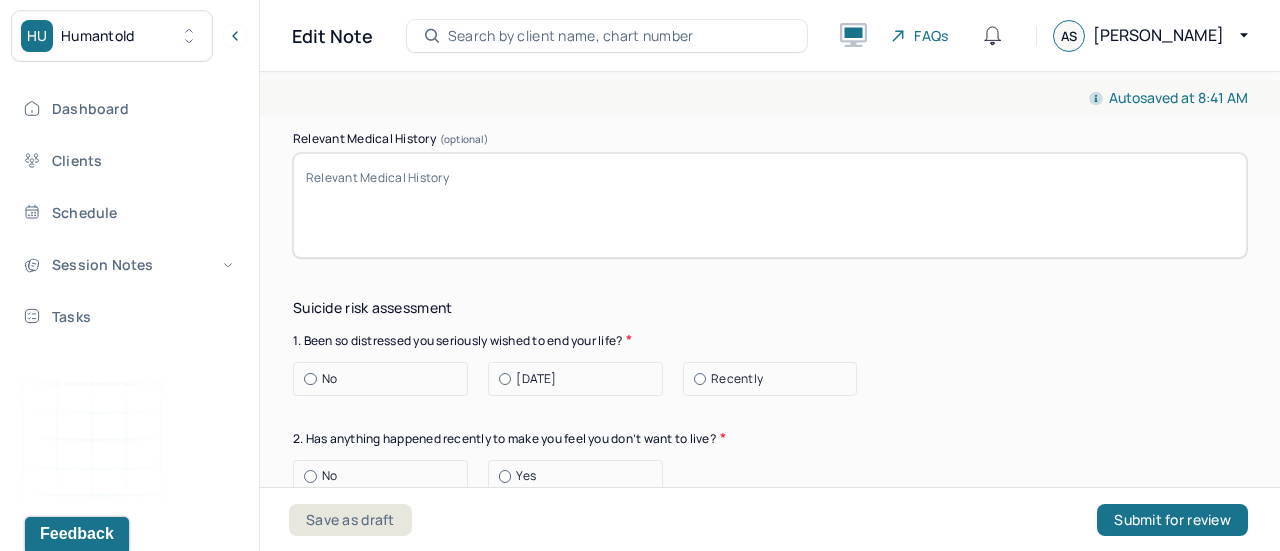 scroll, scrollTop: 6465, scrollLeft: 0, axis: vertical 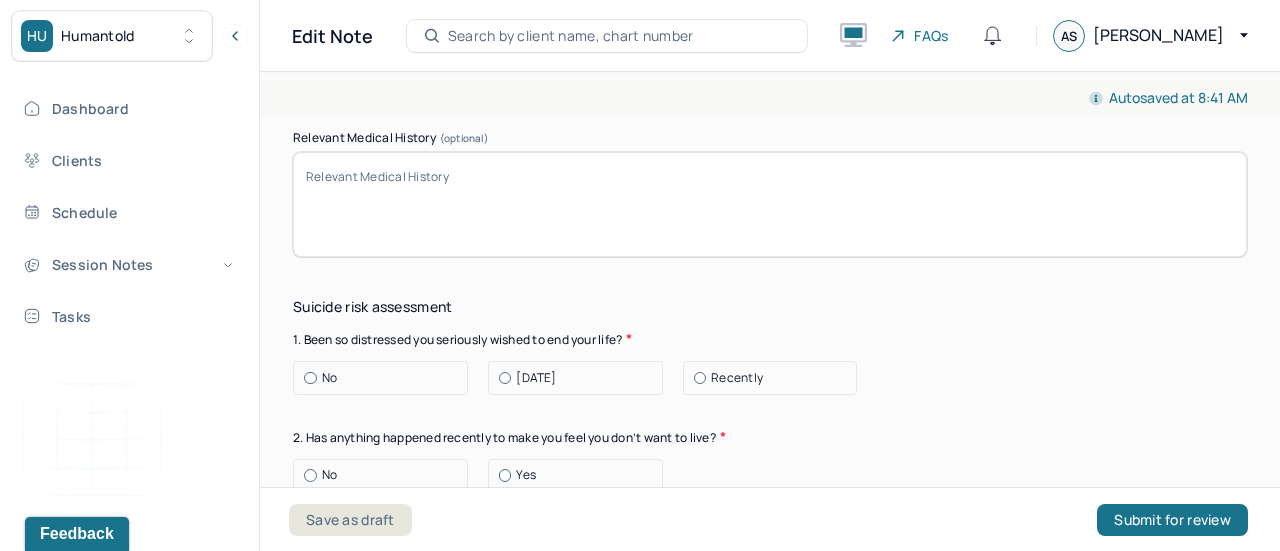 type on "None" 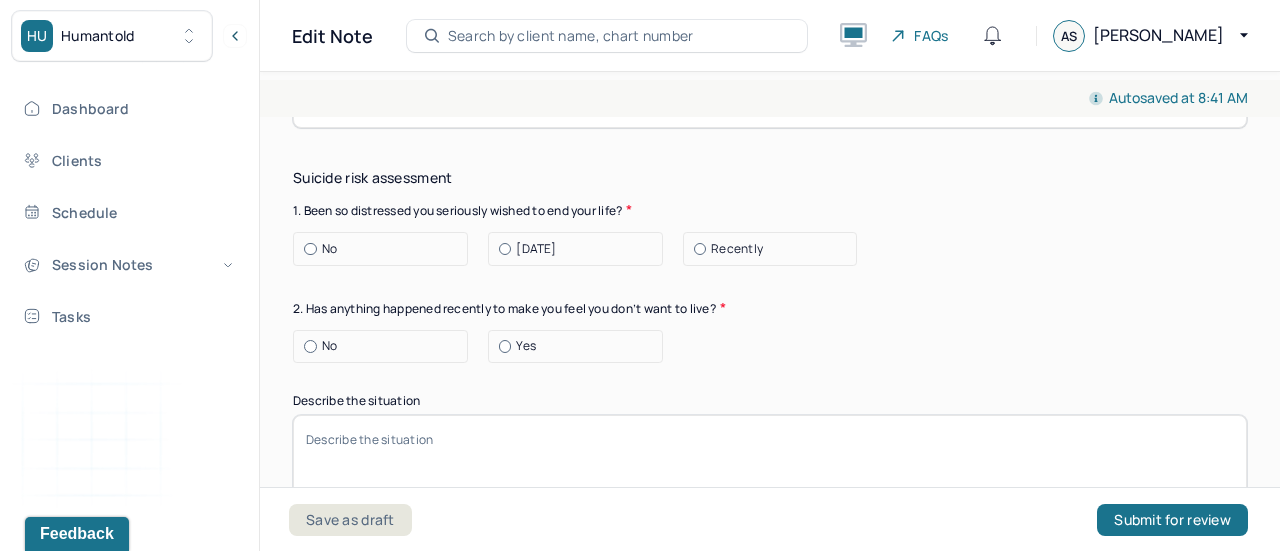 scroll, scrollTop: 6595, scrollLeft: 0, axis: vertical 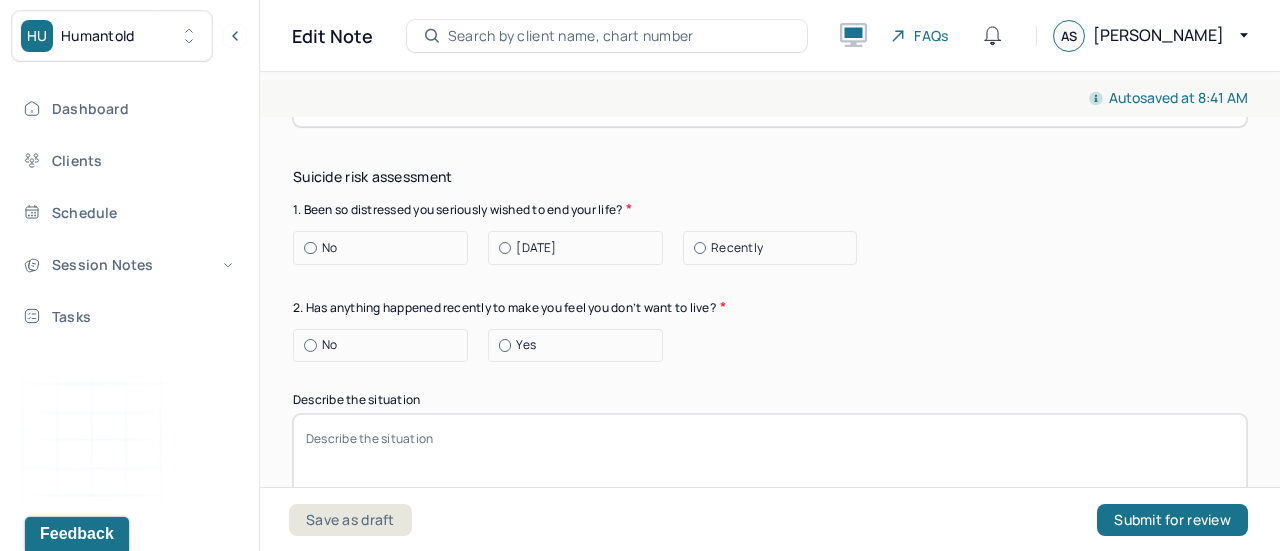 type on "None" 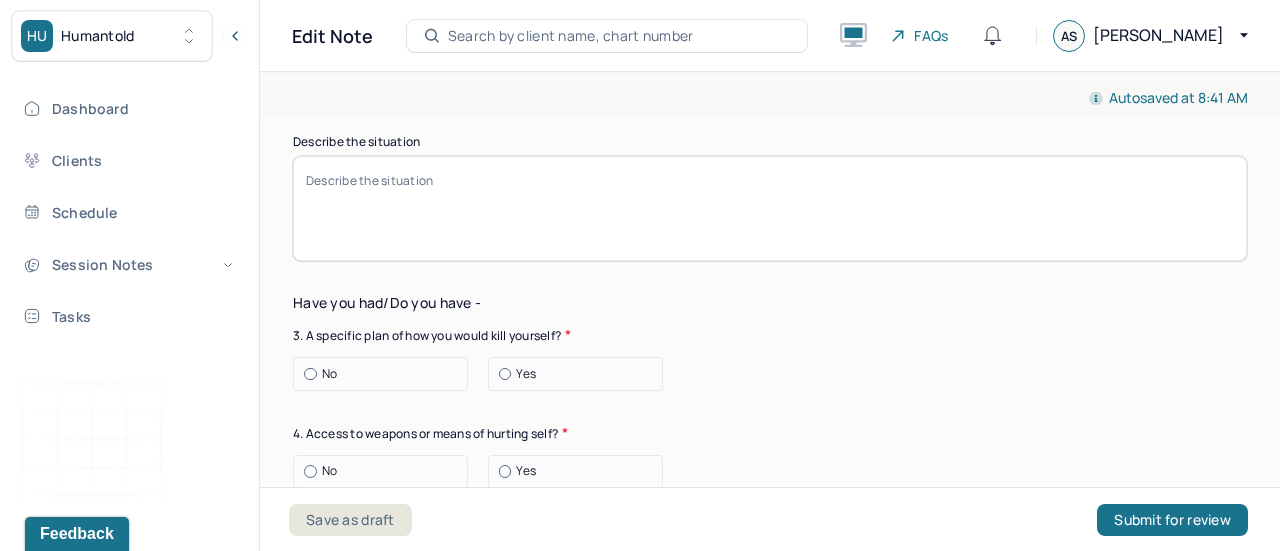 scroll, scrollTop: 6855, scrollLeft: 0, axis: vertical 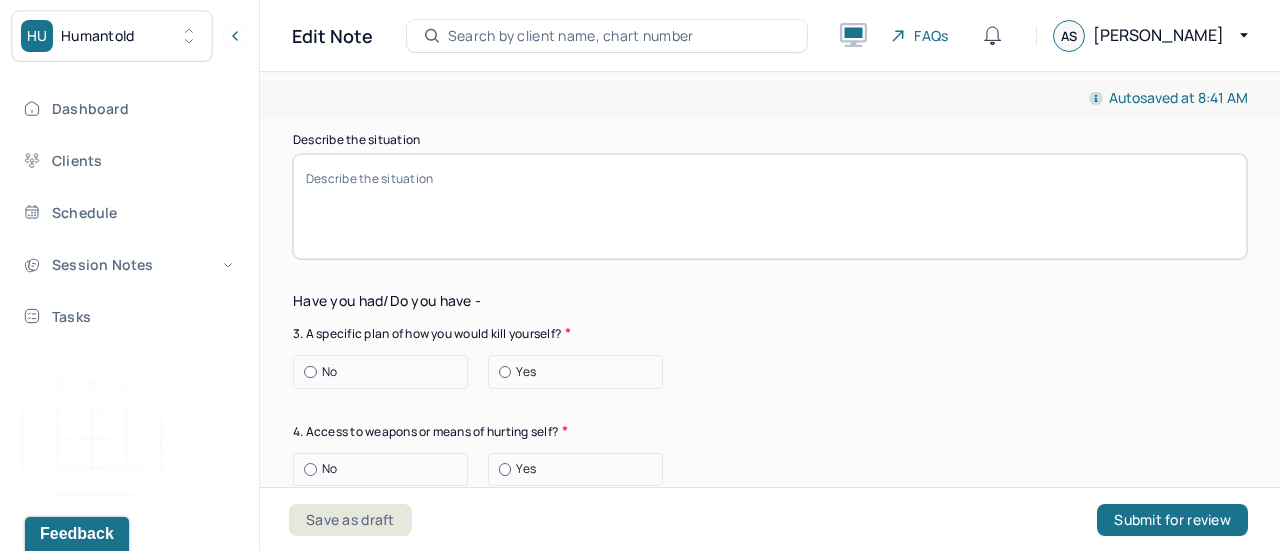 click at bounding box center [310, -12] 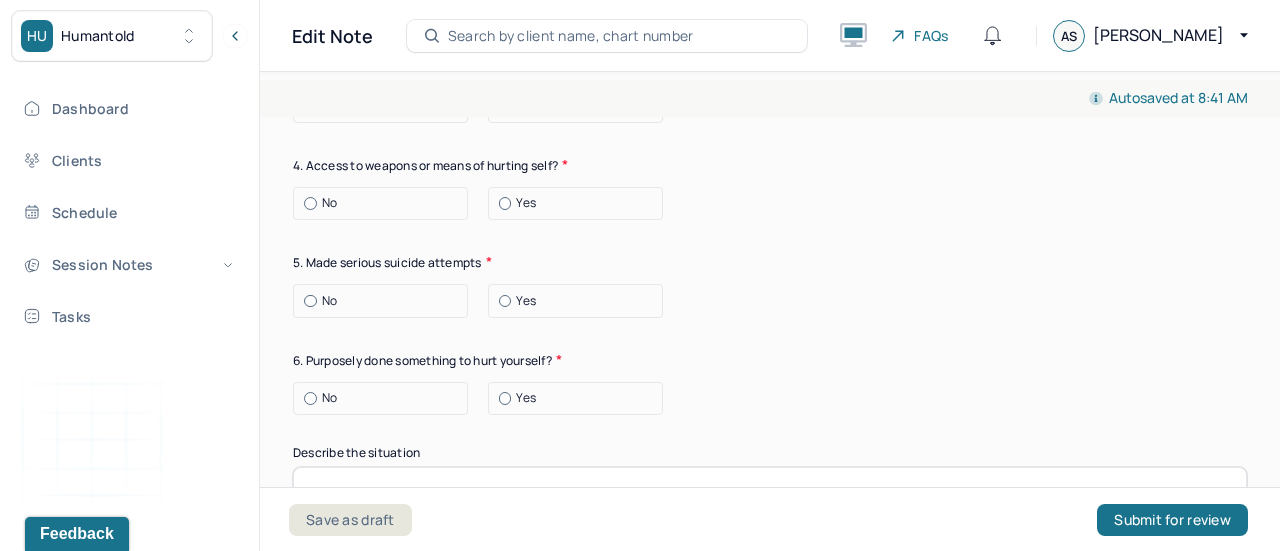 click on "No" at bounding box center [385, 106] 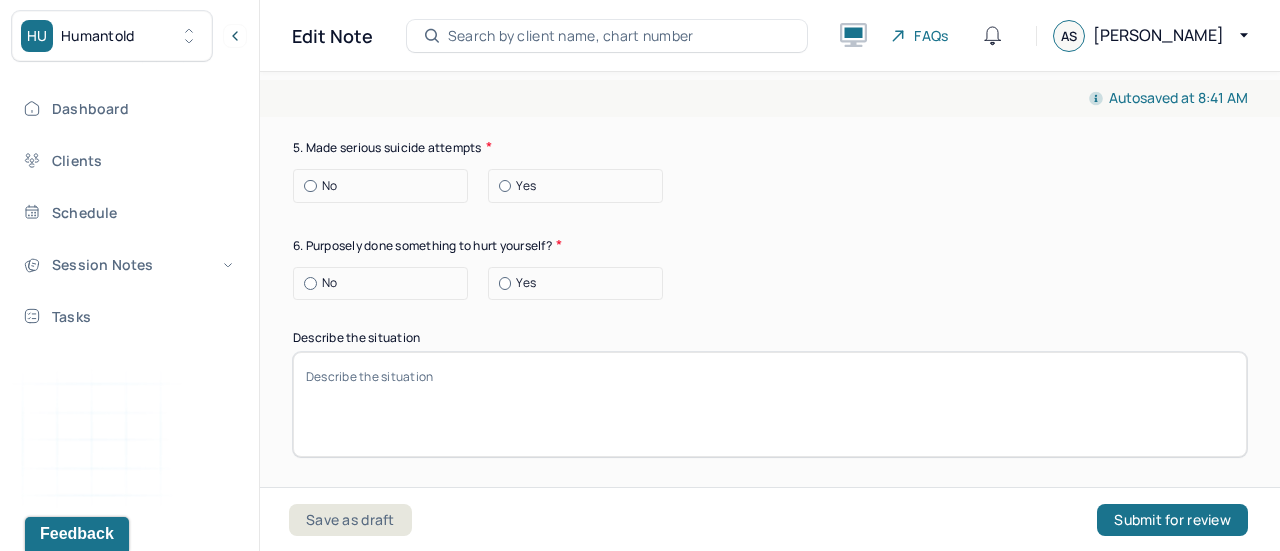 scroll, scrollTop: 7234, scrollLeft: 0, axis: vertical 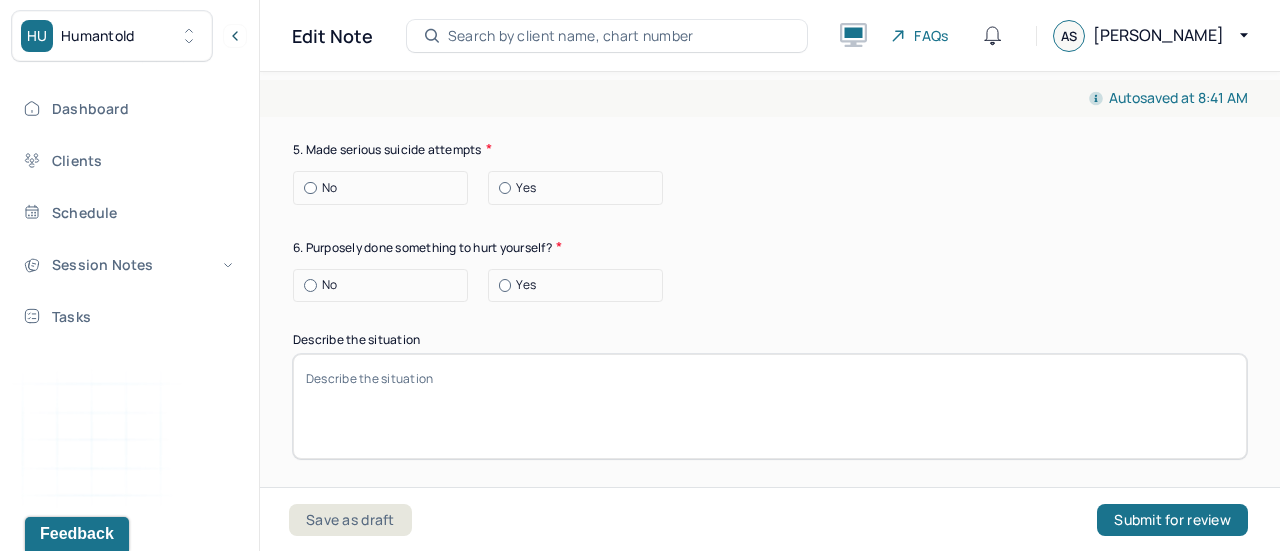 click on "No" at bounding box center (329, 90) 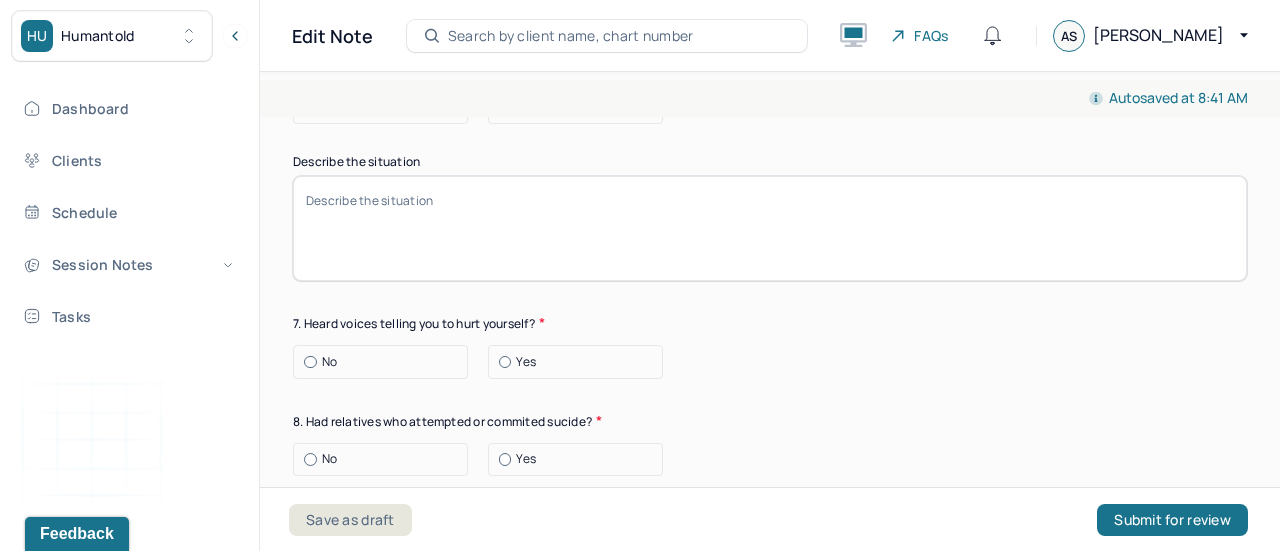 scroll, scrollTop: 7422, scrollLeft: 0, axis: vertical 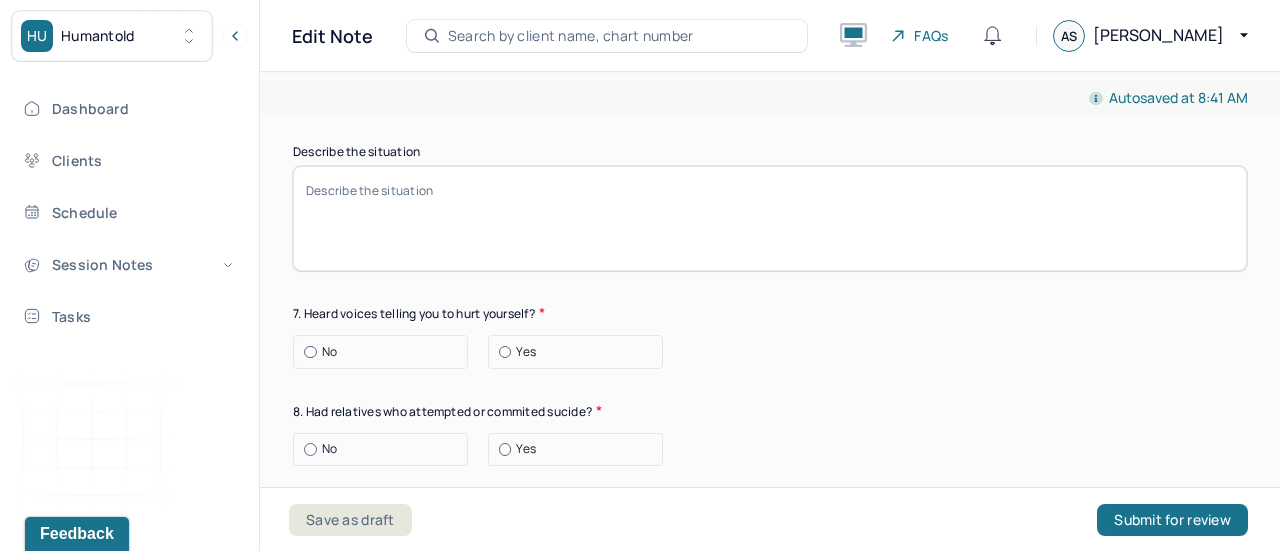 click on "No" at bounding box center [385, 0] 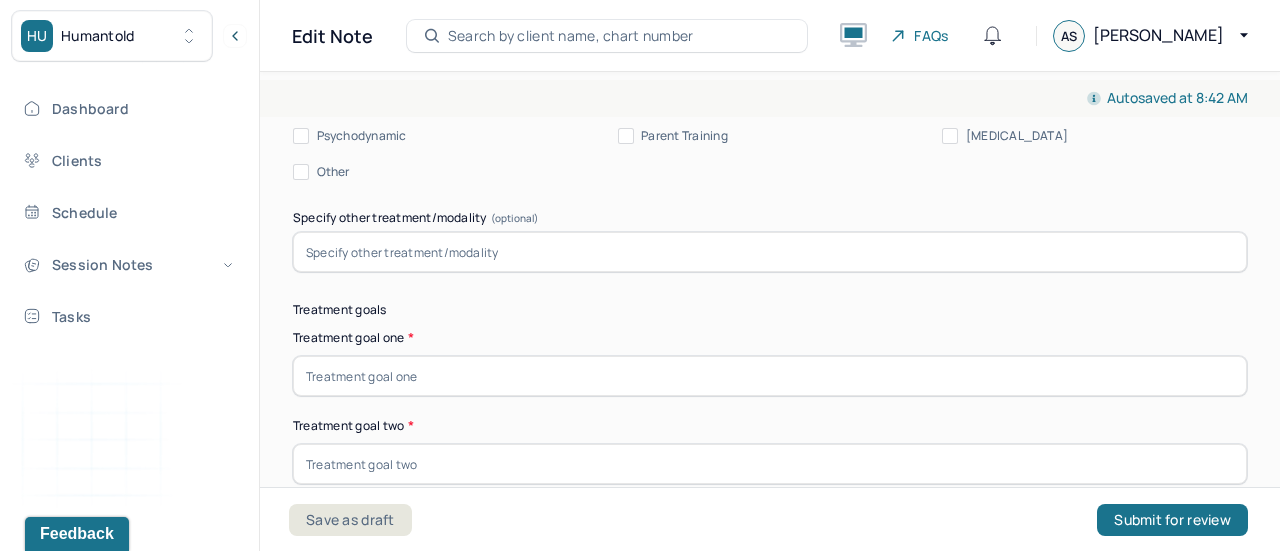 scroll, scrollTop: 9979, scrollLeft: 0, axis: vertical 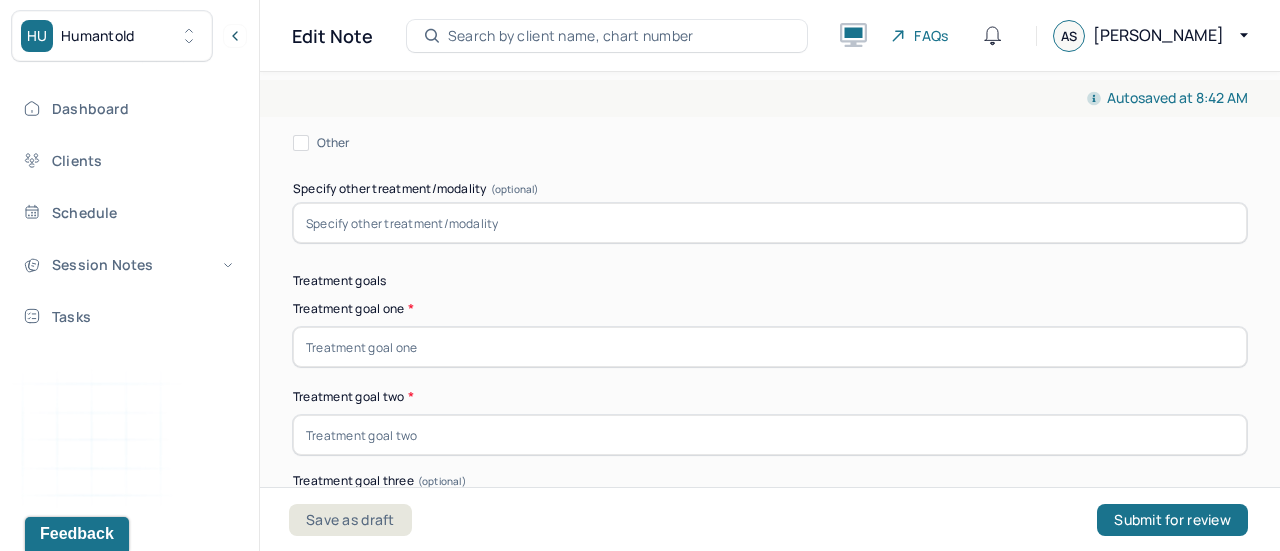click on "Individual Family Group Collateral/Parenting" at bounding box center (770, -63) 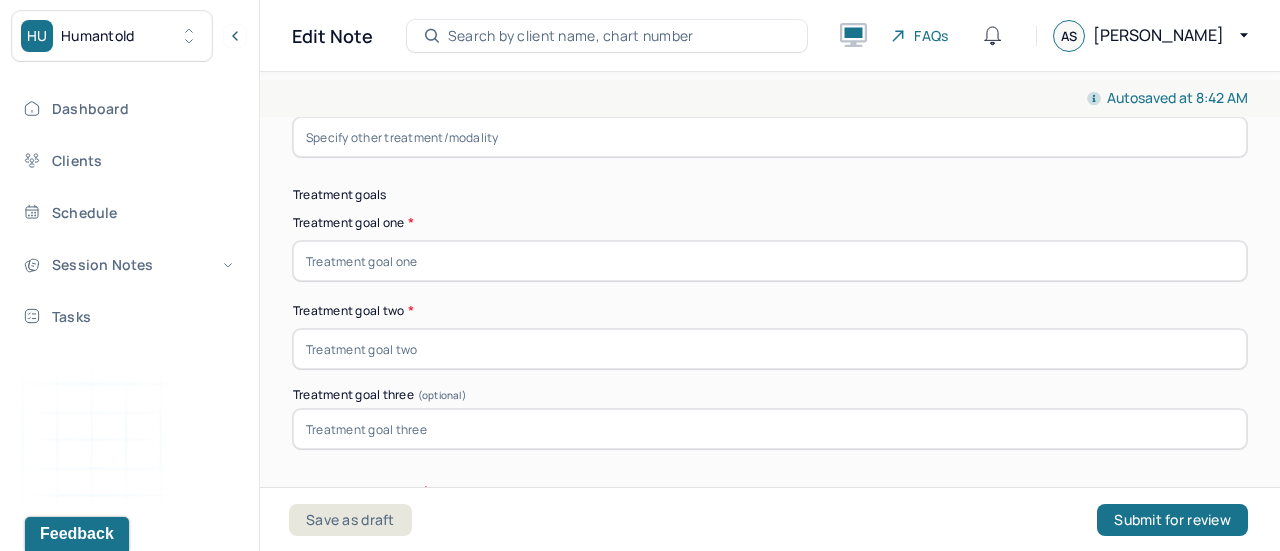 scroll, scrollTop: 10064, scrollLeft: 0, axis: vertical 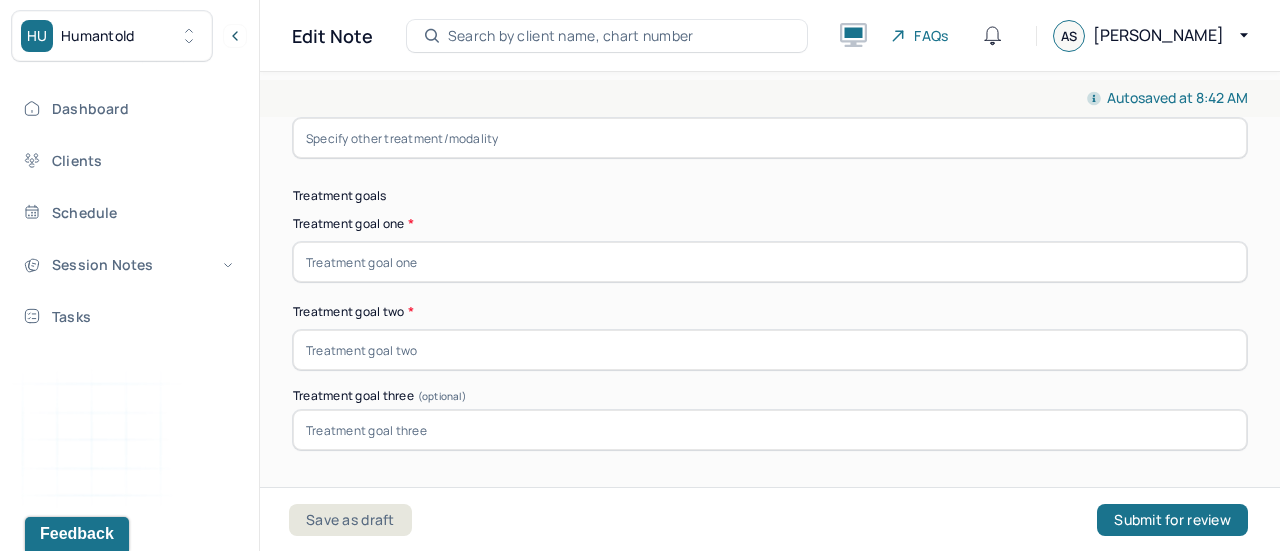 click on "Cognitive/Behavioral" at bounding box center [378, -50] 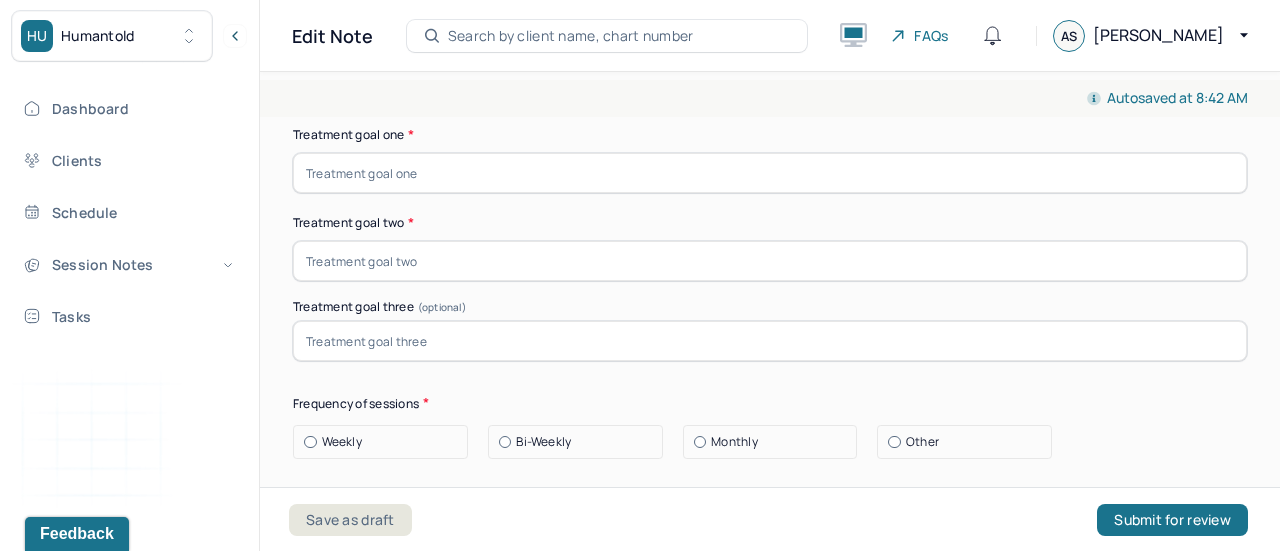 scroll, scrollTop: 10154, scrollLeft: 0, axis: vertical 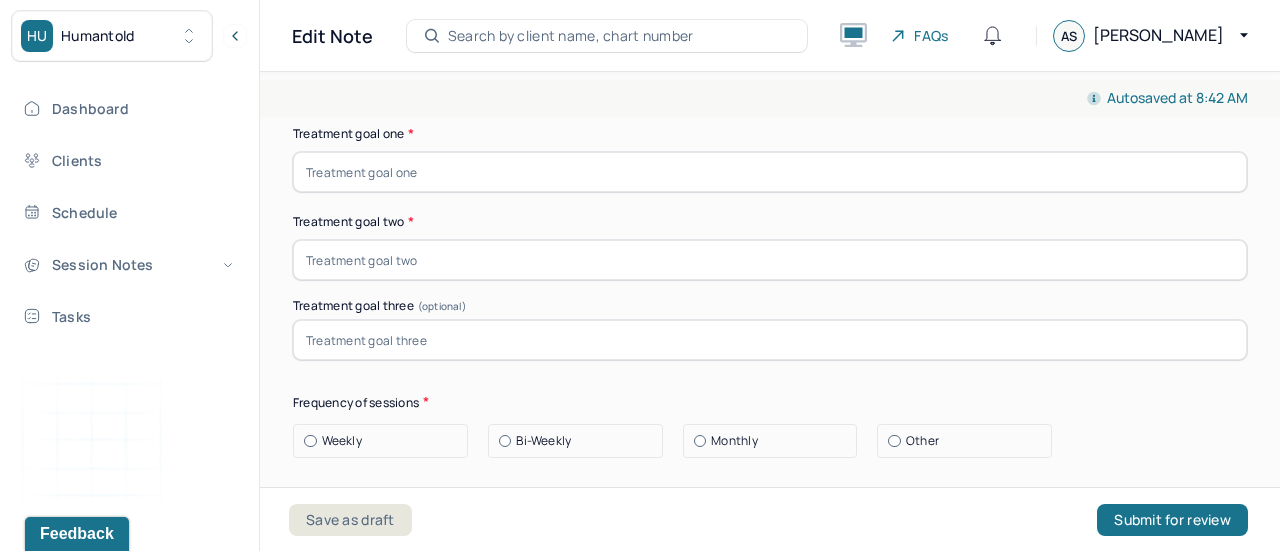 click at bounding box center [770, 48] 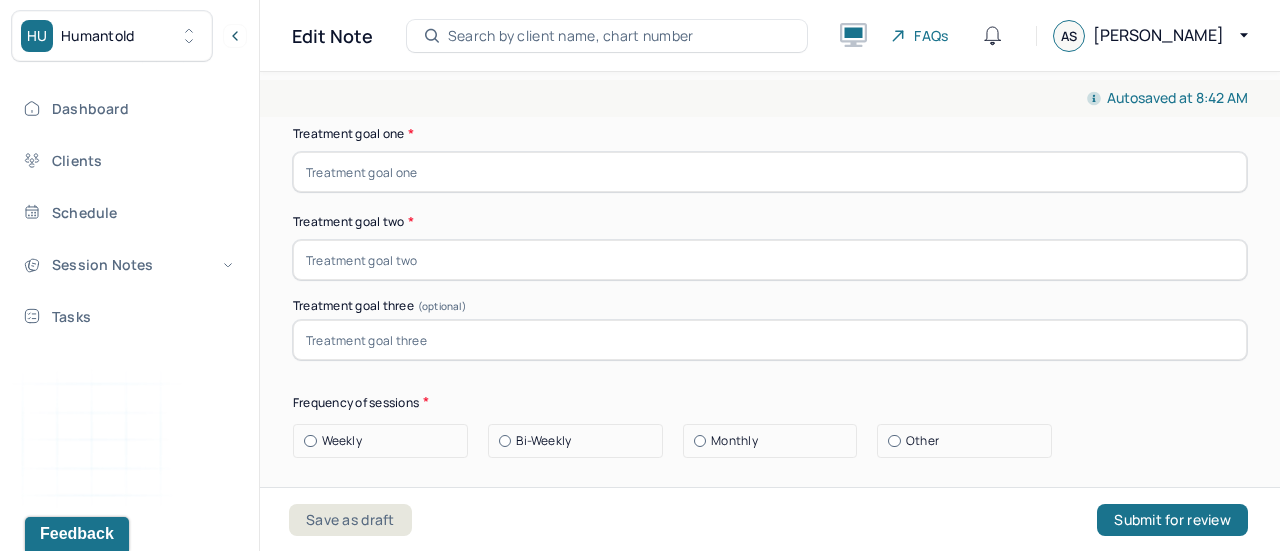 type on "ACT" 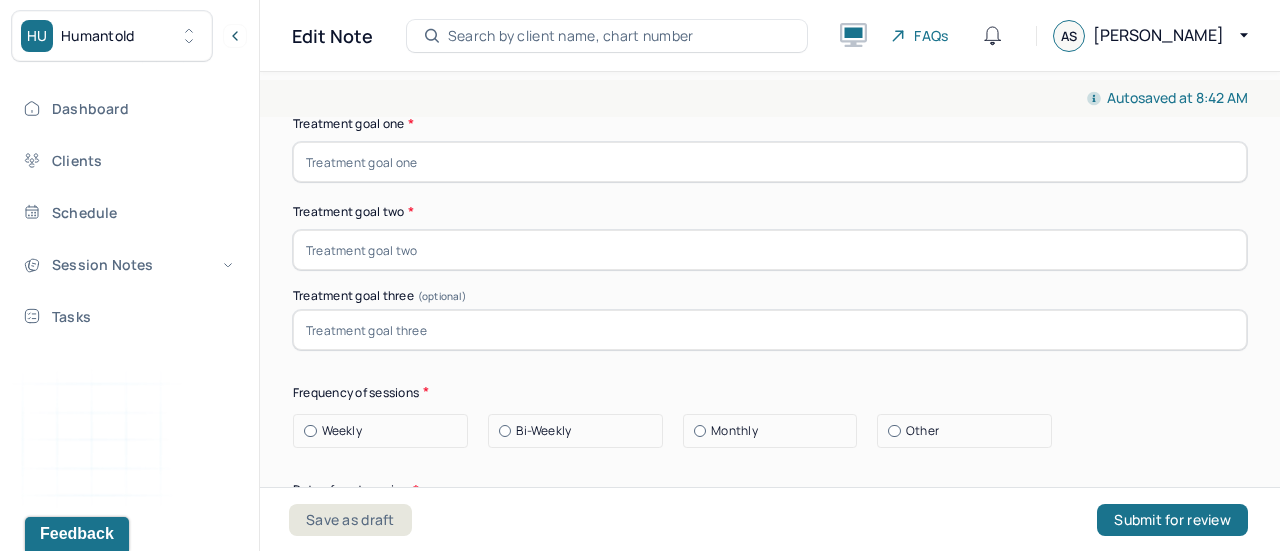 click on "Other" at bounding box center (301, -42) 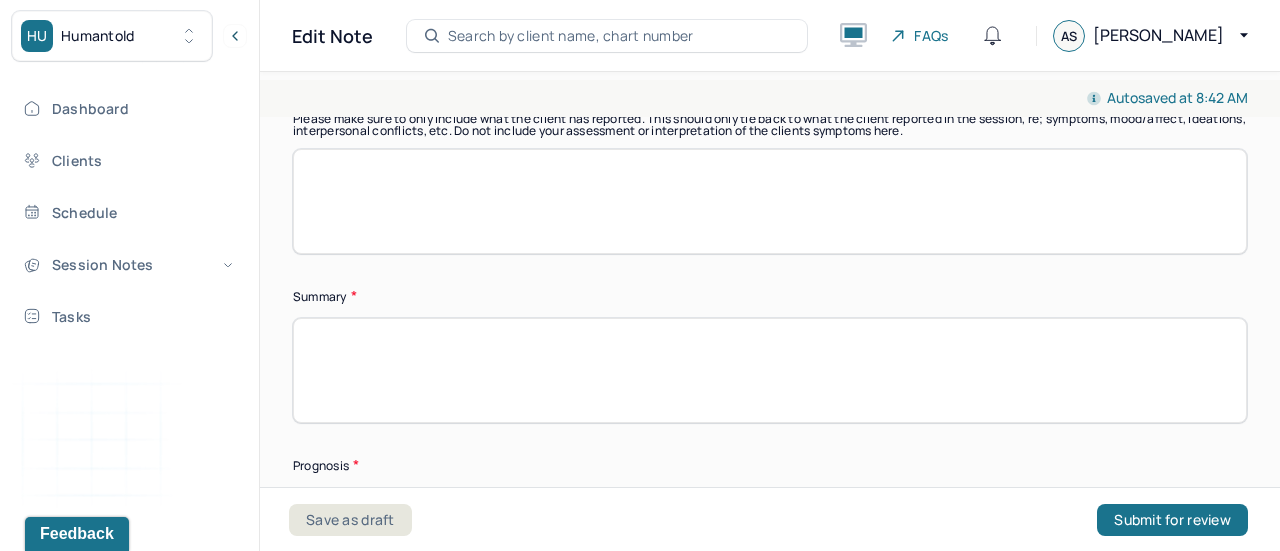 scroll, scrollTop: 10665, scrollLeft: 0, axis: vertical 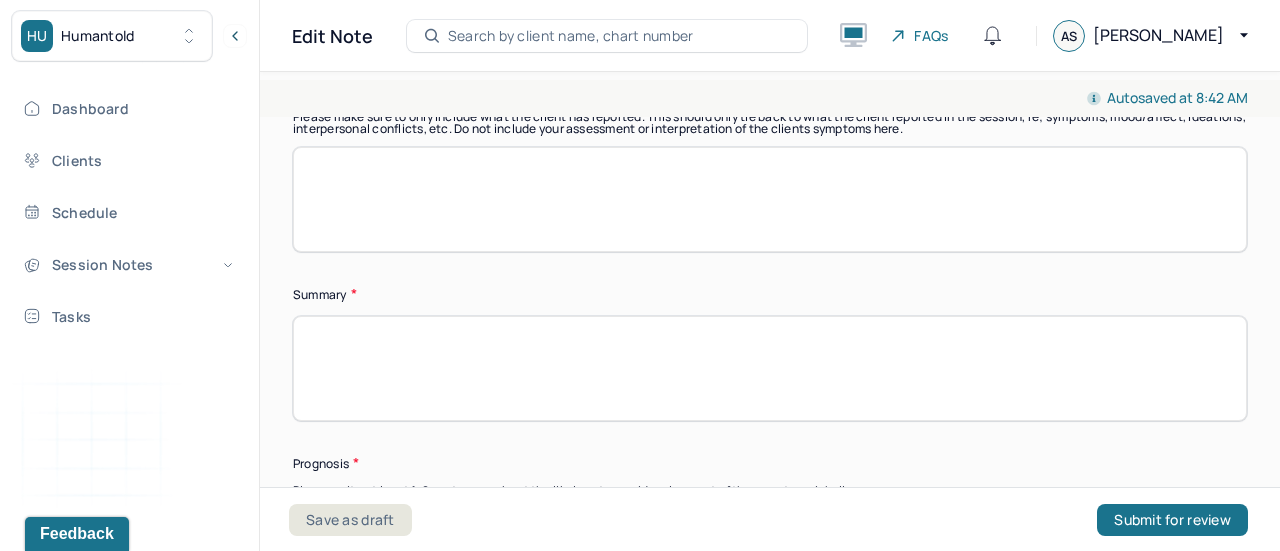 click on "Weekly" at bounding box center (385, -70) 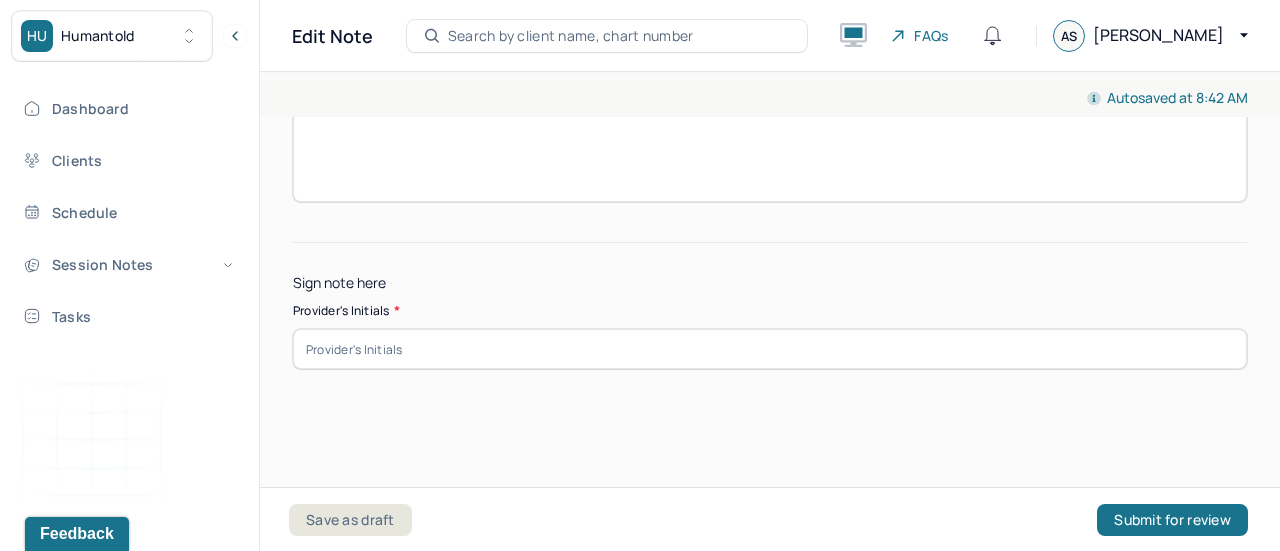 scroll, scrollTop: 11776, scrollLeft: 0, axis: vertical 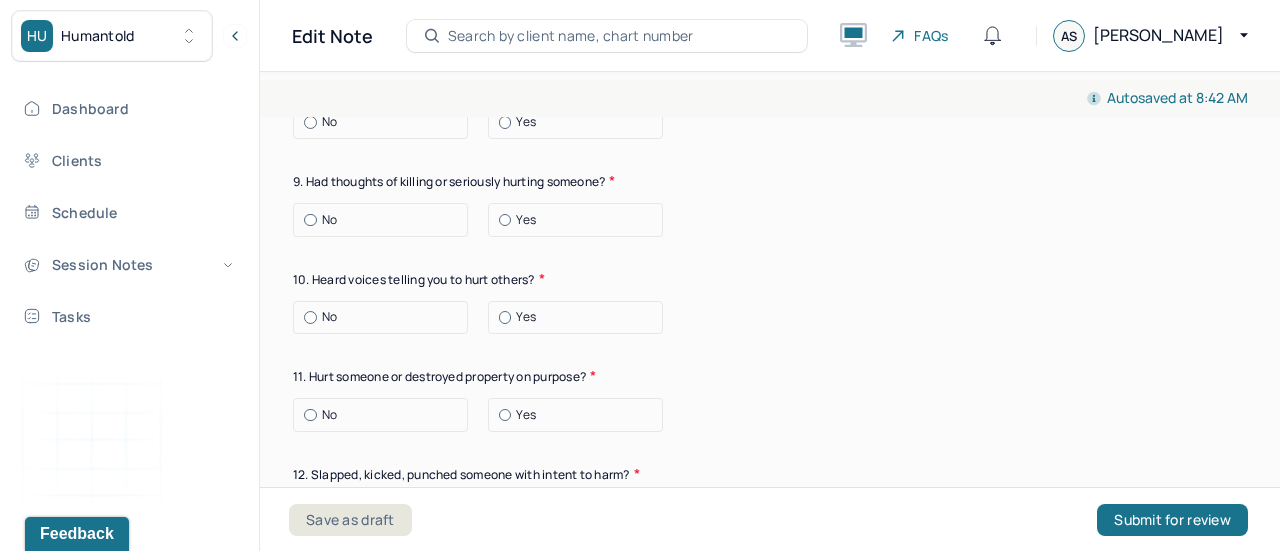 type on "AS" 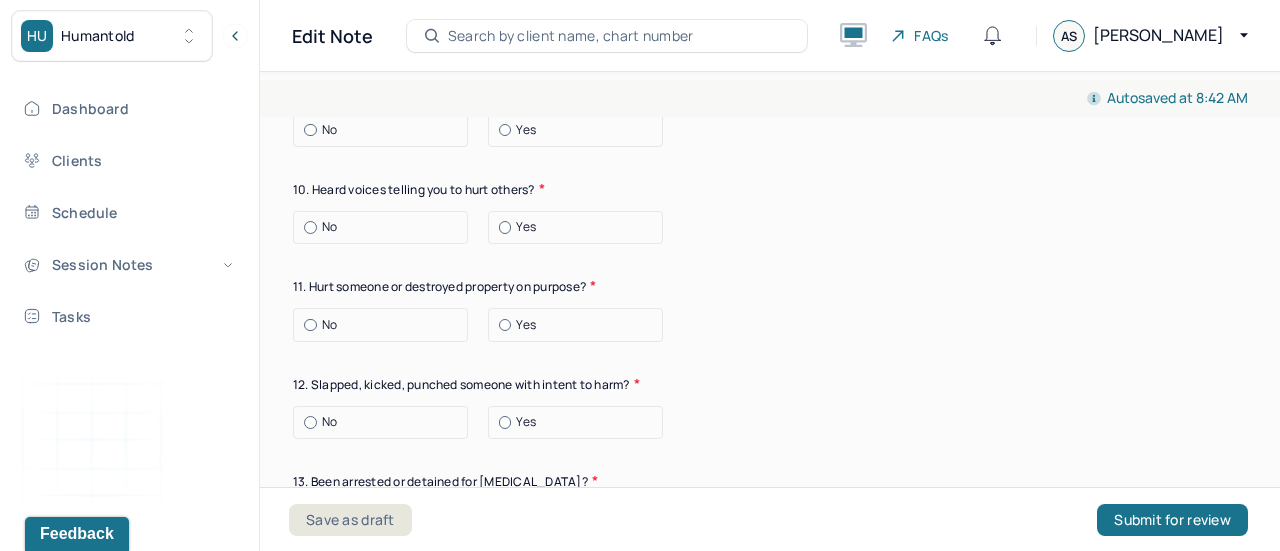 click on "No" at bounding box center (329, 130) 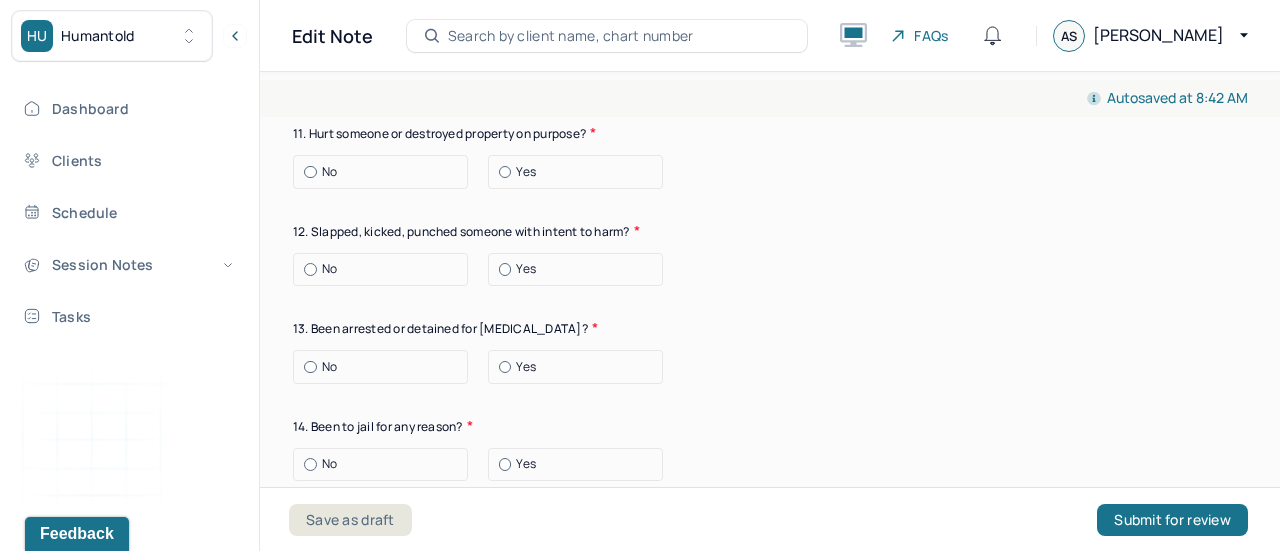 scroll, scrollTop: 8020, scrollLeft: 0, axis: vertical 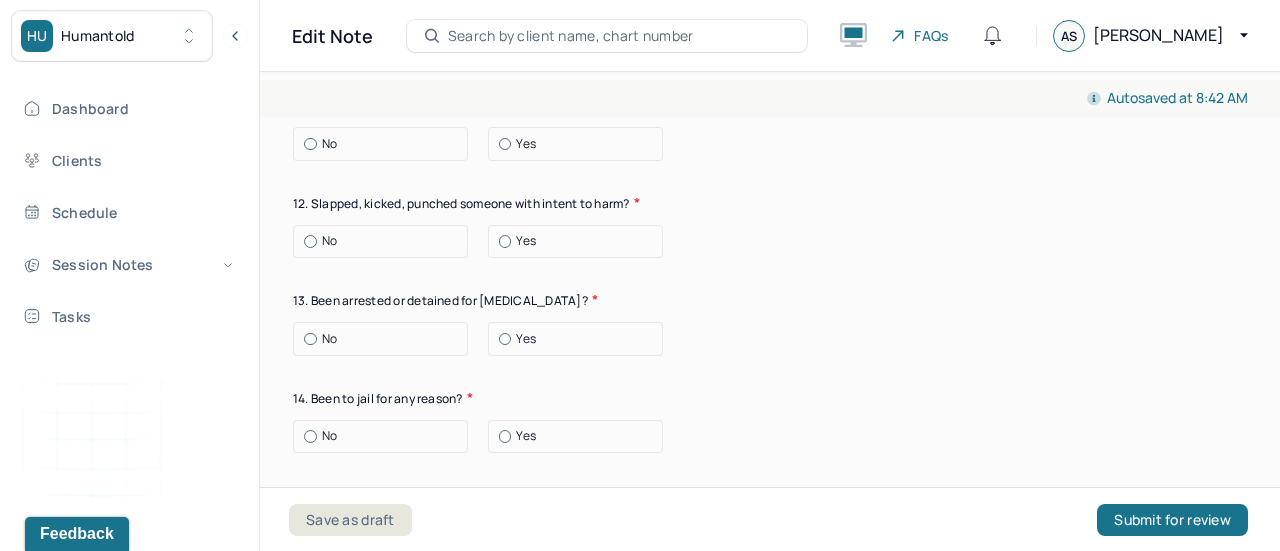 click on "No" at bounding box center (385, 46) 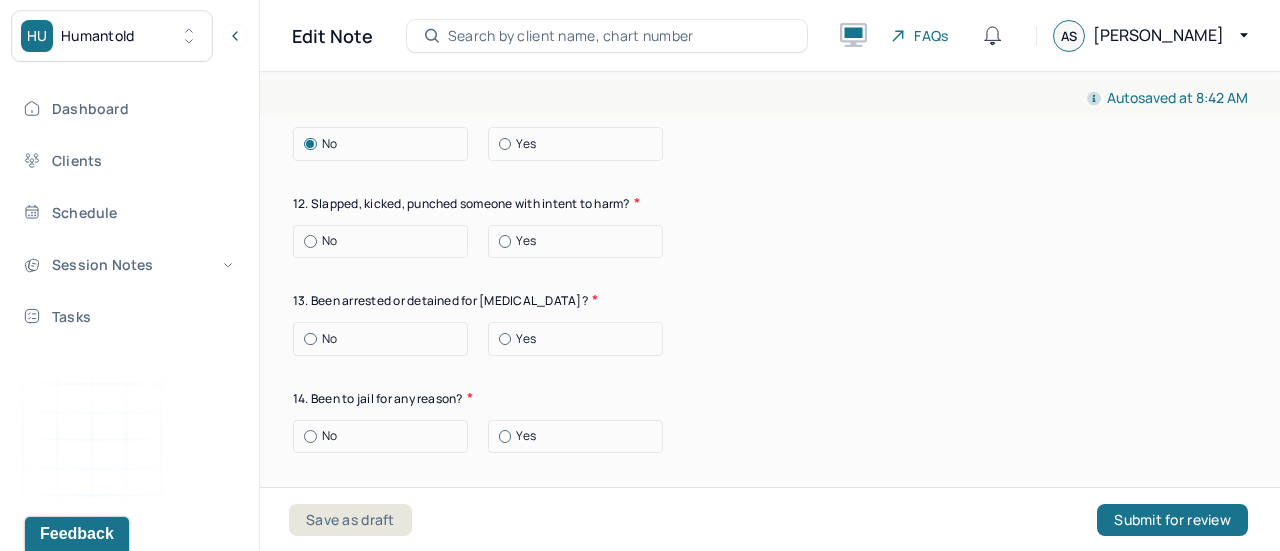 scroll, scrollTop: 8310, scrollLeft: 0, axis: vertical 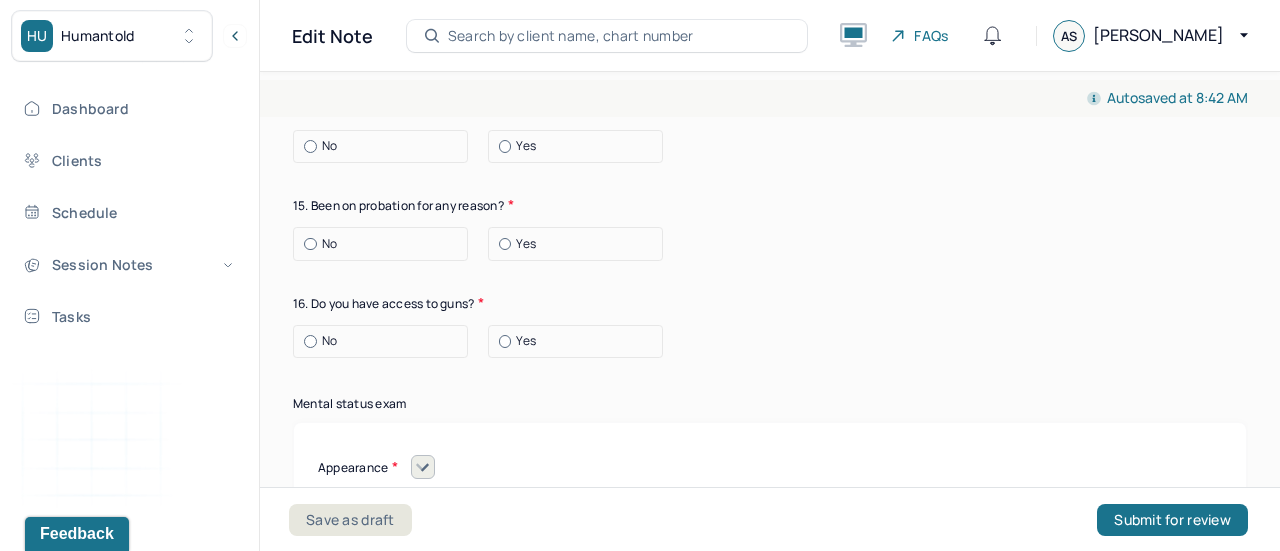 click on "No" at bounding box center (385, -49) 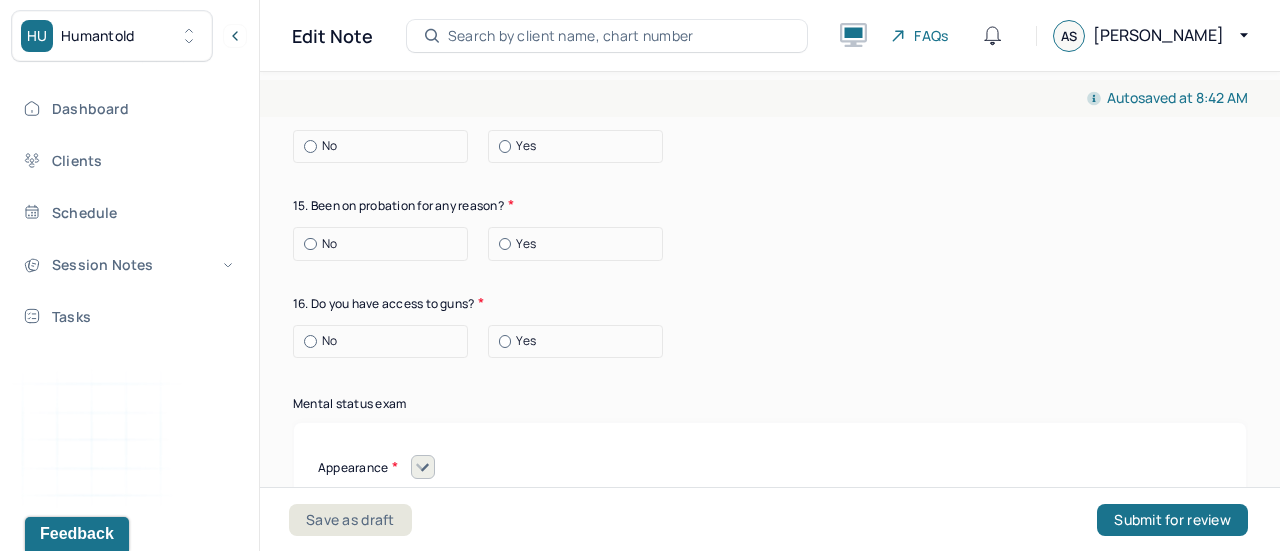 click on "No" at bounding box center [385, 49] 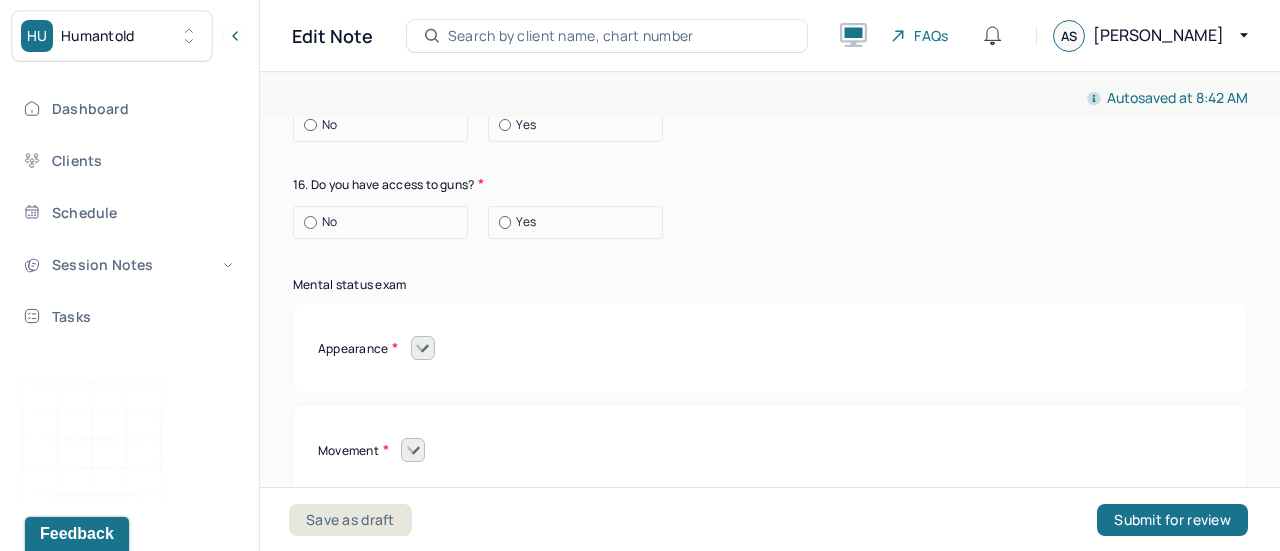 click on "No" at bounding box center [385, 27] 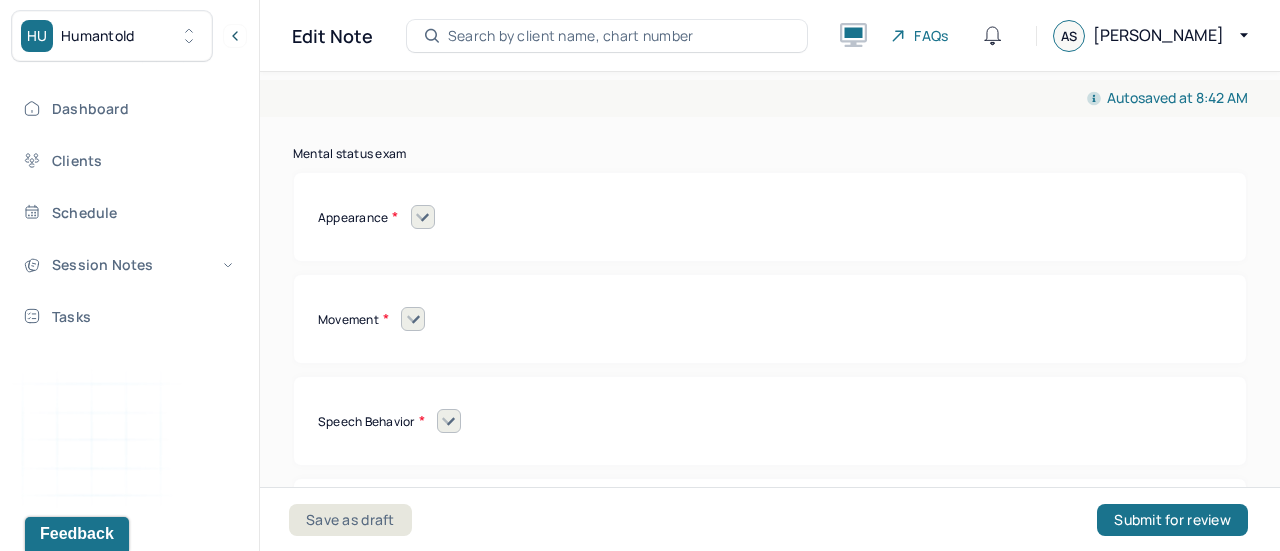 click on "No" at bounding box center [385, 91] 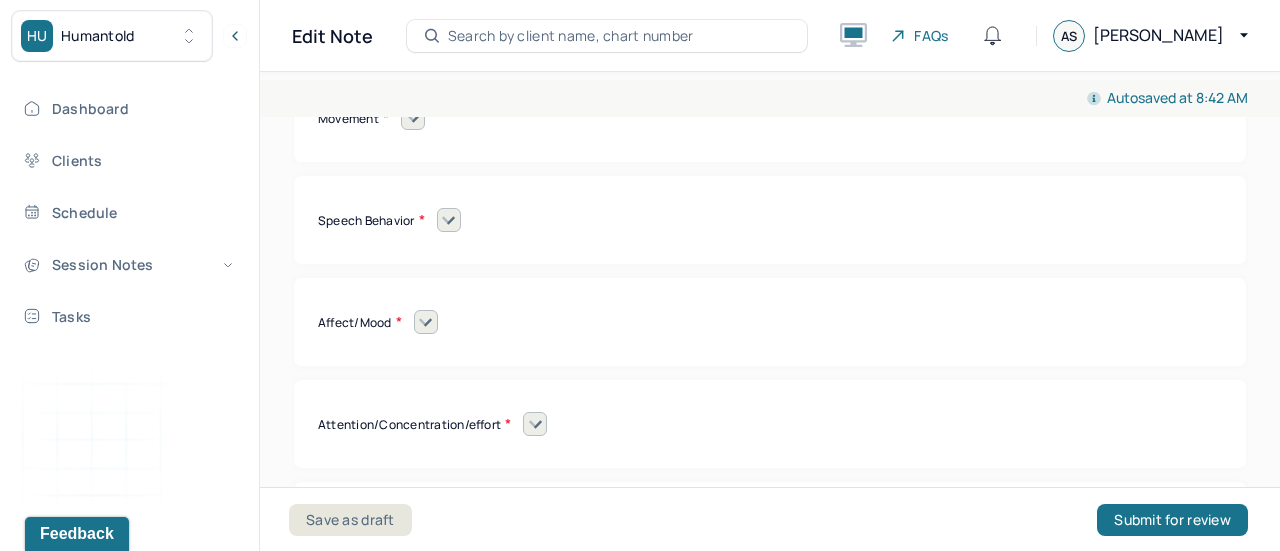scroll, scrollTop: 8766, scrollLeft: 0, axis: vertical 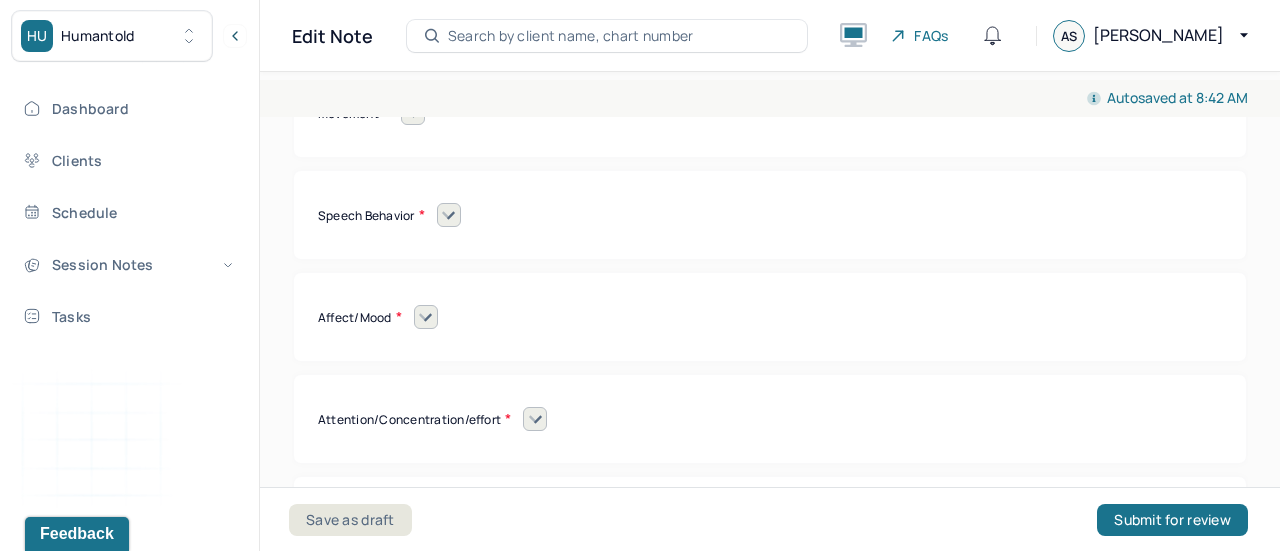 click 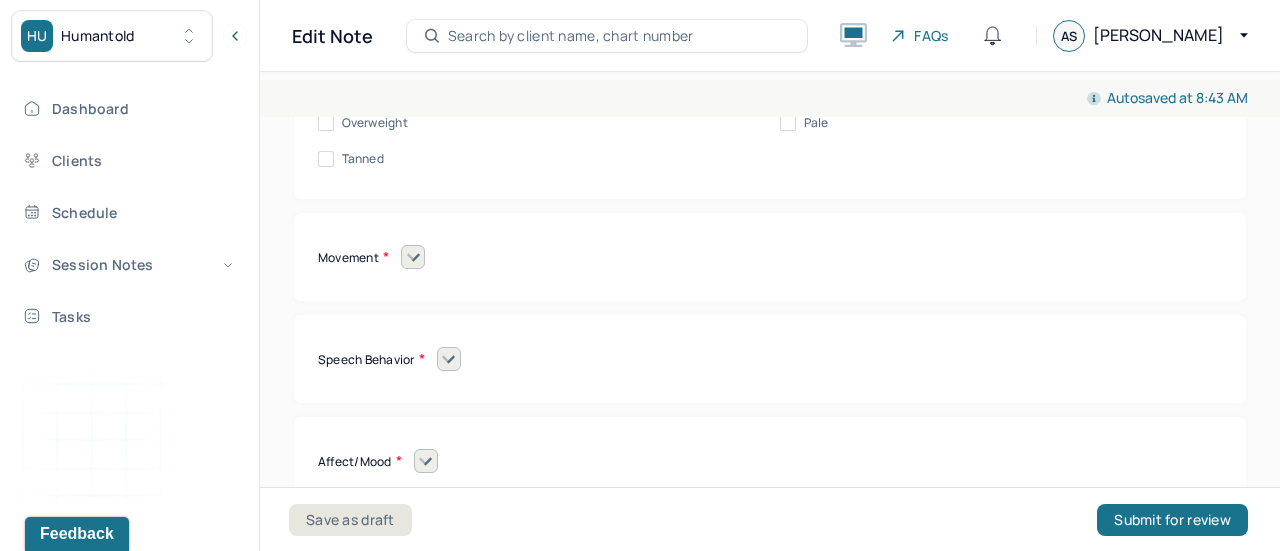 click on "Neat" at bounding box center (326, 51) 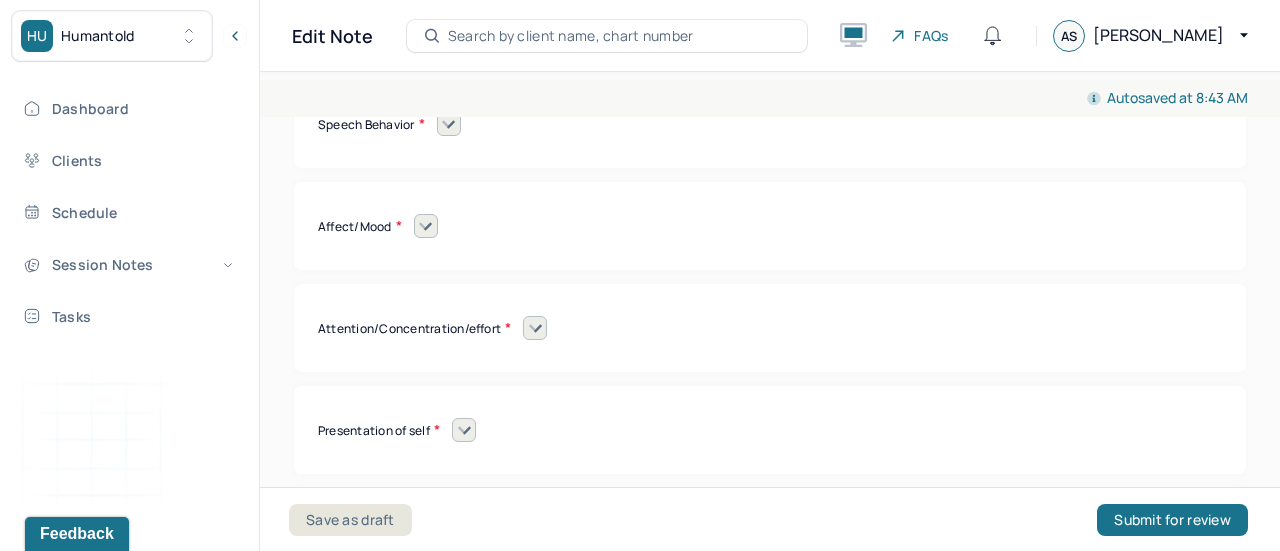 click 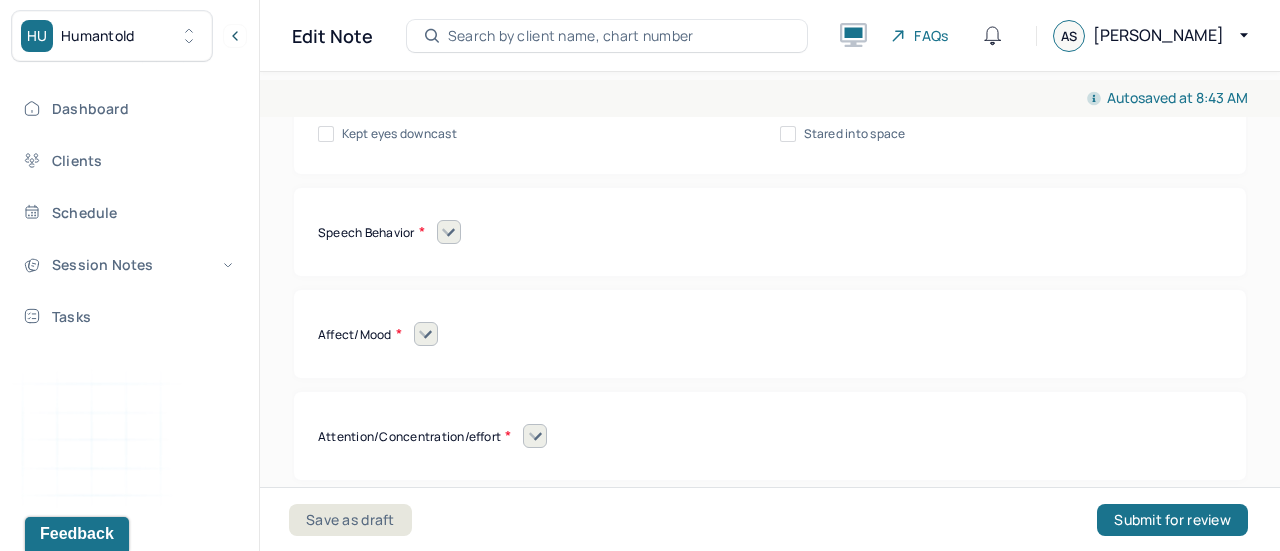 click on "Coordinated" at bounding box center [378, 62] 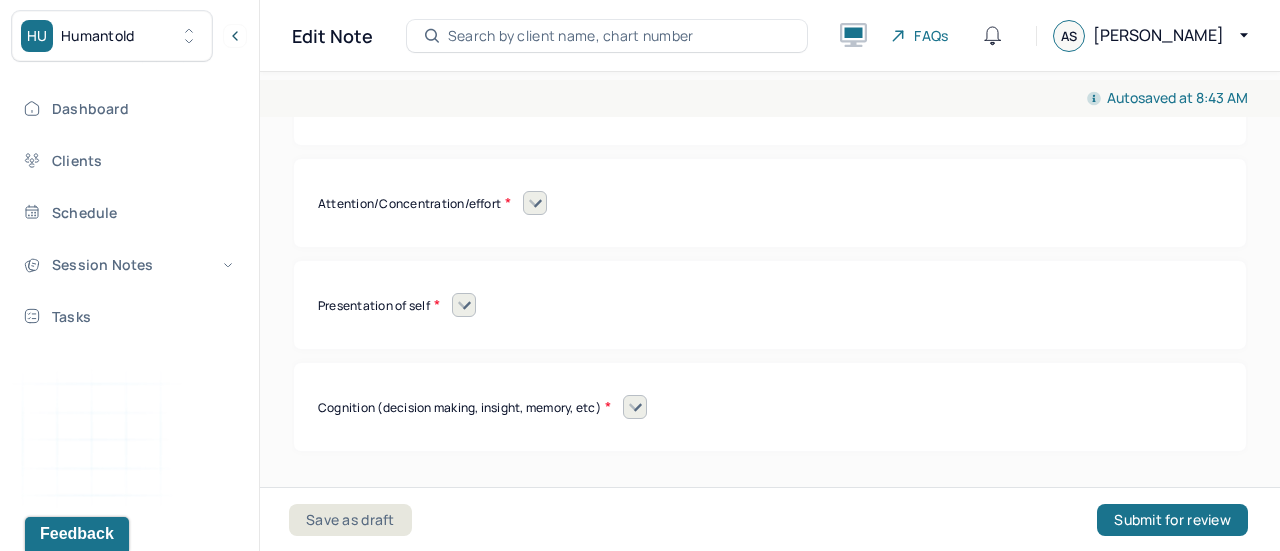 scroll, scrollTop: 9235, scrollLeft: 0, axis: vertical 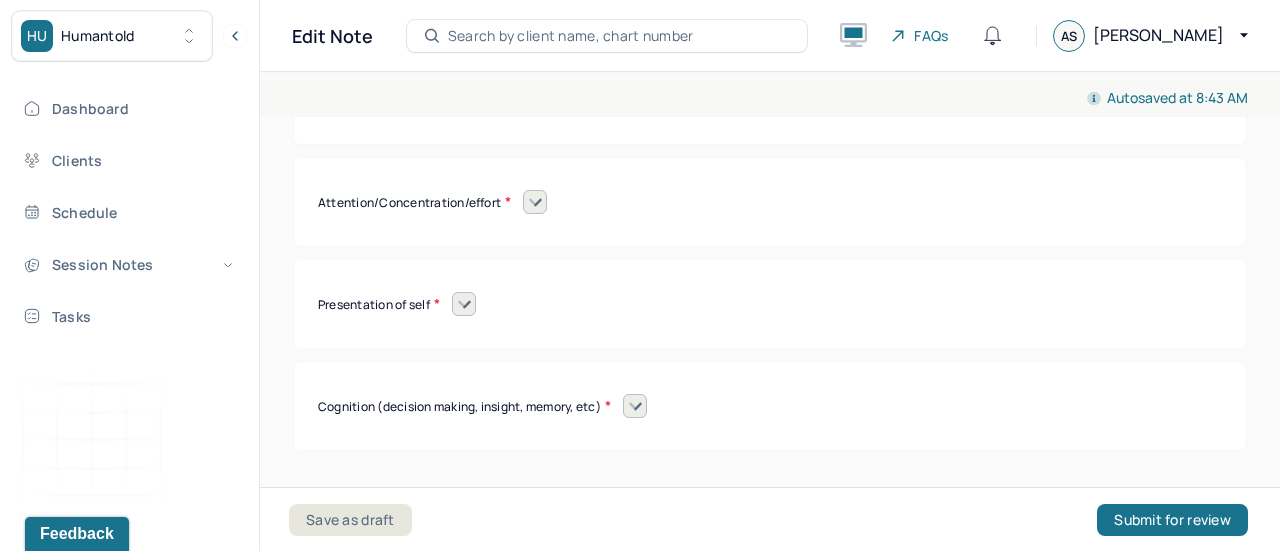 click 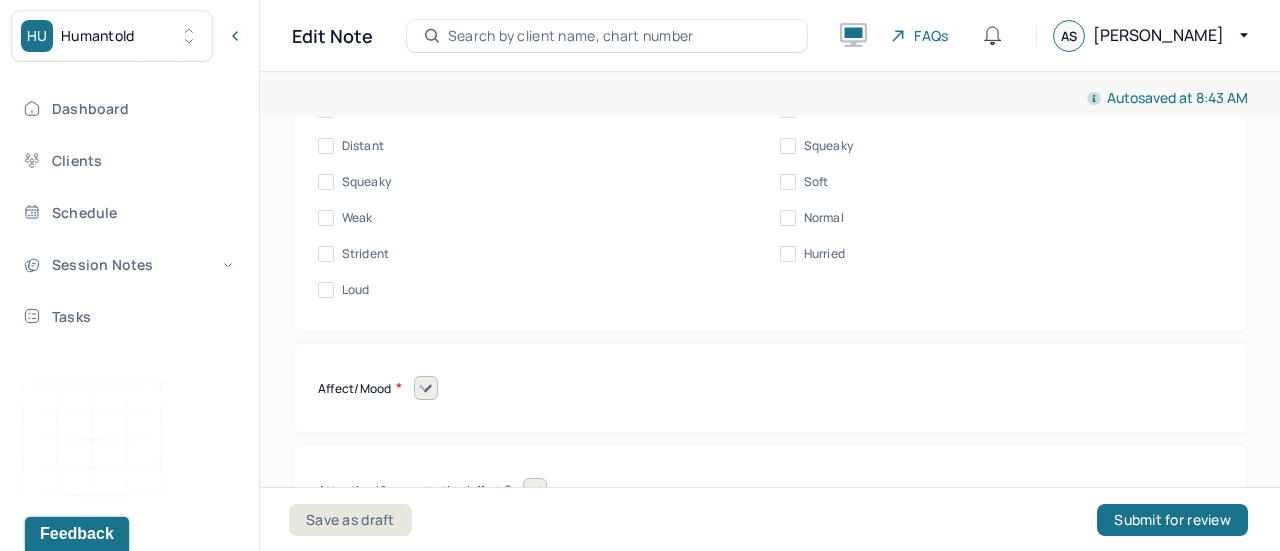 click on "Precise" at bounding box center (363, 110) 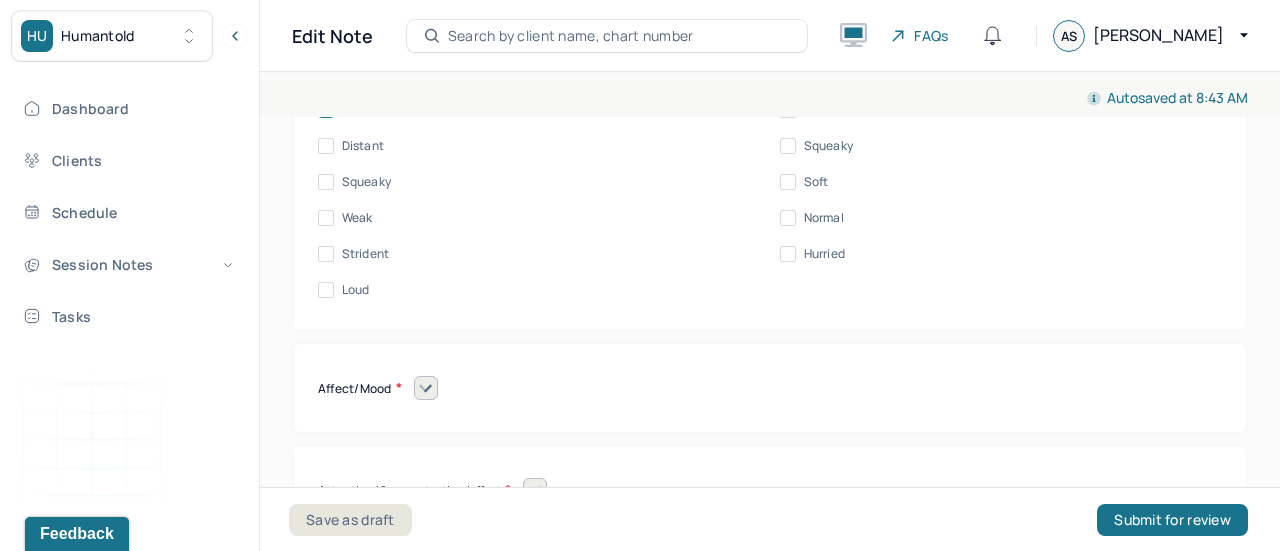 scroll, scrollTop: 9277, scrollLeft: 0, axis: vertical 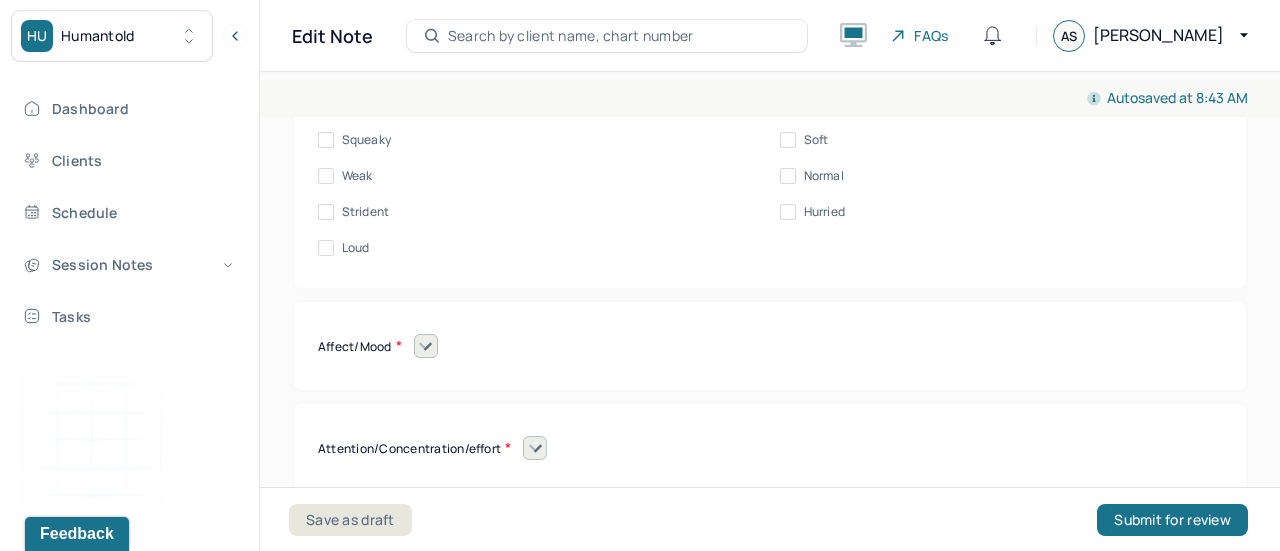 click on "Clear" at bounding box center [788, 32] 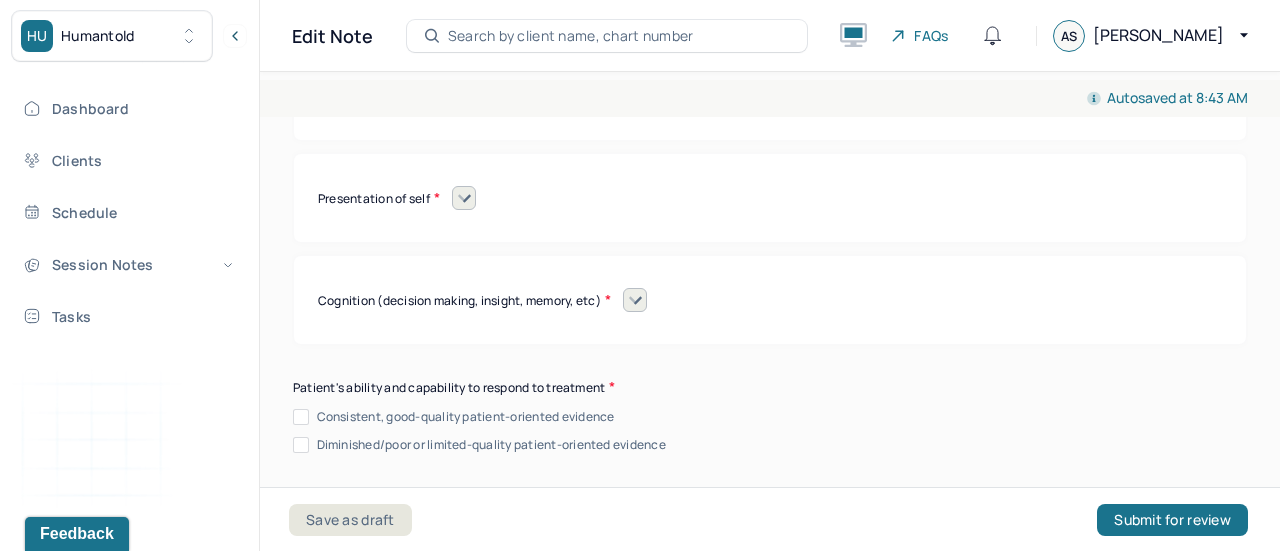 scroll, scrollTop: 9632, scrollLeft: 0, axis: vertical 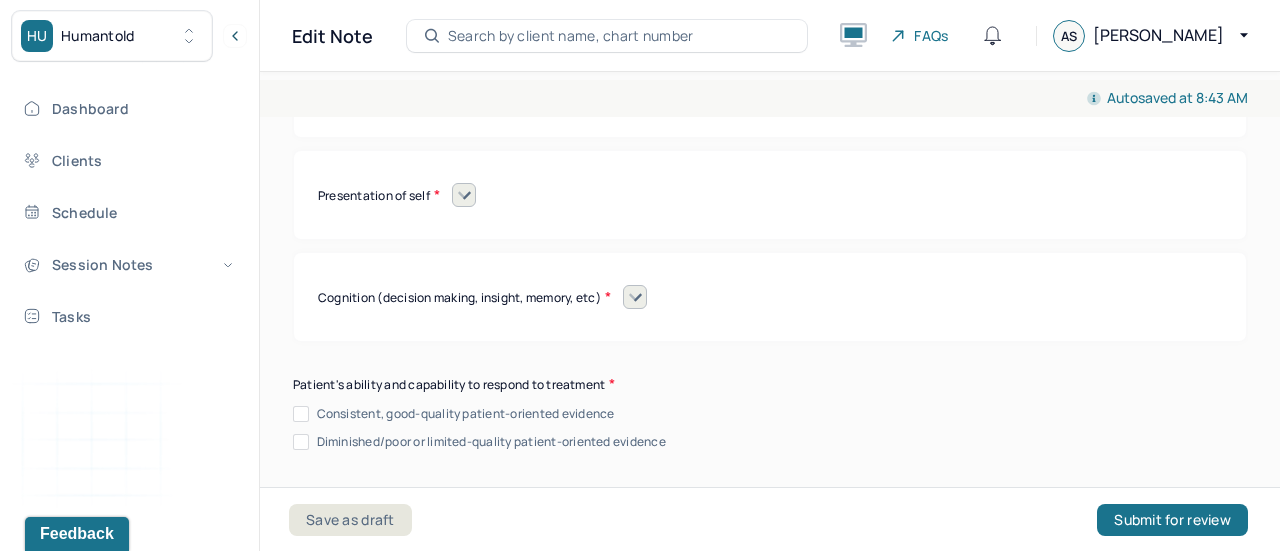 click 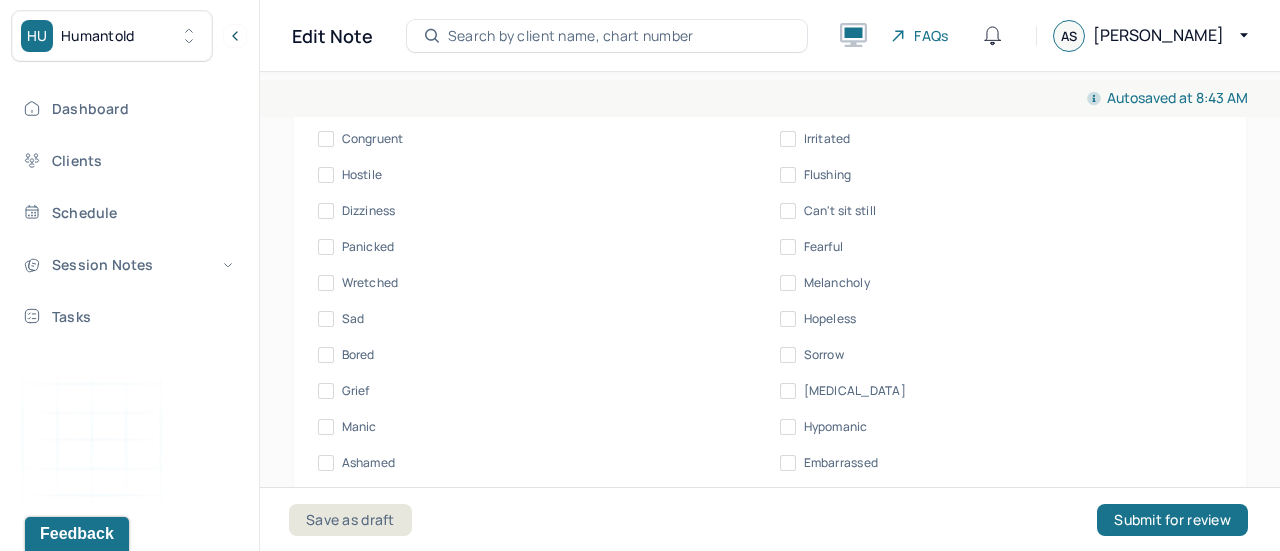 scroll, scrollTop: 9720, scrollLeft: 0, axis: vertical 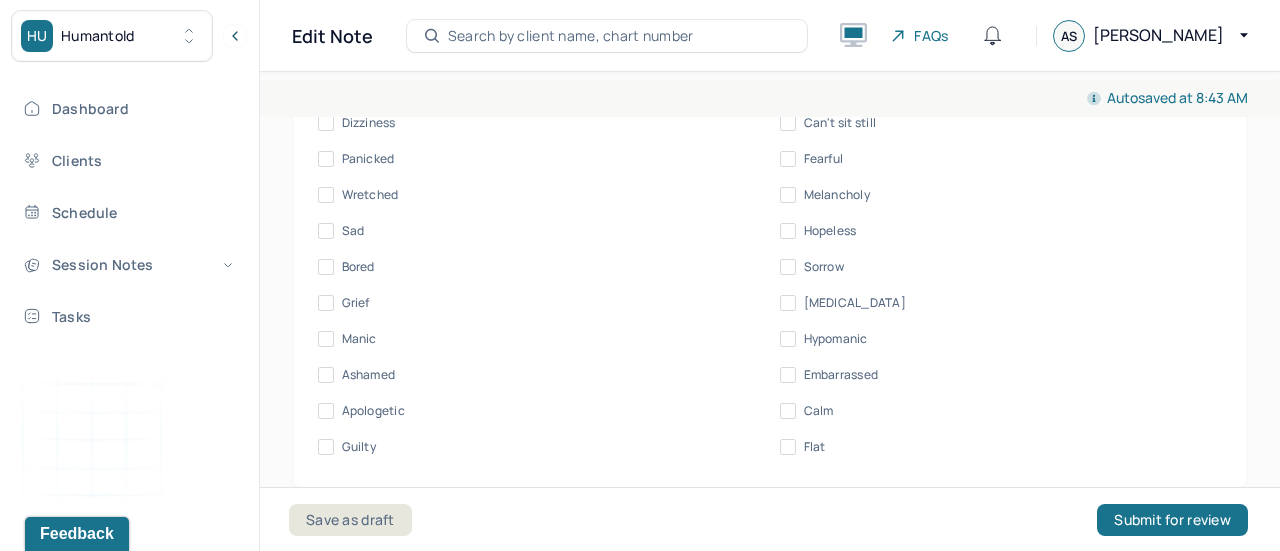 click on "Normal" at bounding box center (362, -21) 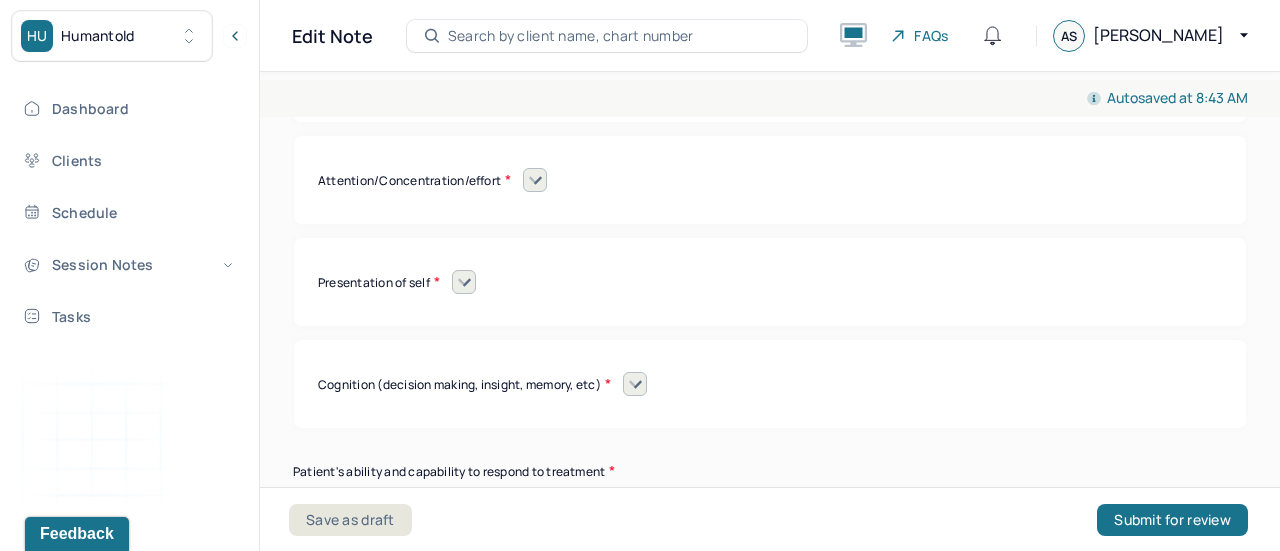 scroll, scrollTop: 10185, scrollLeft: 0, axis: vertical 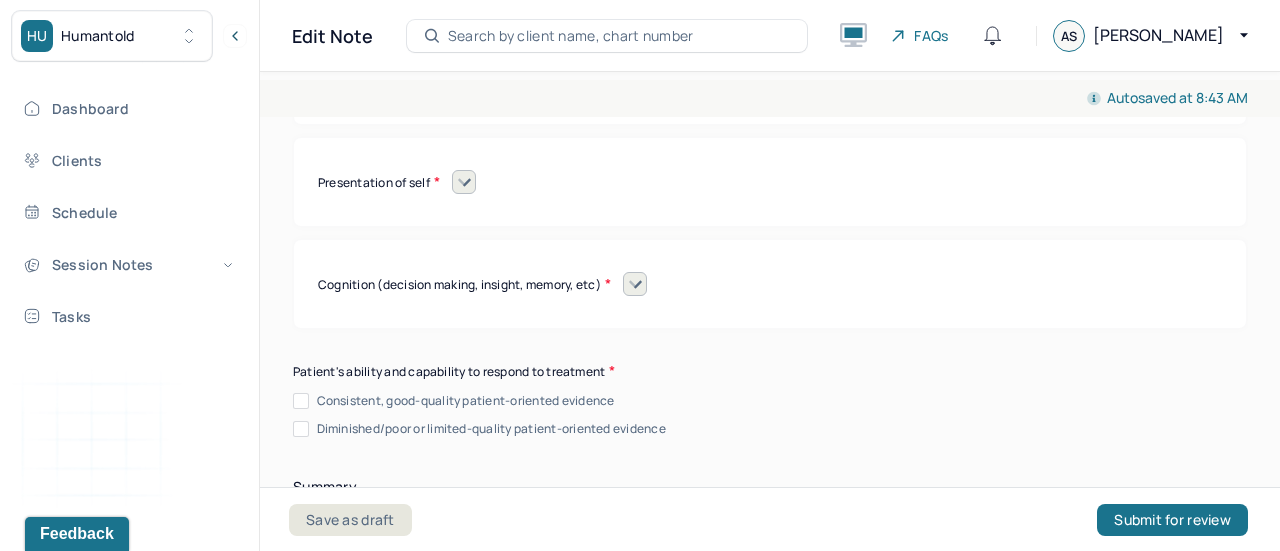 click on "Attention/Concentration/effort" at bounding box center (770, 80) 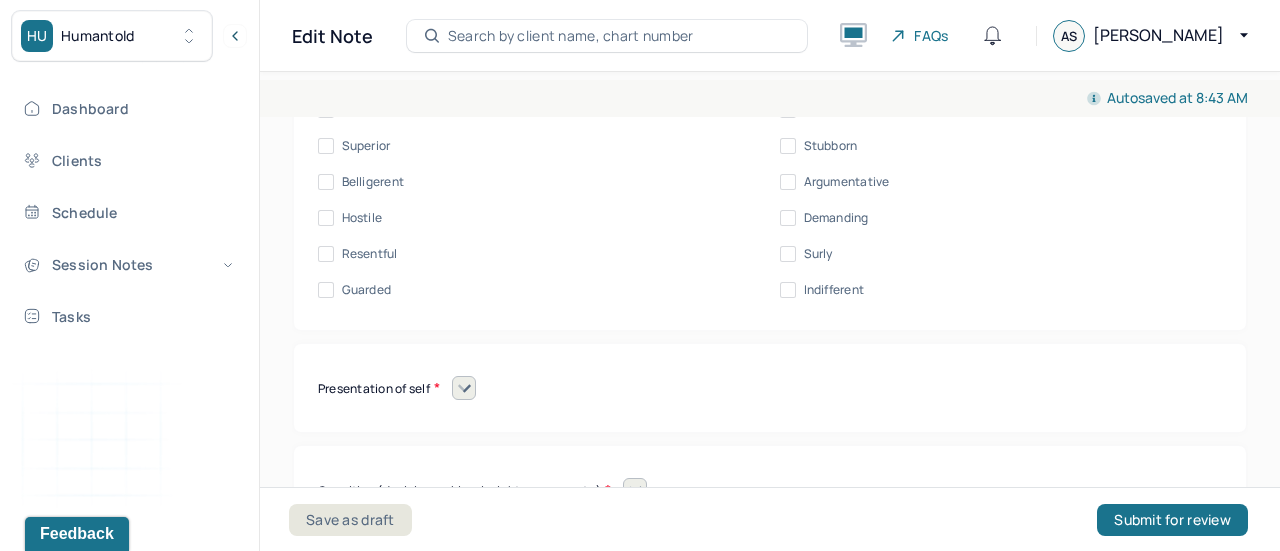 scroll, scrollTop: 10448, scrollLeft: 0, axis: vertical 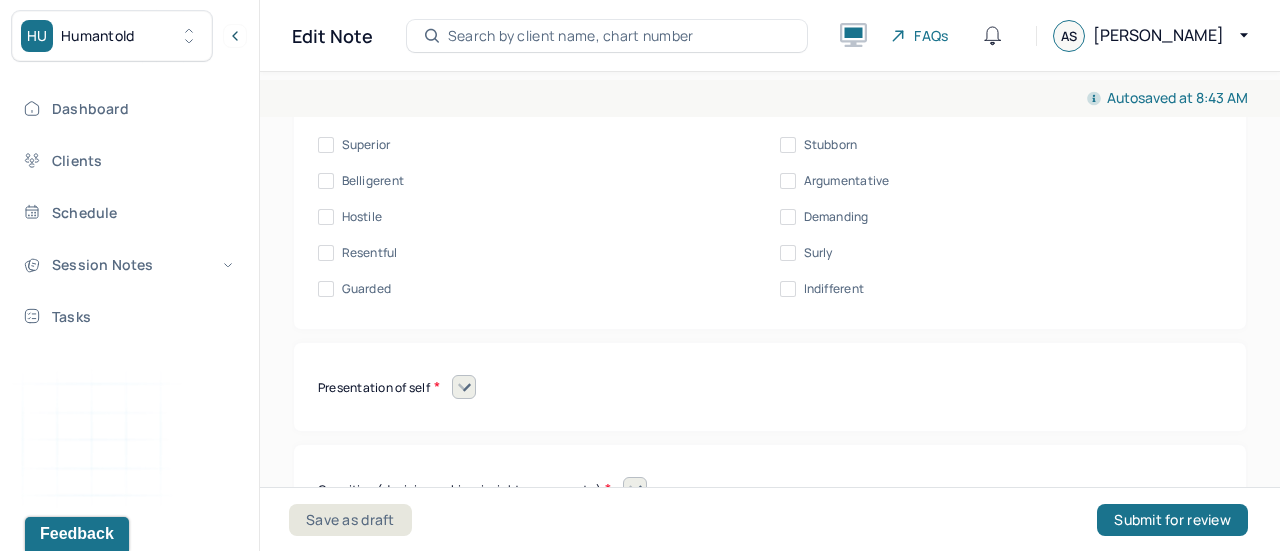 click on "Organized" at bounding box center (371, 37) 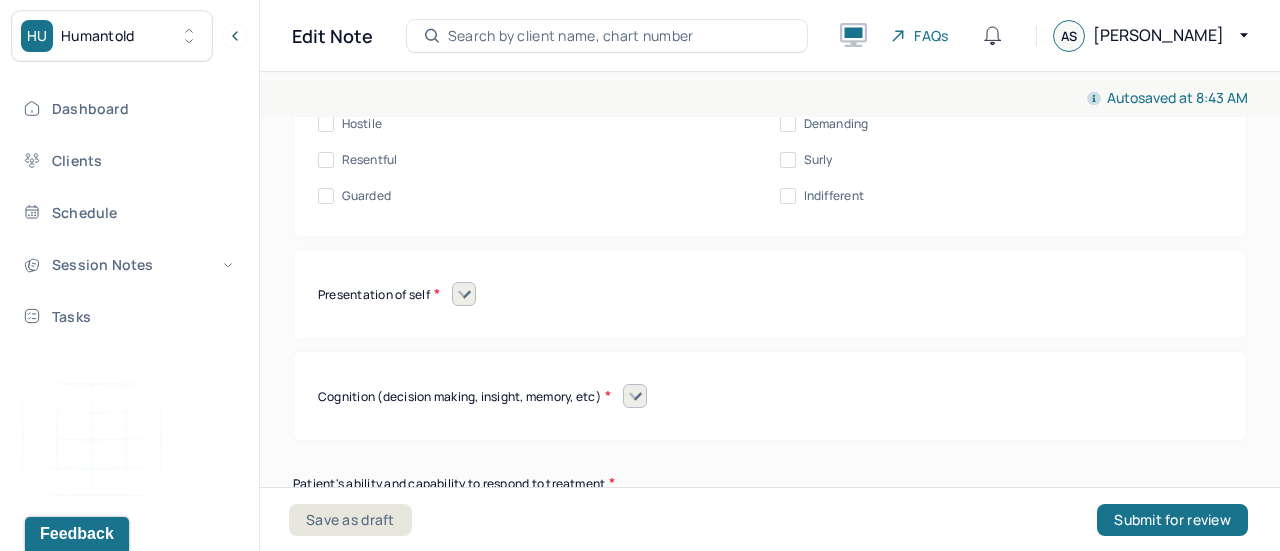 scroll, scrollTop: 10488, scrollLeft: 0, axis: vertical 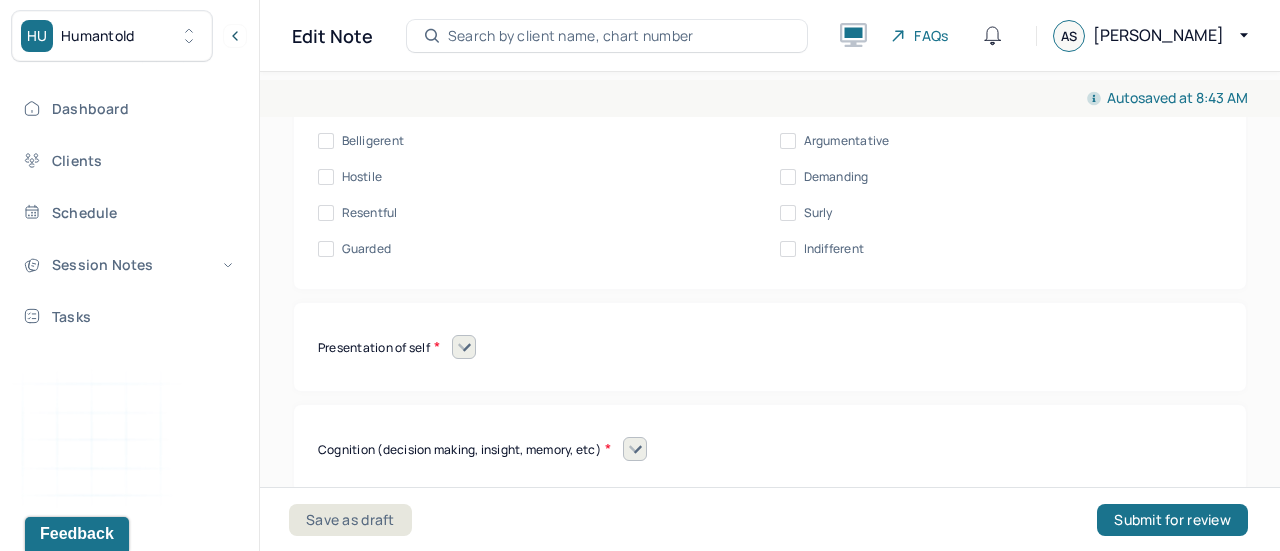 click on "Sluggish Flat Distractible Normal energy Eager Indifferent Scattered Baffled Perplexed Hurried Organized Rigid Pleasant Cooperative Dependent Abusive Superior Stubborn Belligerent Argumentative Hostile Demanding Resentful Surly Guarded Indifferent" at bounding box center (770, 33) 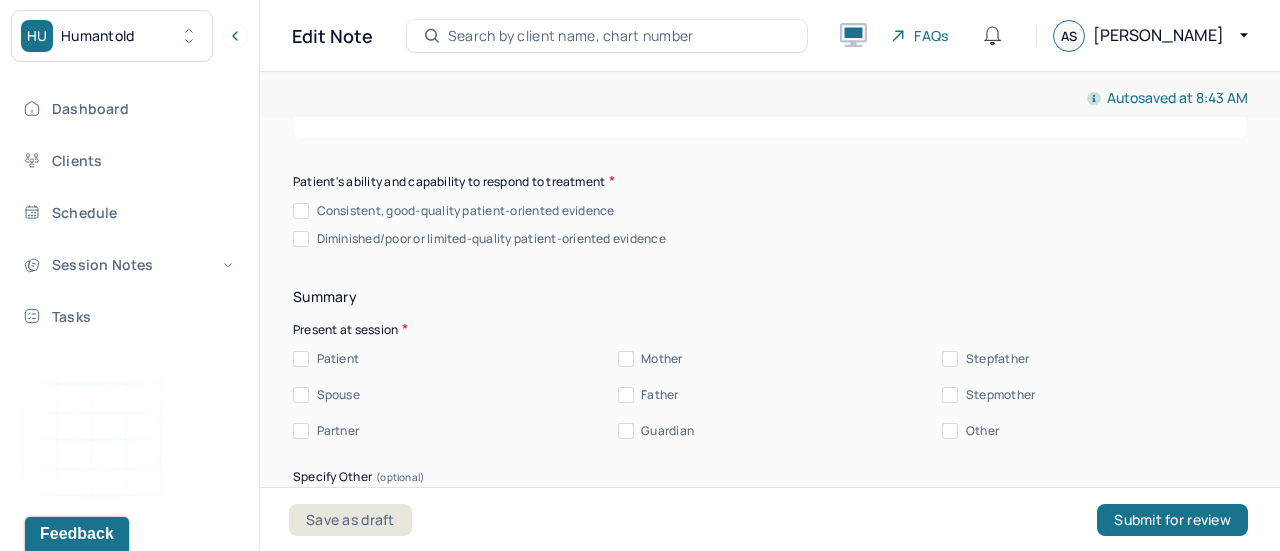 scroll, scrollTop: 10850, scrollLeft: 0, axis: vertical 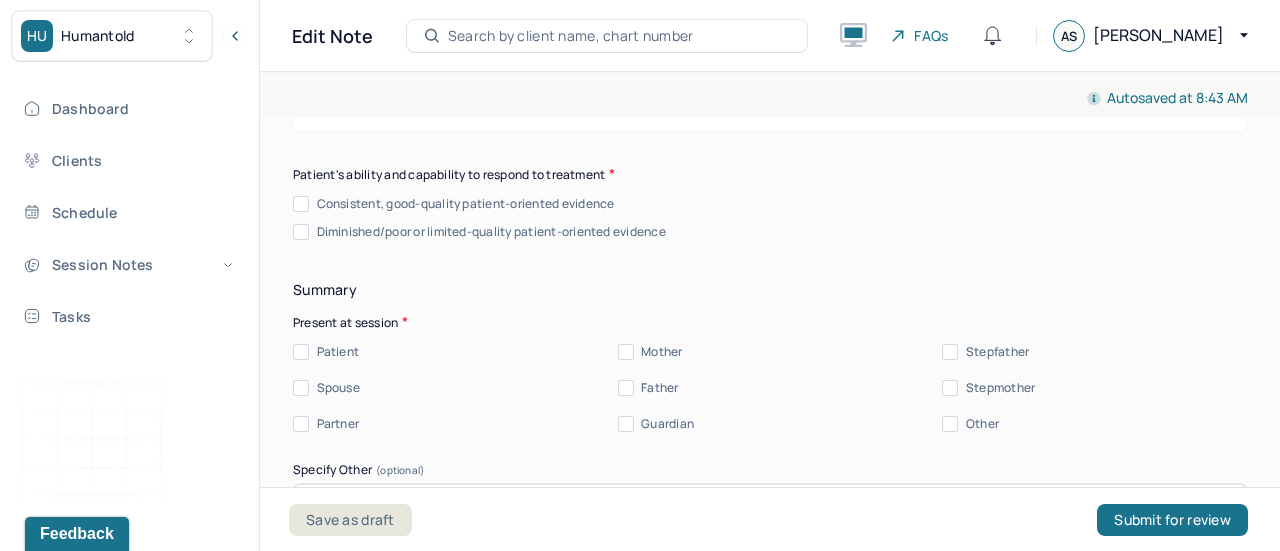 click at bounding box center [464, -15] 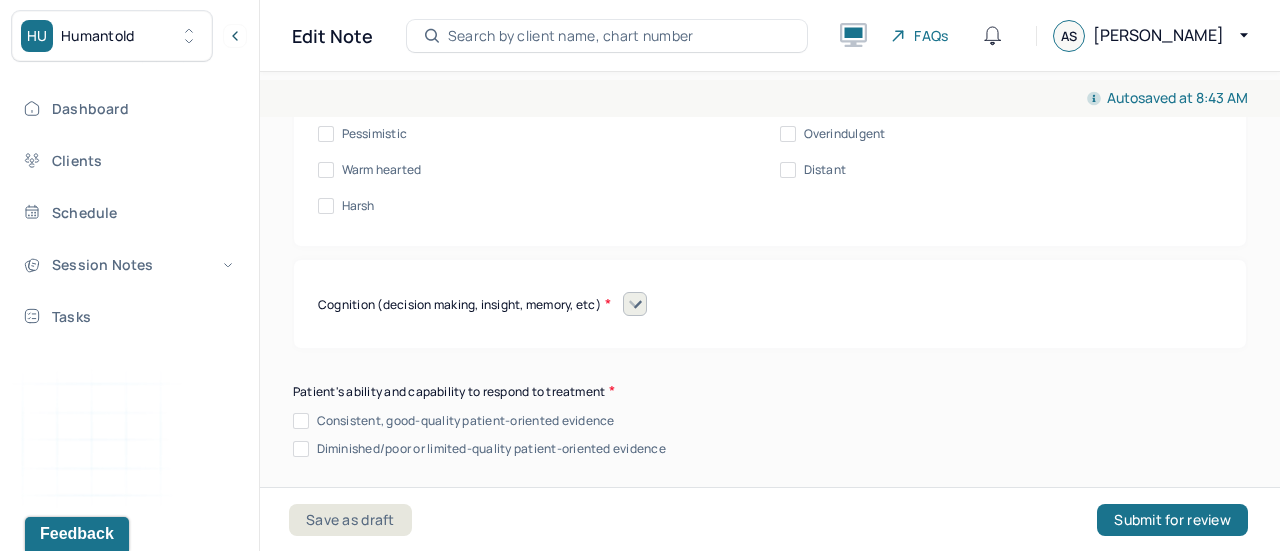scroll, scrollTop: 10928, scrollLeft: 0, axis: vertical 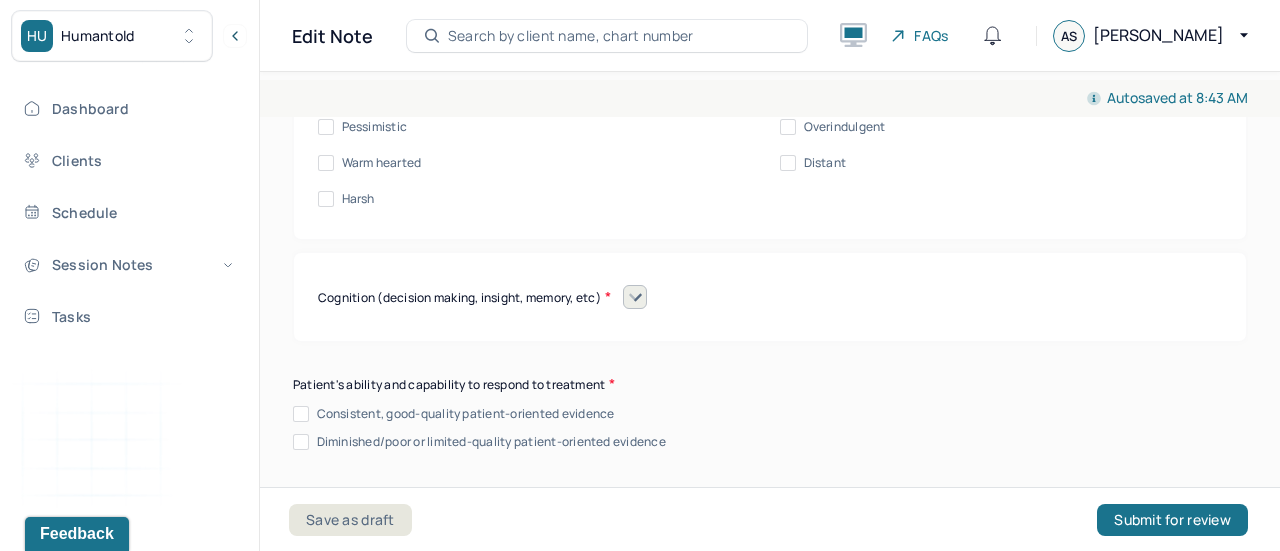 click on "Withdrawn Threatened Vulnerable Shy Friendly Confident Grandiose Humble Self-doubting Hopeful Pessimistic Overindulgent Warm hearted Distant Harsh" at bounding box center (770, 73) 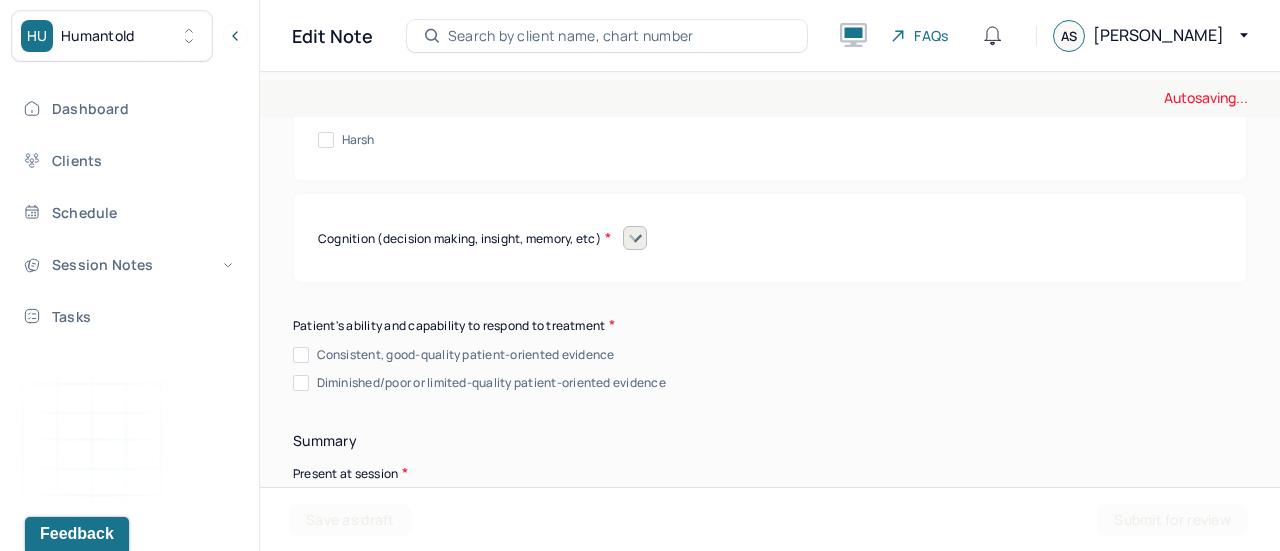 click on "Withdrawn Threatened Vulnerable Shy Friendly Confident Grandiose Humble Self-doubting Hopeful Pessimistic Overindulgent Warm hearted Distant Harsh" at bounding box center (770, 14) 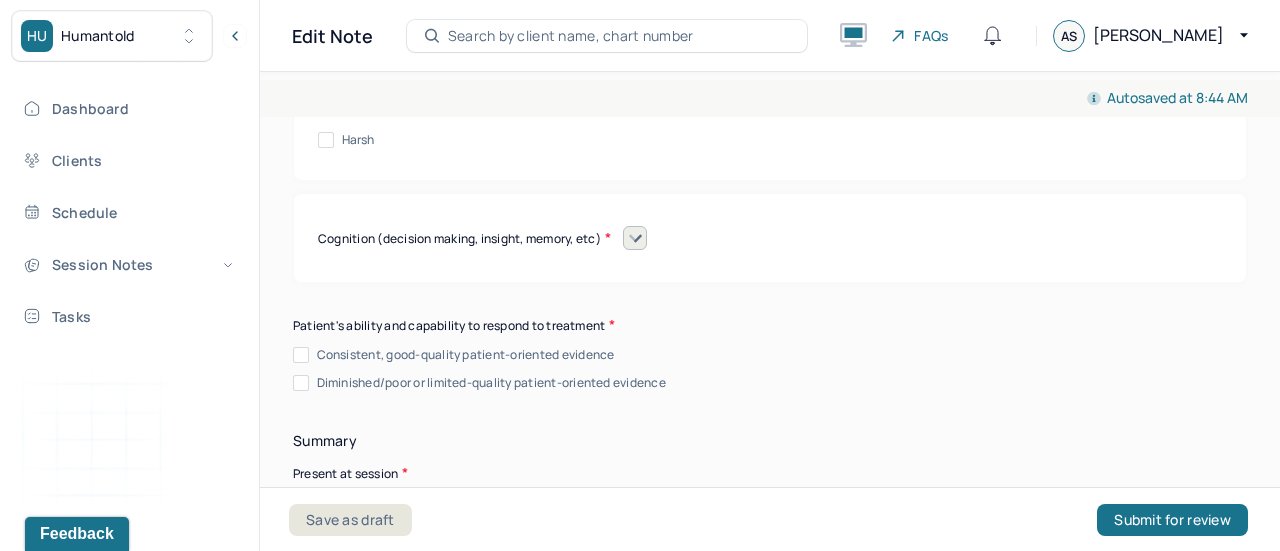 scroll, scrollTop: 11229, scrollLeft: 0, axis: vertical 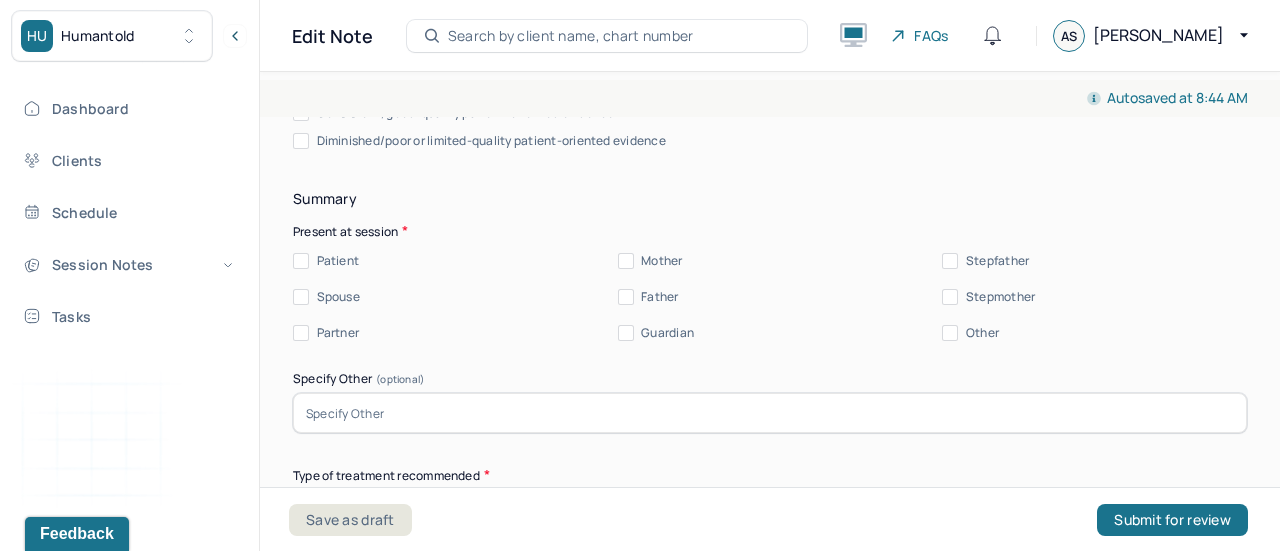 click at bounding box center [635, -4] 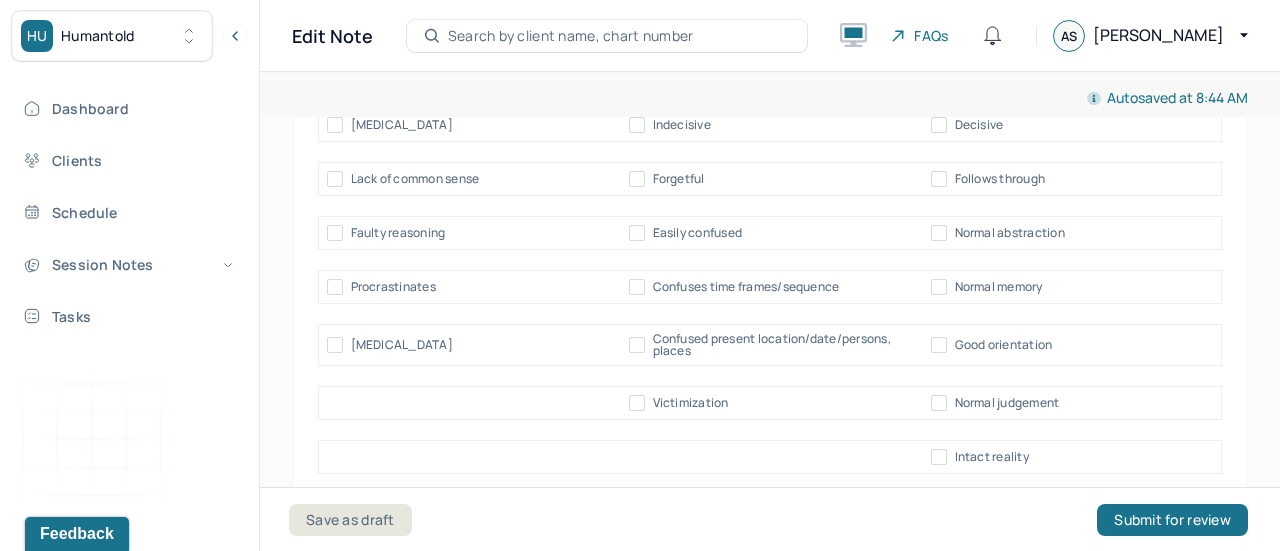 scroll, scrollTop: 11366, scrollLeft: 0, axis: vertical 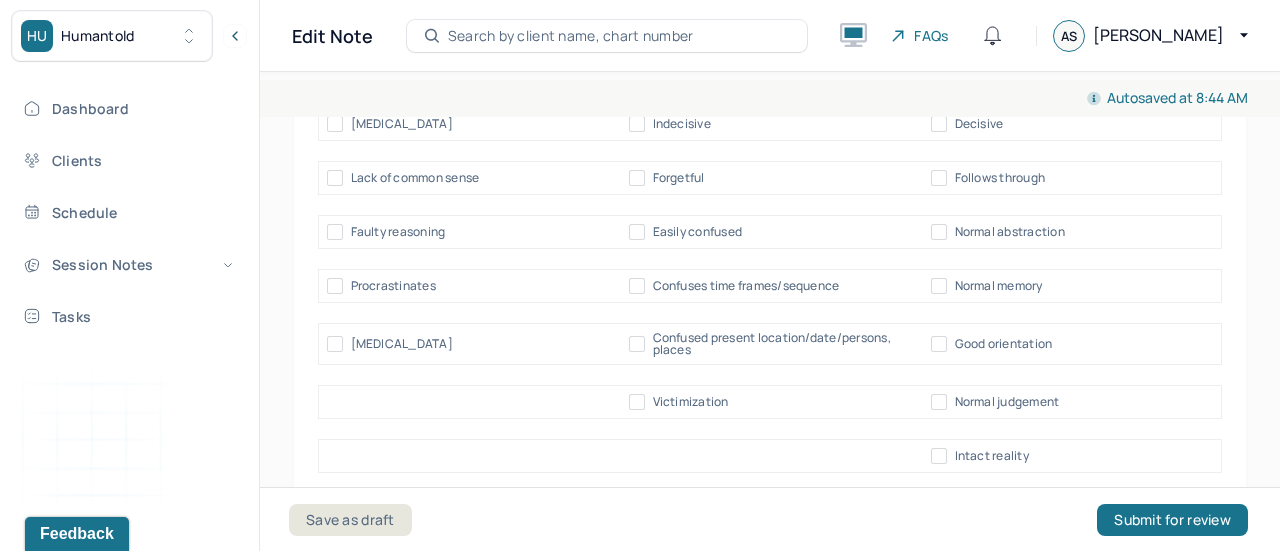 click on "Full insight" at bounding box center (939, -92) 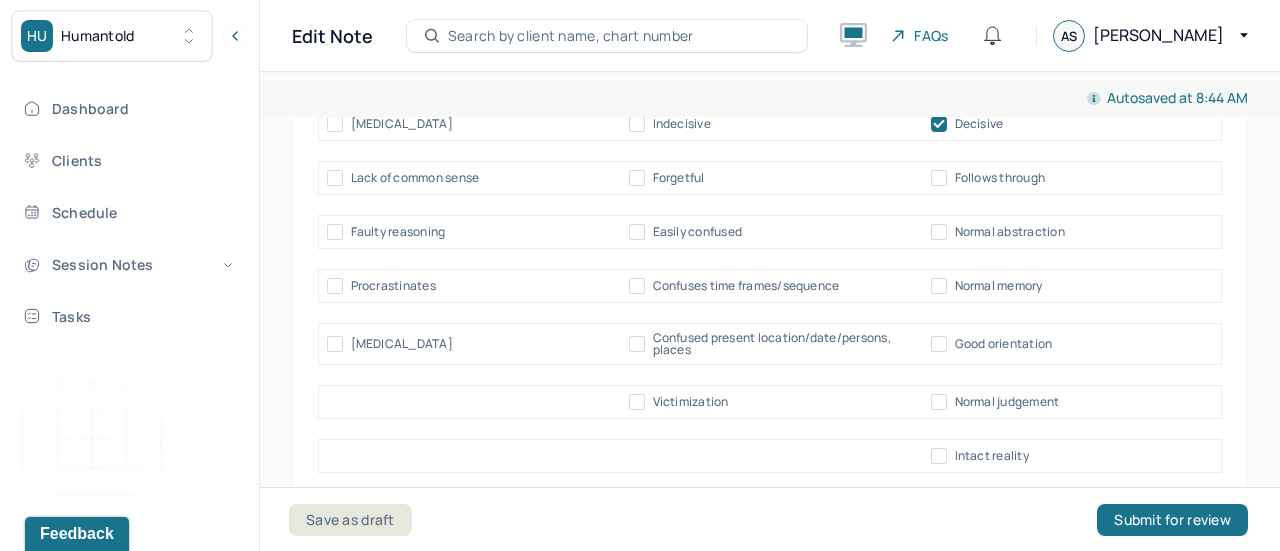 click on "No insight Some insight Full insight Sluggish recall Low intelligent Intelligent Defective reality Impoverished stream of thoughts Normal stream of thoughts Incoherent thought process Loose thought process Clear thought process [MEDICAL_DATA] Indecisive Decisive Lack of common sense Forgetful Follows through Faulty reasoning Easily confused Normal abstraction Procrastinates Confuses time frames/sequence Normal memory [MEDICAL_DATA] Confused present location/date/persons, places Good orientation Victimization Normal judgement Intact reality" at bounding box center (770, 182) 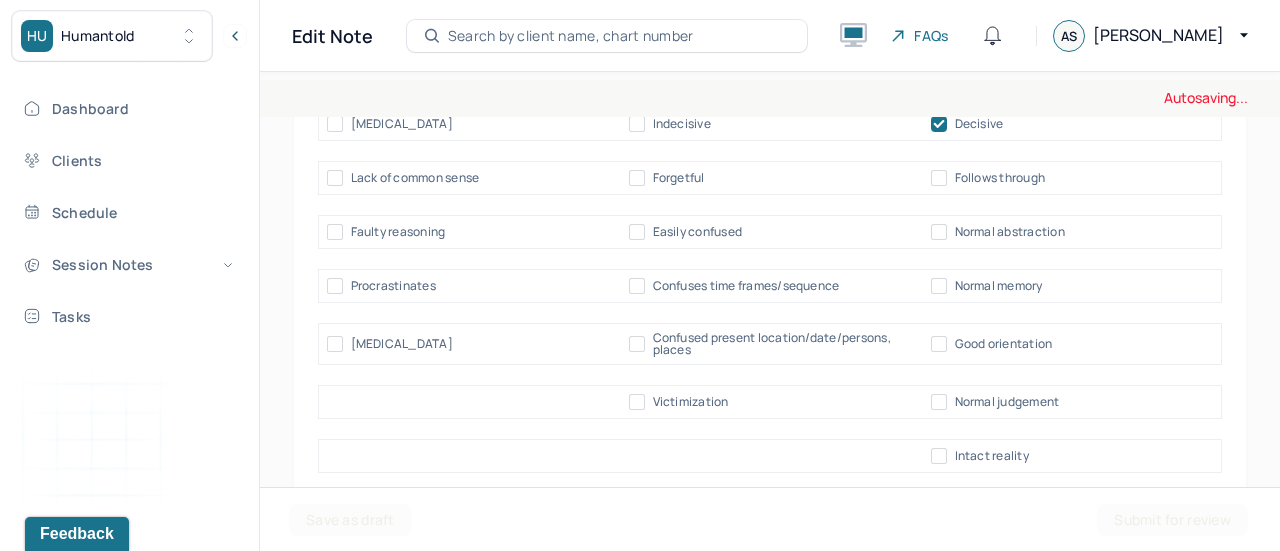 click on "Clear thought process" at bounding box center (1007, 70) 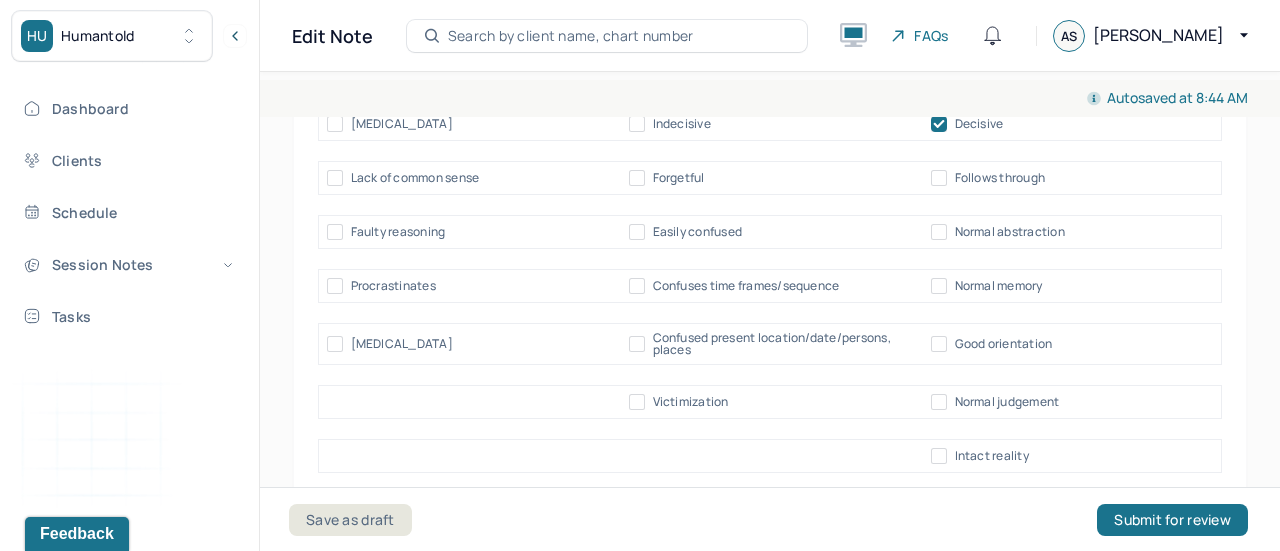click on "Lack of common sense Forgetful Follows through" at bounding box center (770, 178) 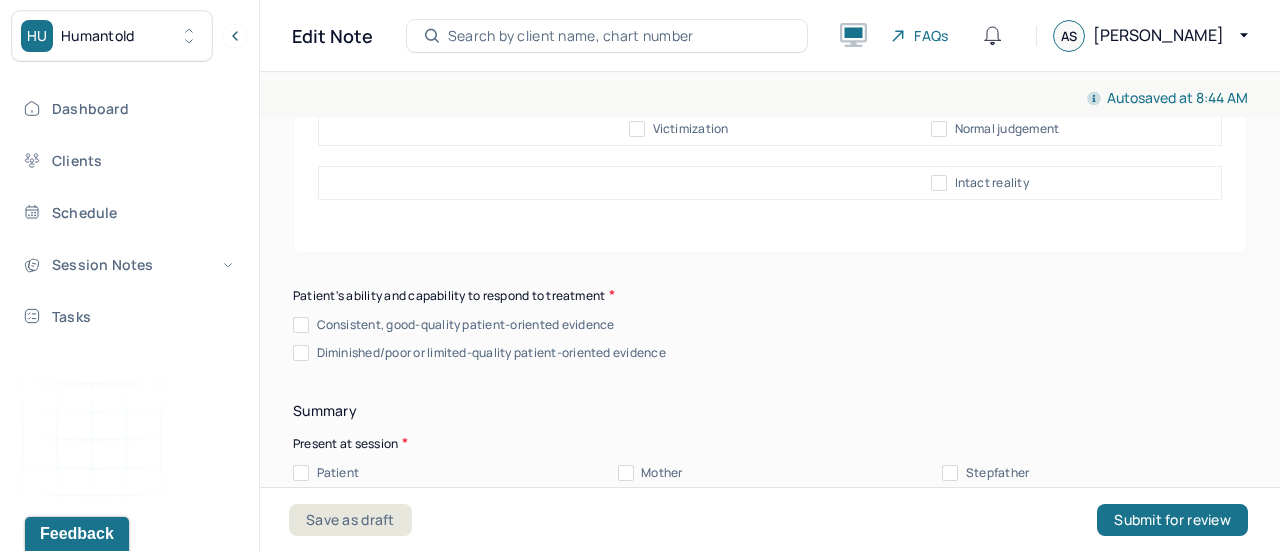 scroll, scrollTop: 11640, scrollLeft: 0, axis: vertical 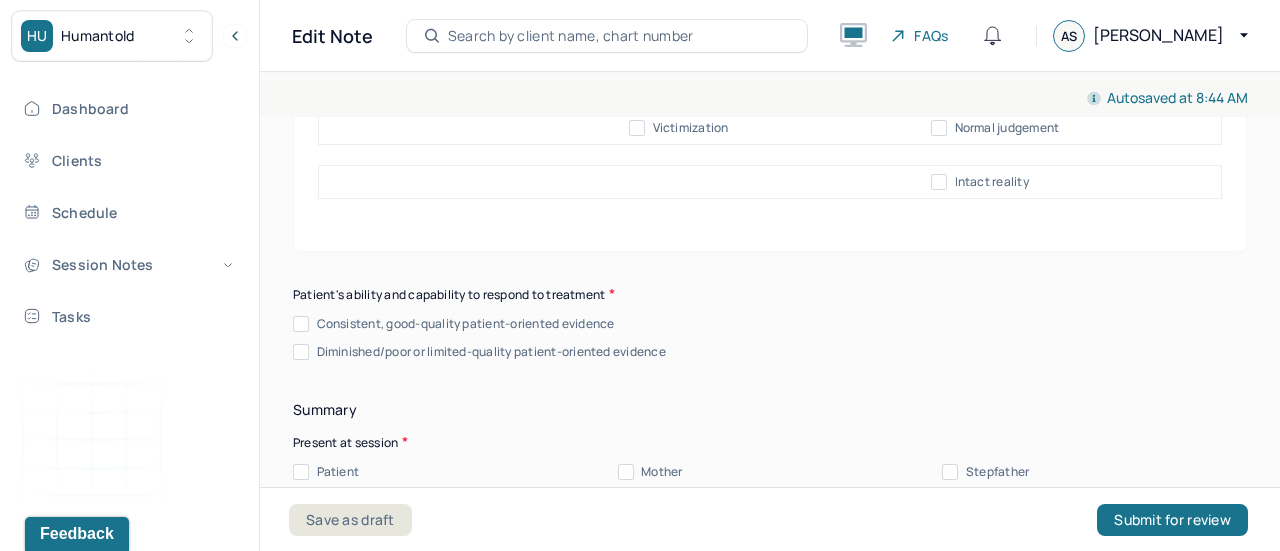 click on "Normal abstraction" at bounding box center [939, -42] 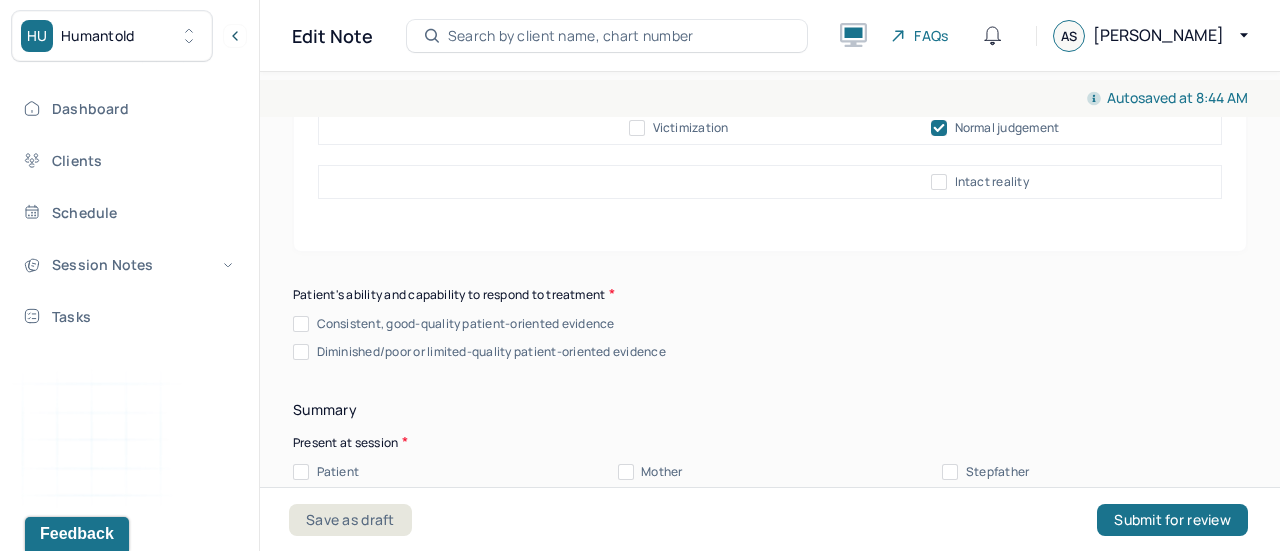 click on "Intact reality" at bounding box center (939, 182) 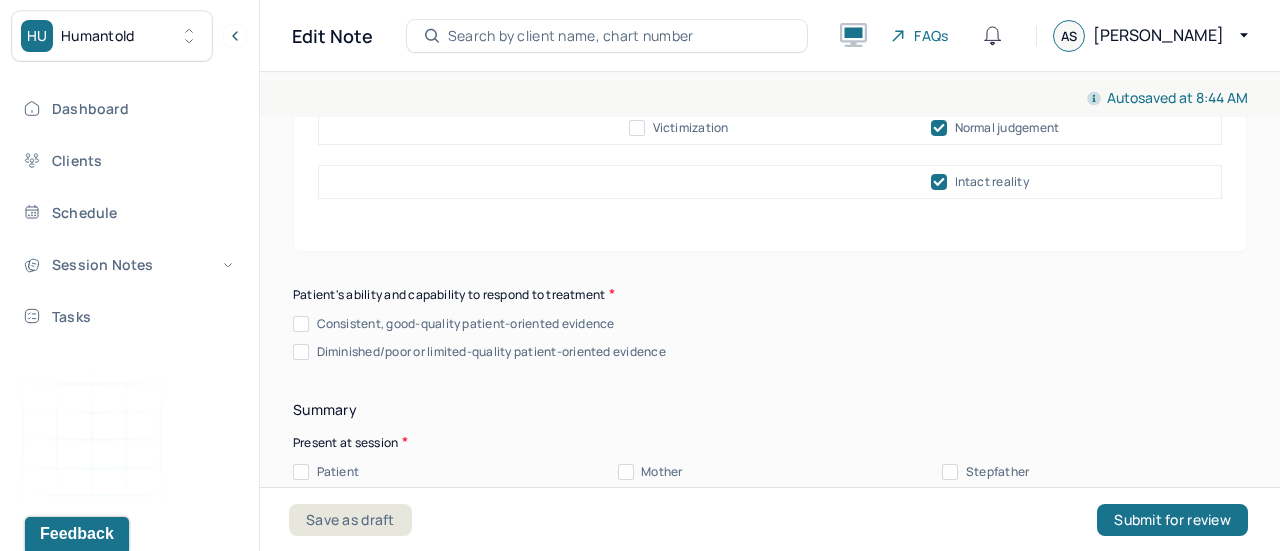 scroll, scrollTop: 11706, scrollLeft: 0, axis: vertical 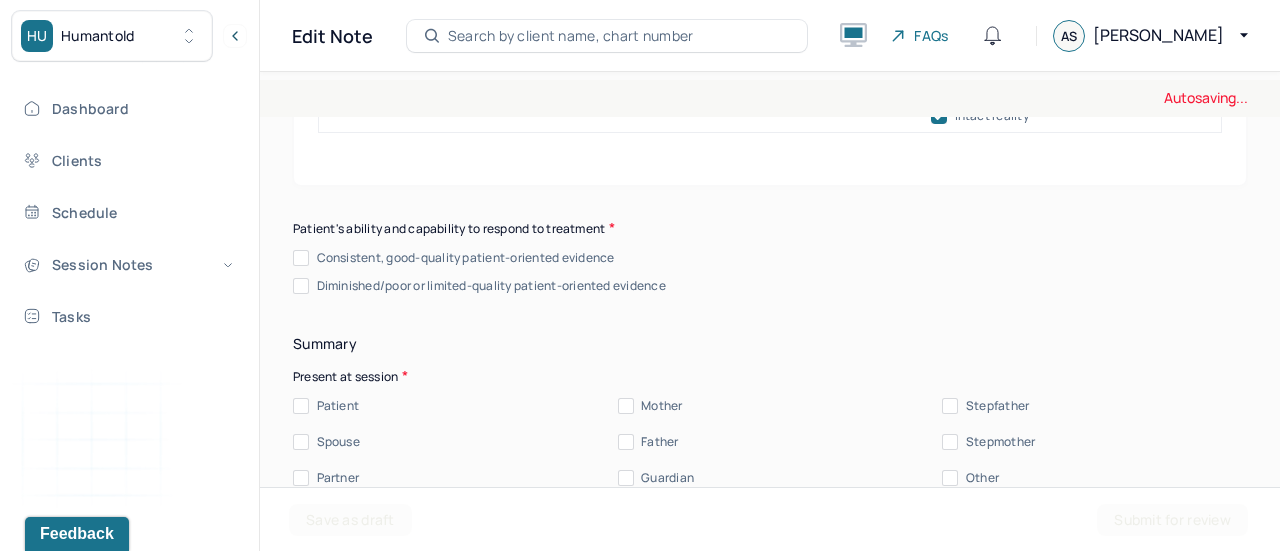 click on "Cognition (decision making, insight, memory, etc) No insight Some insight Full insight Sluggish recall Low intelligent Intelligent Defective reality Impoverished stream of thoughts Normal stream of thoughts Incoherent thought process Loose thought process Clear thought process [MEDICAL_DATA] Indecisive Decisive Lack of common sense Forgetful Follows through Faulty reasoning Easily confused Normal abstraction Procrastinates Confuses time frames/sequence Normal memory [MEDICAL_DATA] Confused present location/date/persons, places Good orientation Victimization Normal judgement Intact reality" at bounding box center (770, -170) 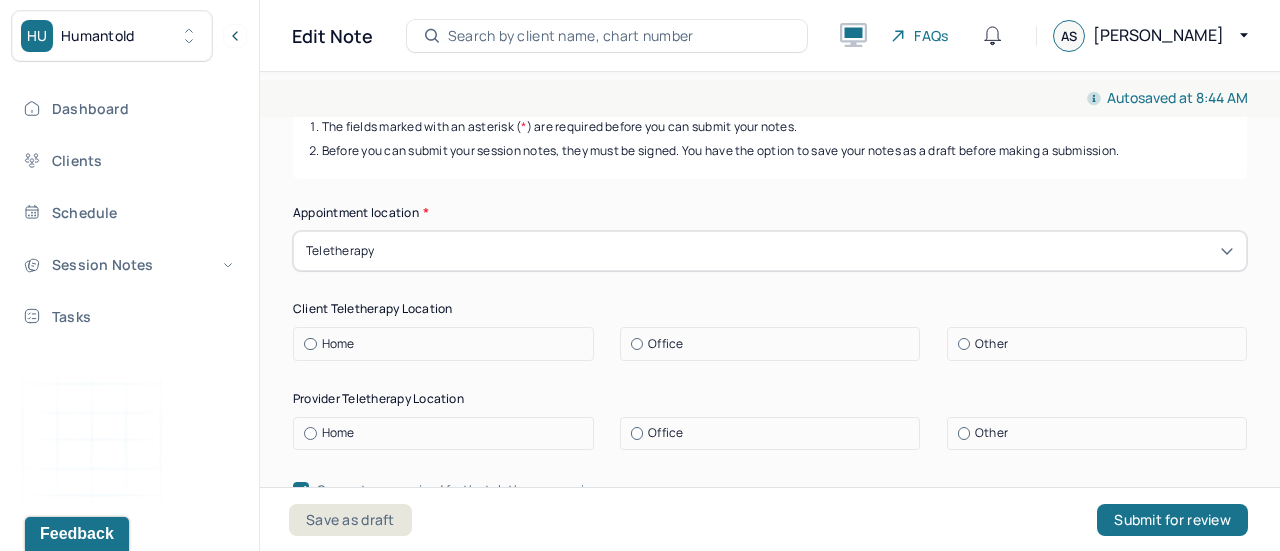 scroll, scrollTop: 306, scrollLeft: 0, axis: vertical 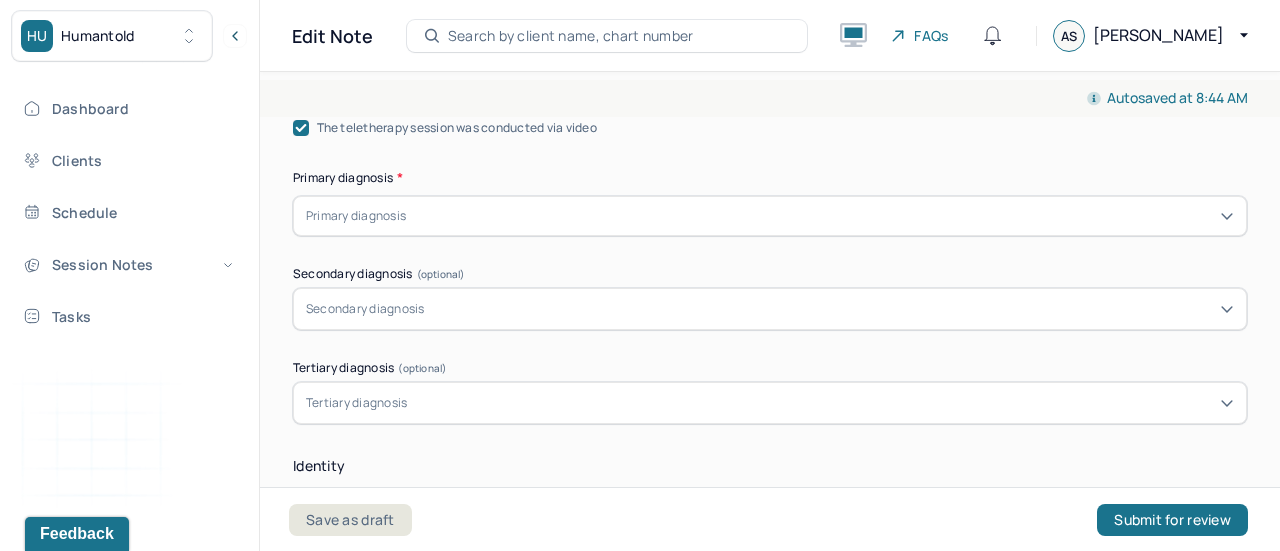 click at bounding box center [822, 216] 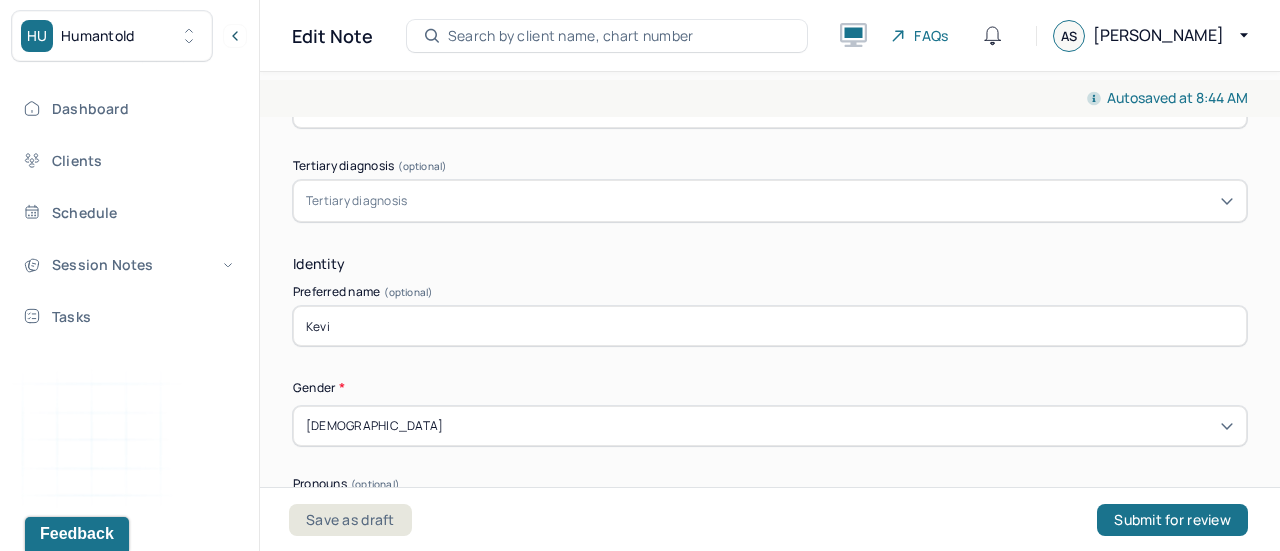 click on "Tertiary diagnosis" at bounding box center [770, 201] 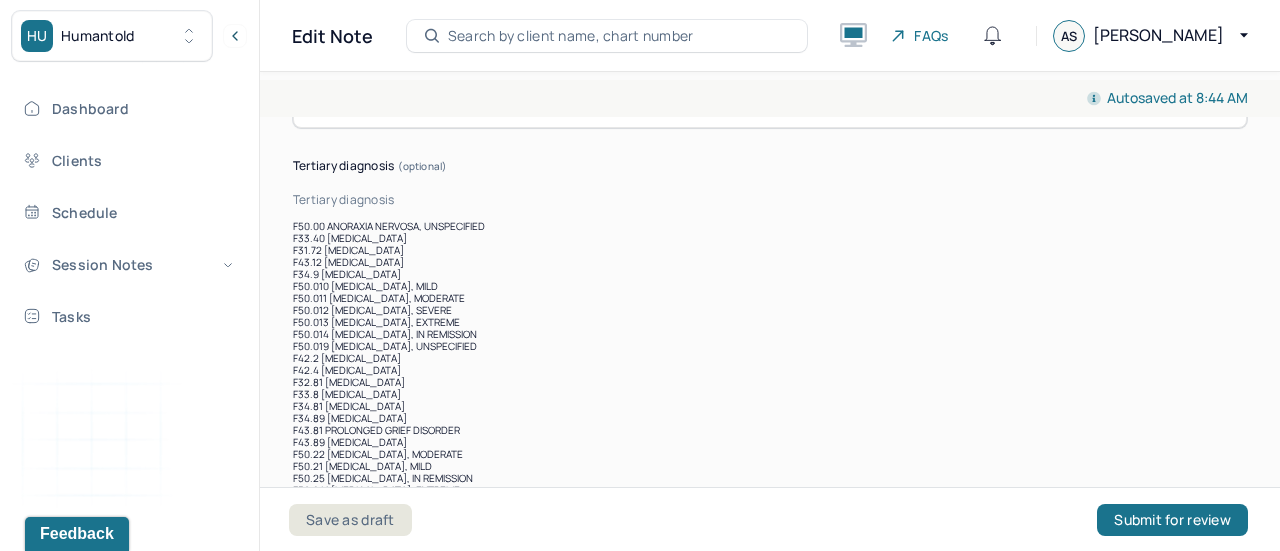 scroll, scrollTop: 892, scrollLeft: 0, axis: vertical 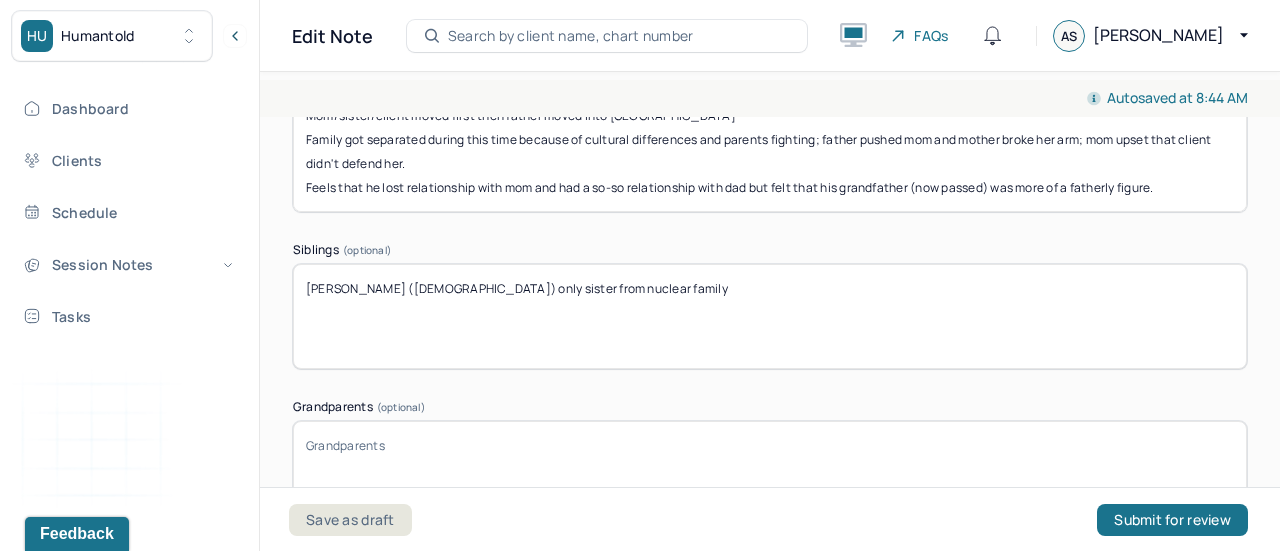 click on "Family history Describe family situation Parents/Stepparents (optional) Lived with mom in [GEOGRAPHIC_DATA] (moved from DR) but no longer lives with them (sister and client) - mom moved out
Mom/sister/client moved first then father moved into [GEOGRAPHIC_DATA]
Family got separated during this time because of cultural differences and parents fighting; father pushed mom and mother broke her arm; mom upset that client didn't defend her.
Feels that he lost relationship with mom and had a so-so relationship with dad but felt that his grandfather (now passed) was more of a fatherly figure.  Siblings (optional) [PERSON_NAME] ([DEMOGRAPHIC_DATA]) only sister from nuclear family Grandparents (optional) Children (optional) Other family members (optional) Family Psychiatric History Select which family members the below situation apply to [MEDICAL_DATA] All Father Mother Child/Children Brother Sister Other Anxiety All Father Mother Child/Children Brother Sister [MEDICAL_DATA] All Father Mother Child/Children Brother Sister Other [MEDICAL_DATA] All Father Mother" at bounding box center [770, 1013] 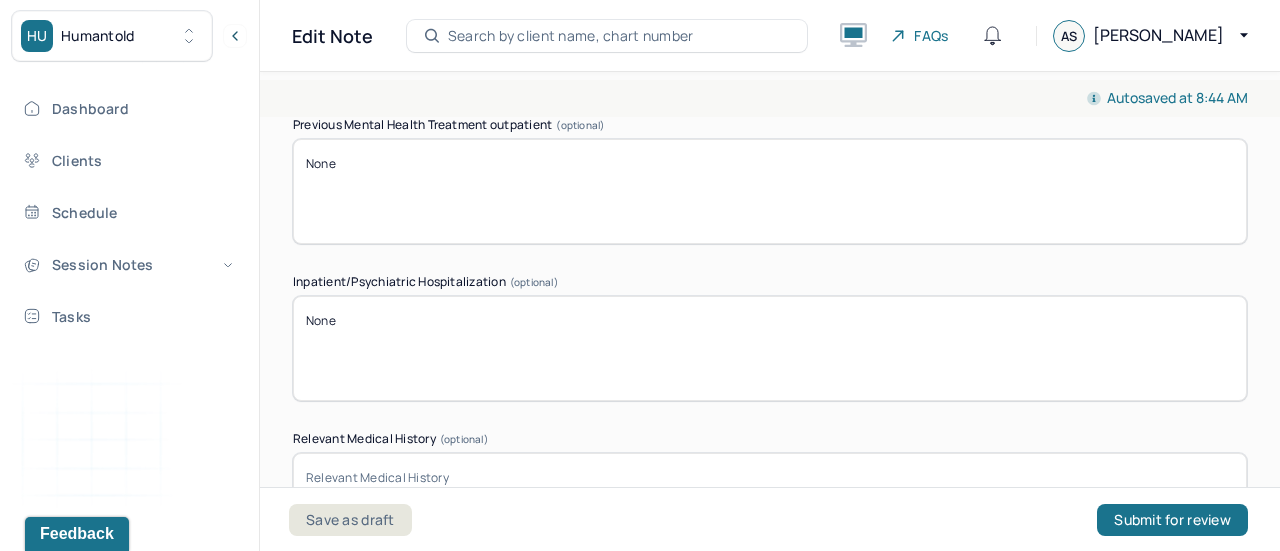 scroll, scrollTop: 6162, scrollLeft: 0, axis: vertical 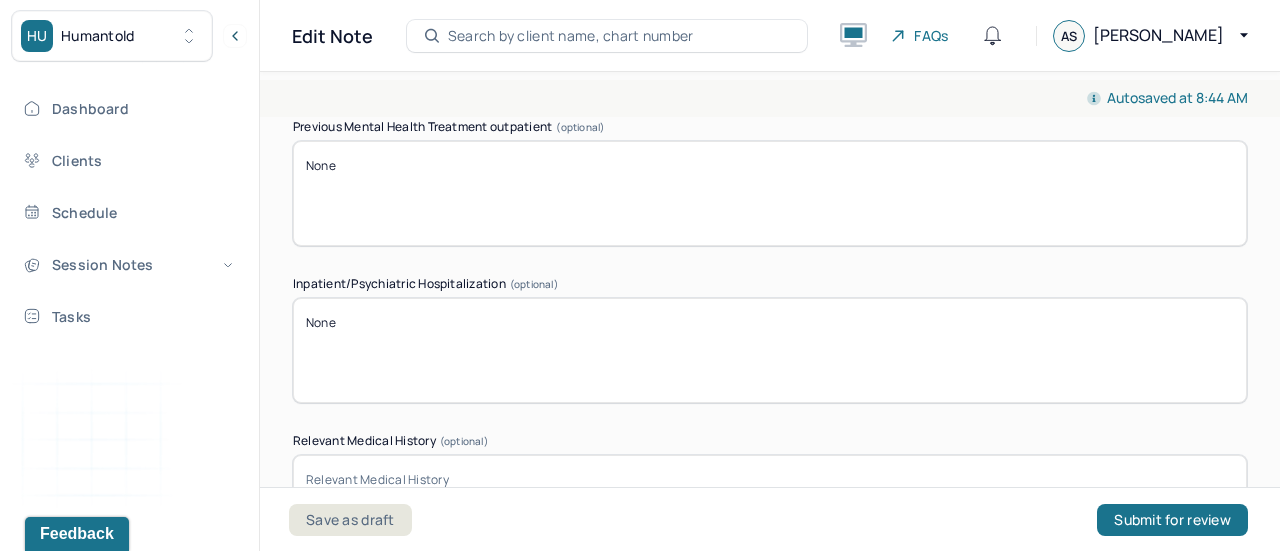click on "No" at bounding box center [770, 36] 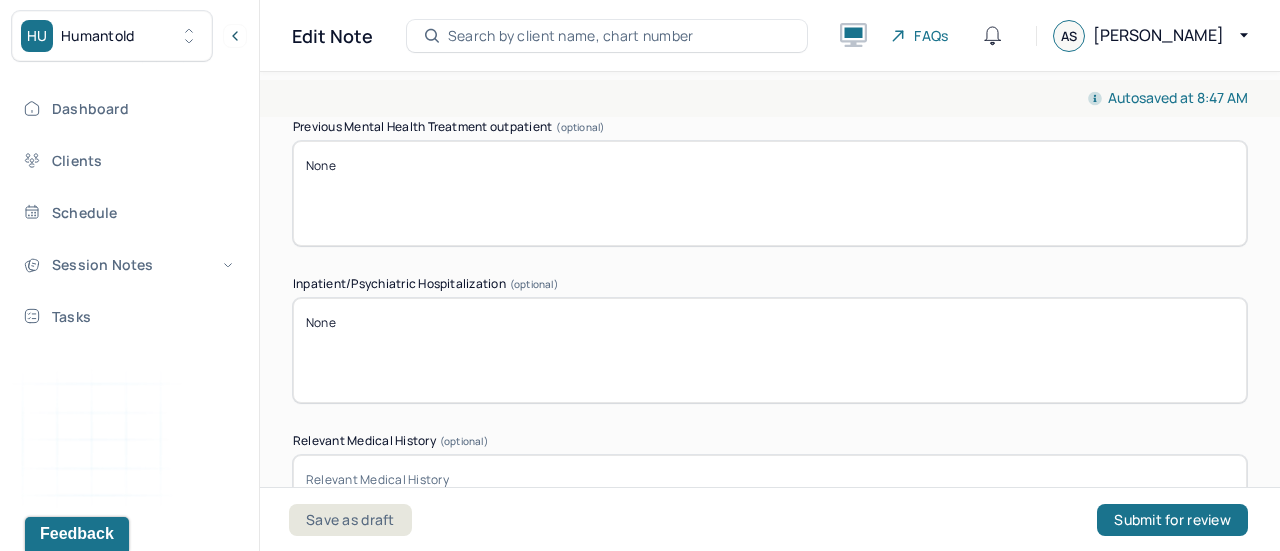 scroll, scrollTop: 0, scrollLeft: 0, axis: both 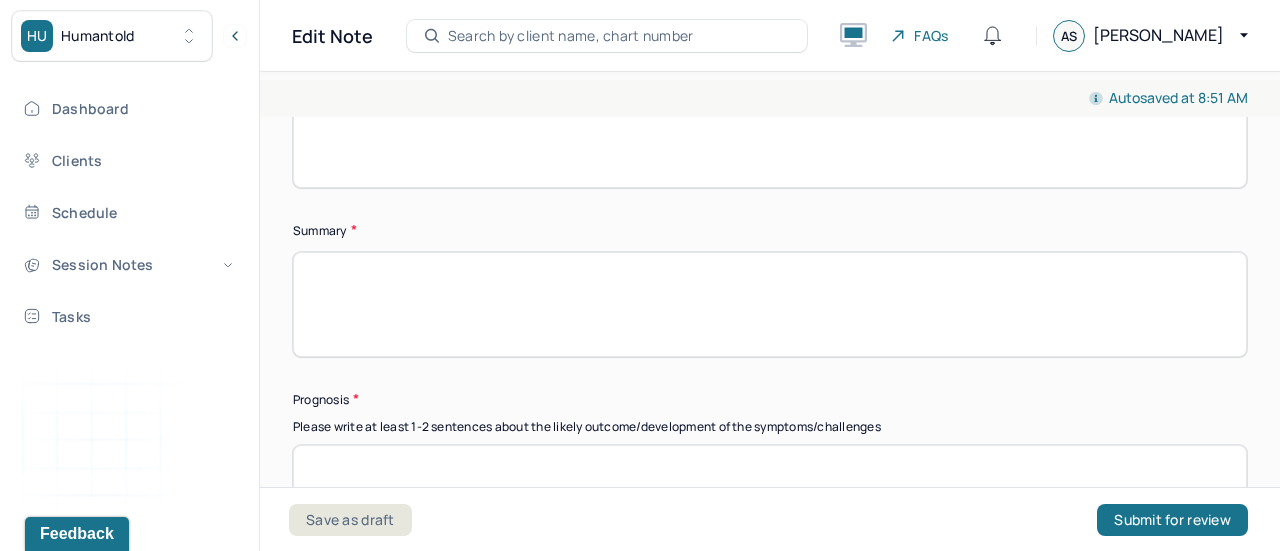 type on "Family issues
Sexuality issues (made fun of it)
However, came from a loving home in DR and was able to feel loved despite other external factors
Never had a bad childhood - loved going to school except for teachers due to discrimination
Never was bullied in high school" 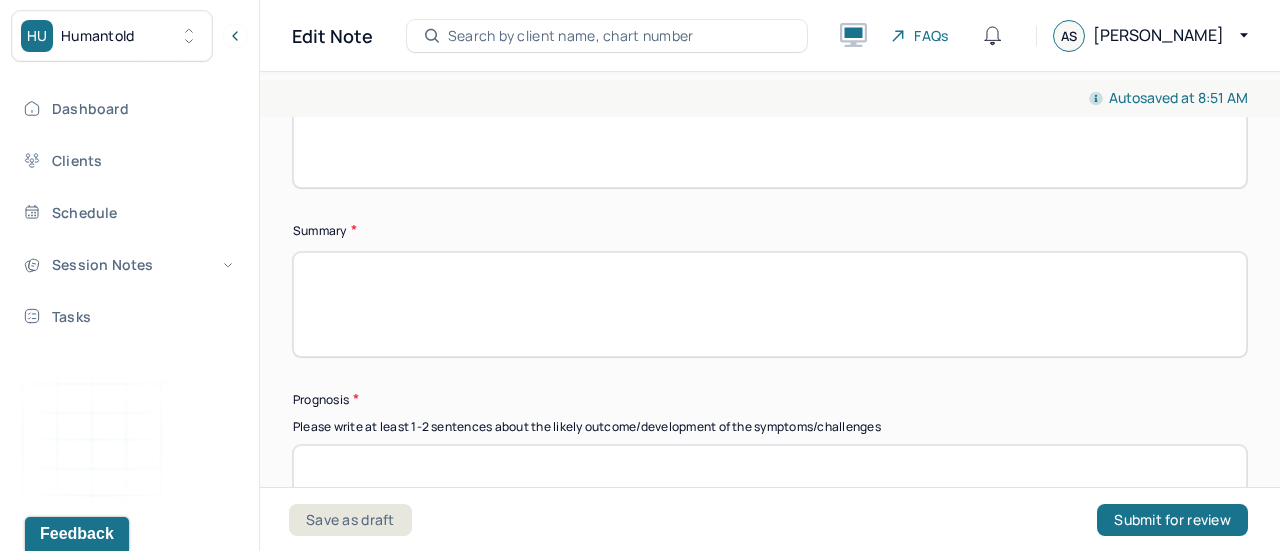 click on "8" at bounding box center [725, -206] 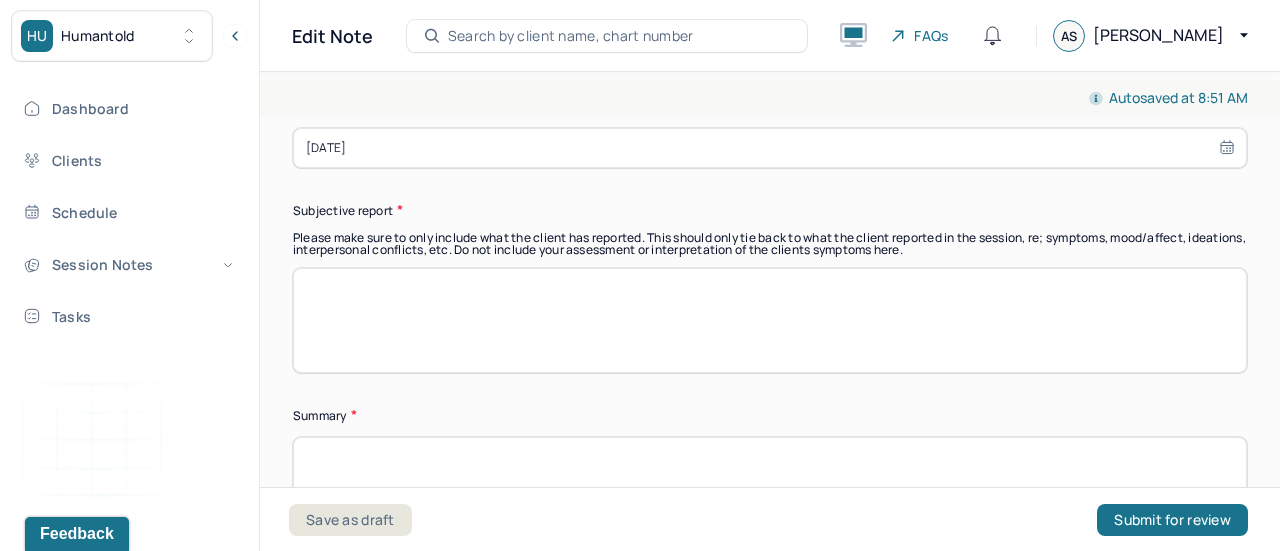 scroll, scrollTop: 13154, scrollLeft: 0, axis: vertical 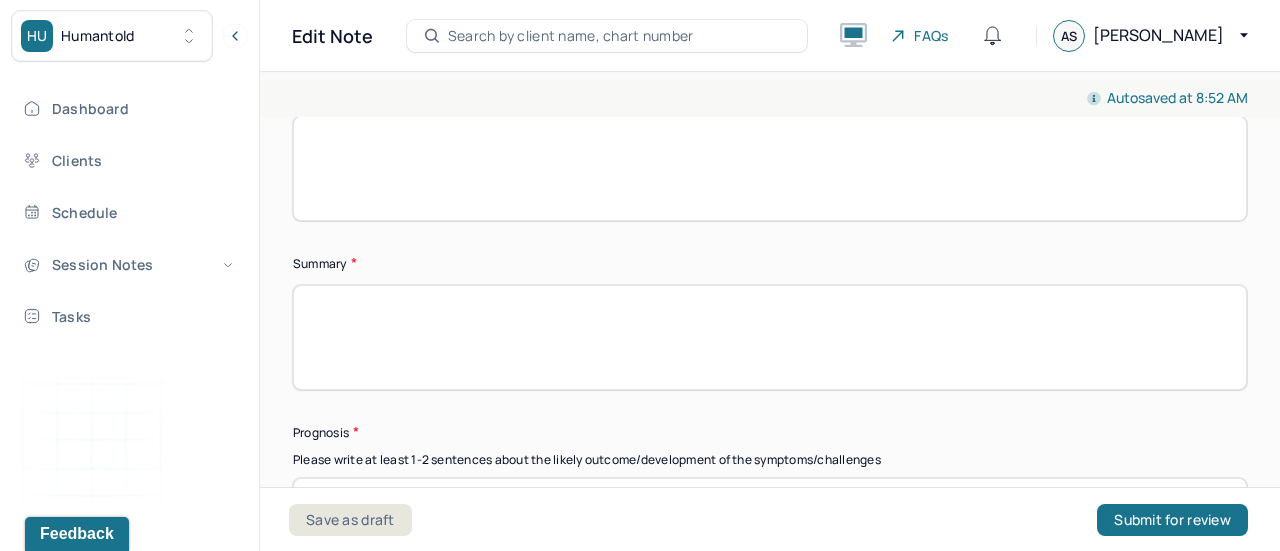click on "Summary Present at session Patient Mother Stepfather Spouse Father Stepmother Partner Guardian Other Specify Other (optional) Type of treatment recommended Individual Family Group Collateral/Parenting Treatment Modality/Intervention(s) Cognitive/Behavioral Behavioral Modification Supportive Marital/Couples Therapy  [MEDICAL_DATA] [MEDICAL_DATA] Psychodynamic Parent Training [MEDICAL_DATA] Other Specify other treatment/modality (optional) ACT Treatment goals Treatment goal one * Treatment goal two * Treatment goal three (optional) Frequency of sessions Weekly Bi-Weekly Monthly Other Date of next session * [DATE] Subjective report Please make sure to only include what the client has reported. This should only tie back to what the client reported in the session, re; symptoms, mood/affect, ideations, interpersonal conflicts, etc. Do not include your assessment or interpretation of the clients symptoms here. Summary Prognosis Communication Factors impacting treatment" at bounding box center [770, -79] 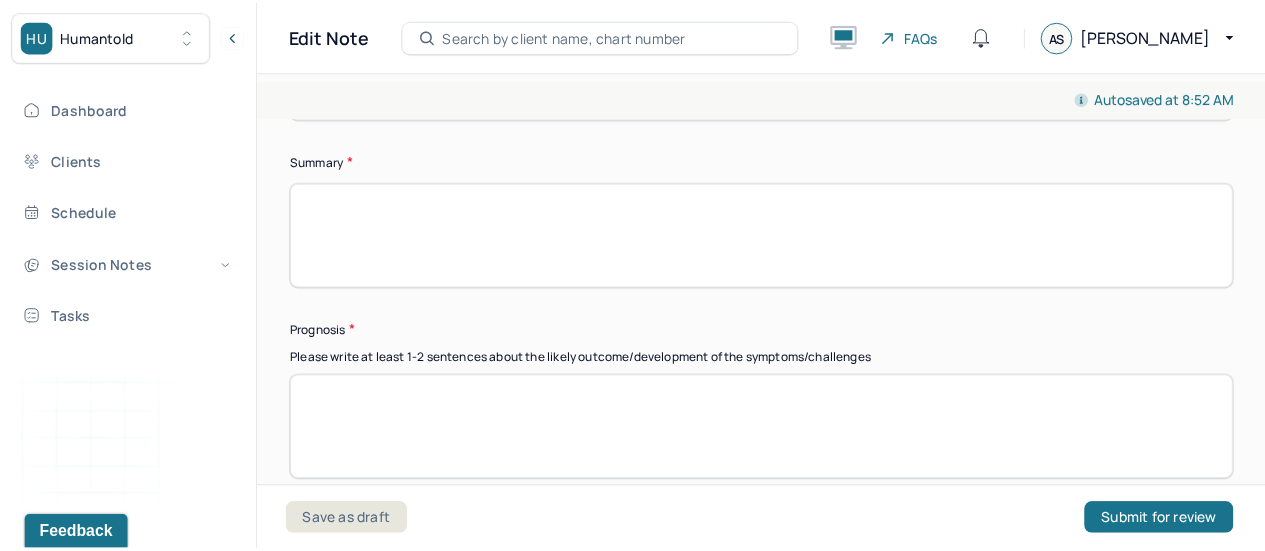 scroll, scrollTop: 13258, scrollLeft: 0, axis: vertical 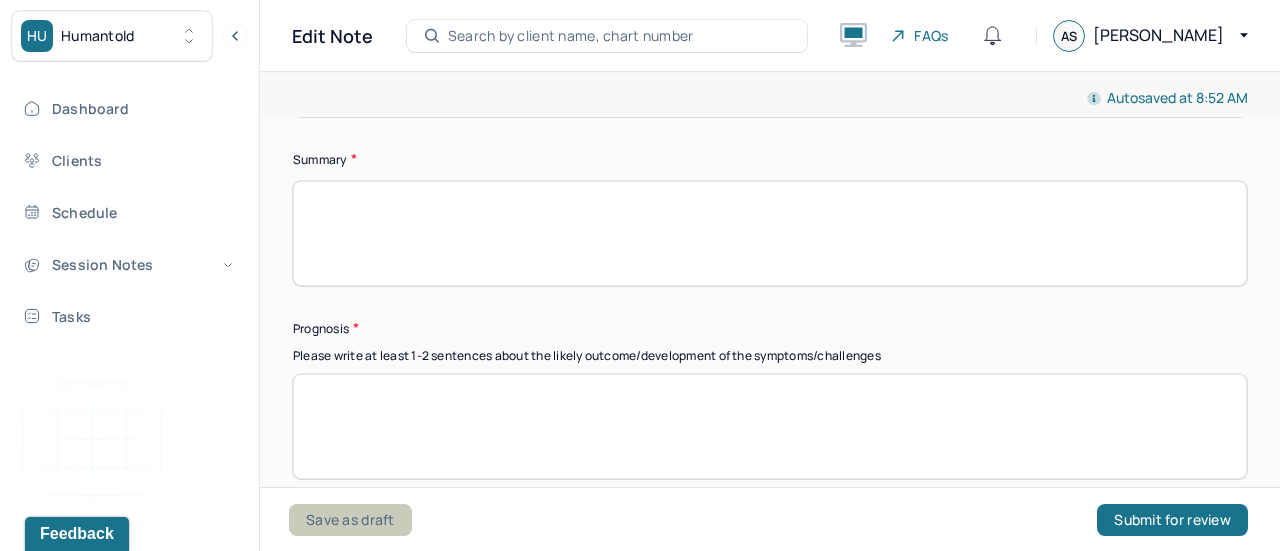 click on "Save as draft" at bounding box center [350, 520] 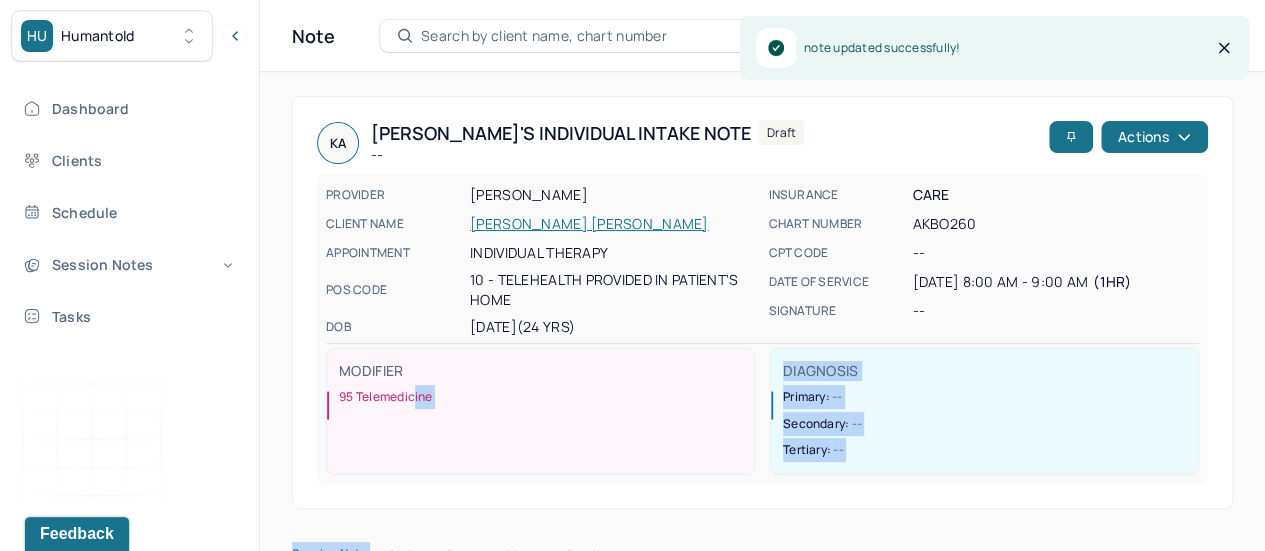 drag, startPoint x: 387, startPoint y: 517, endPoint x: 414, endPoint y: 395, distance: 124.95199 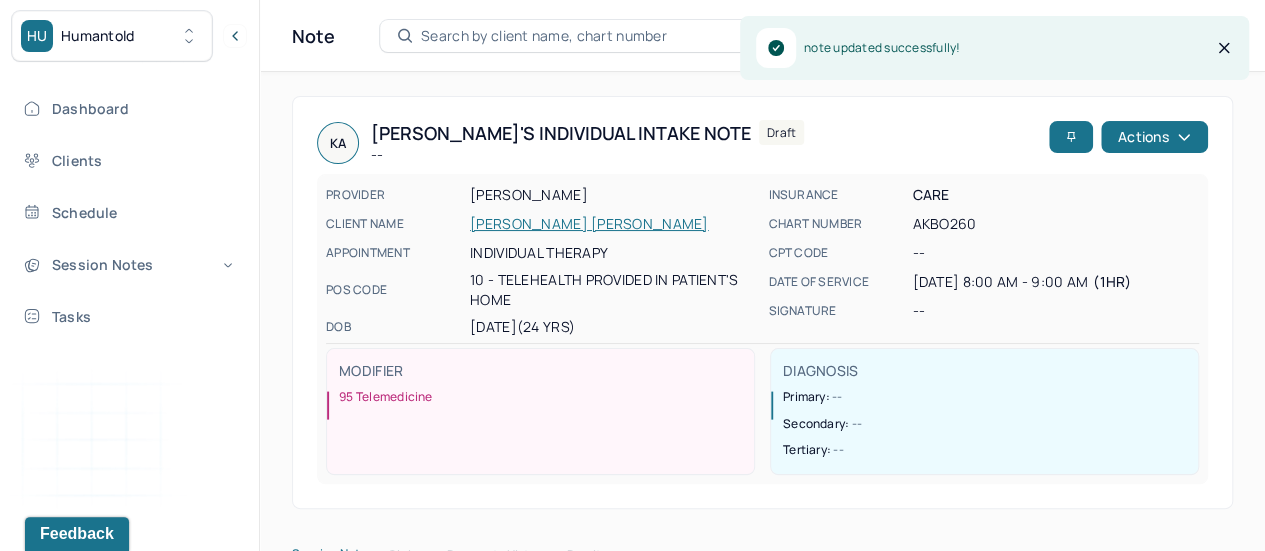 click on "95 Telemedicine" at bounding box center (543, 397) 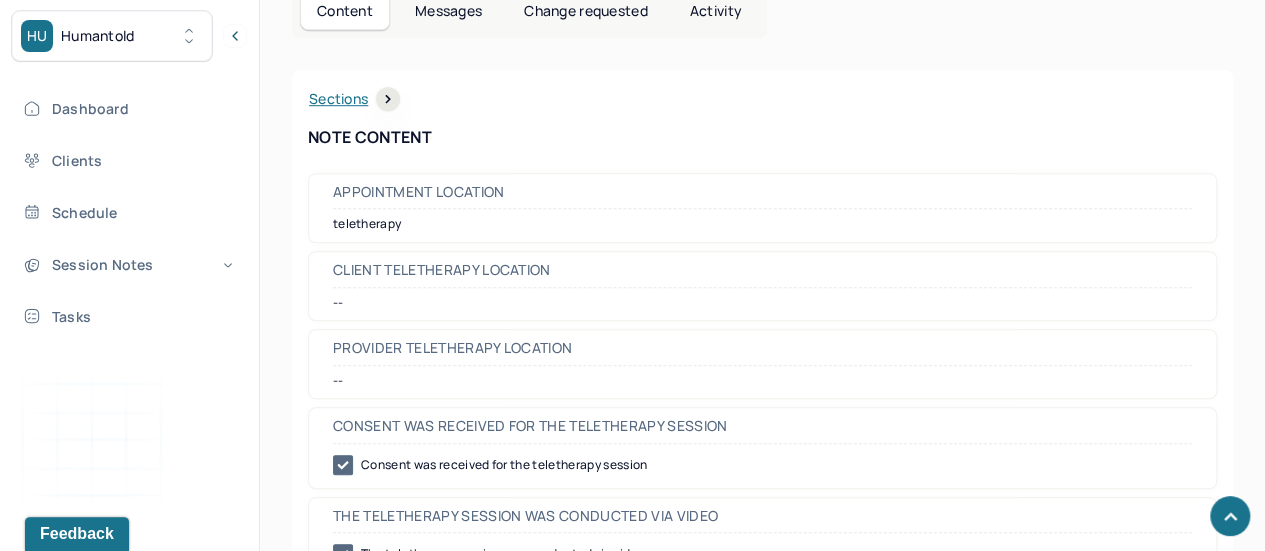 scroll, scrollTop: 473, scrollLeft: 0, axis: vertical 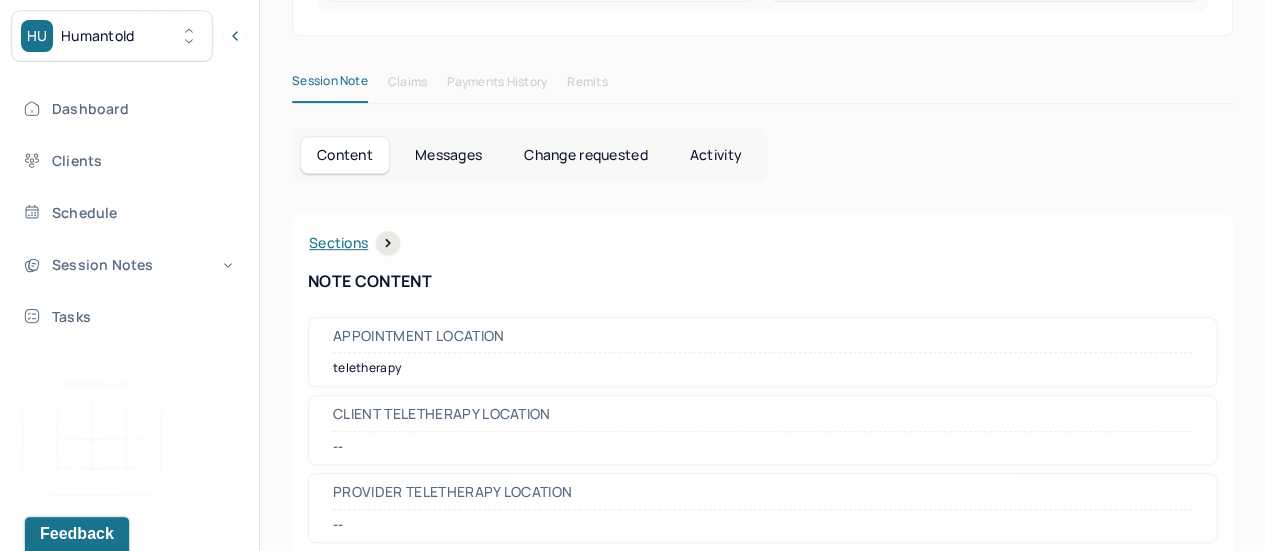 click on "Messages" at bounding box center (448, 155) 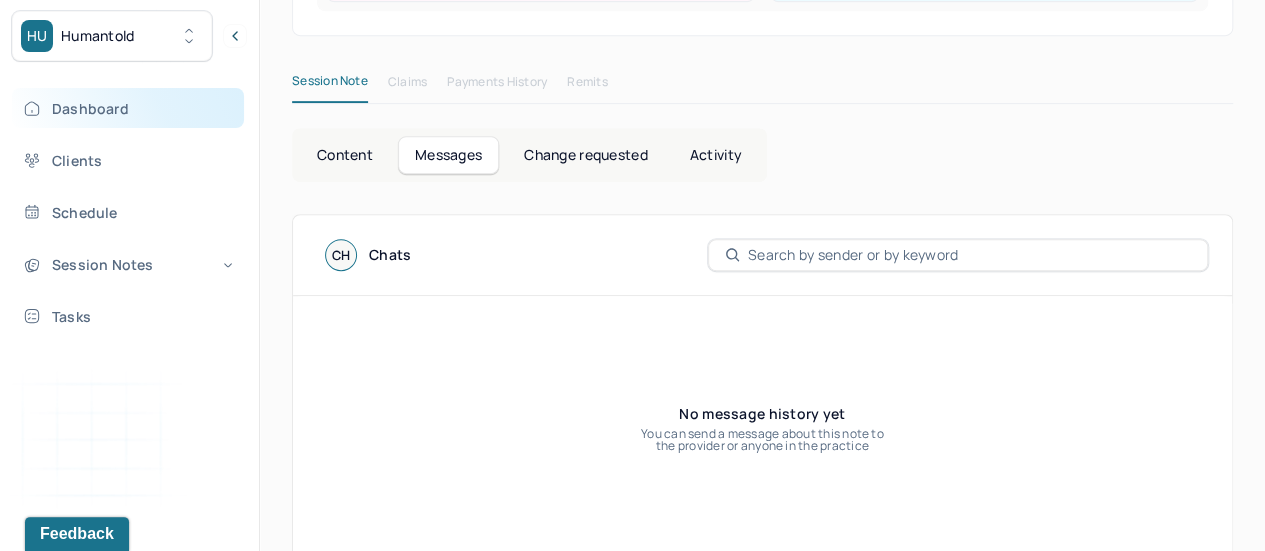 click on "Dashboard" at bounding box center [128, 108] 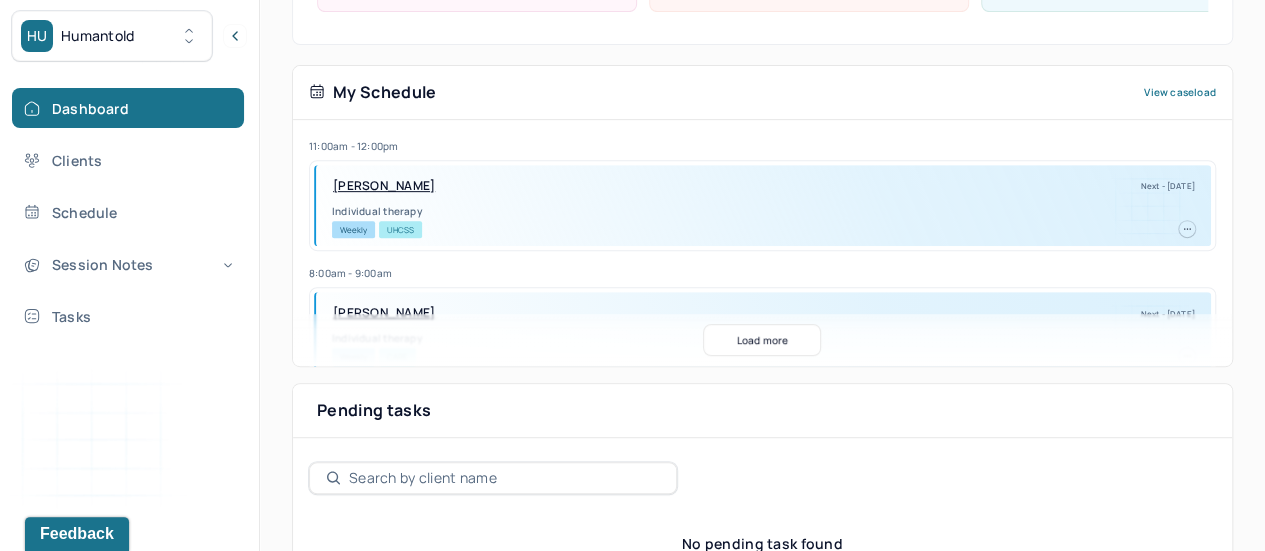 scroll, scrollTop: 464, scrollLeft: 0, axis: vertical 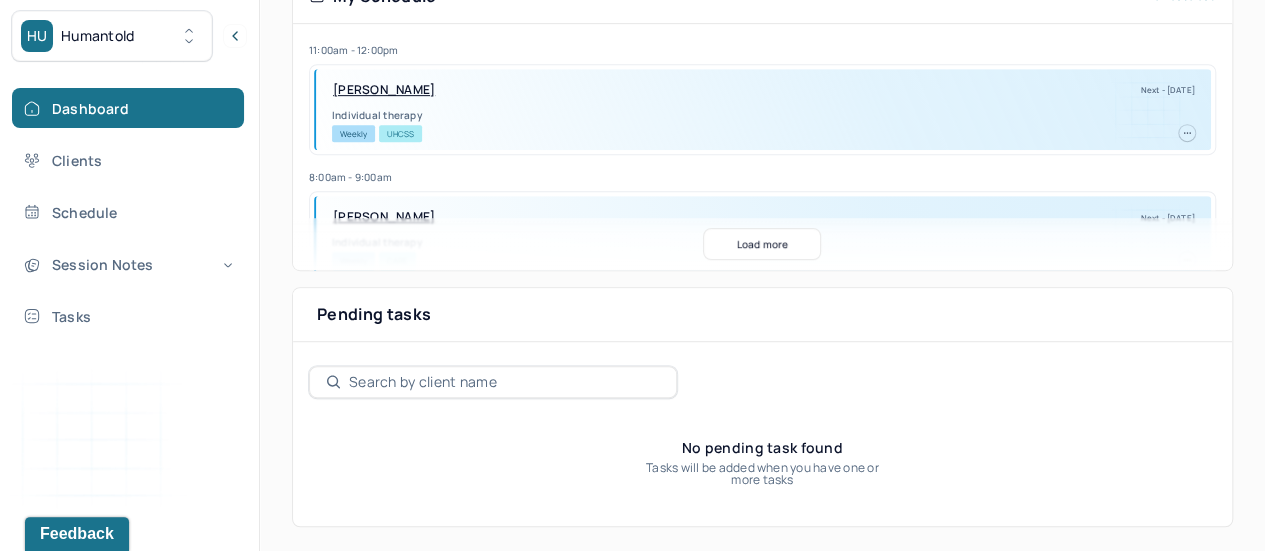 click on "Dashboard Clients Schedule Session Notes Tasks" at bounding box center (129, 212) 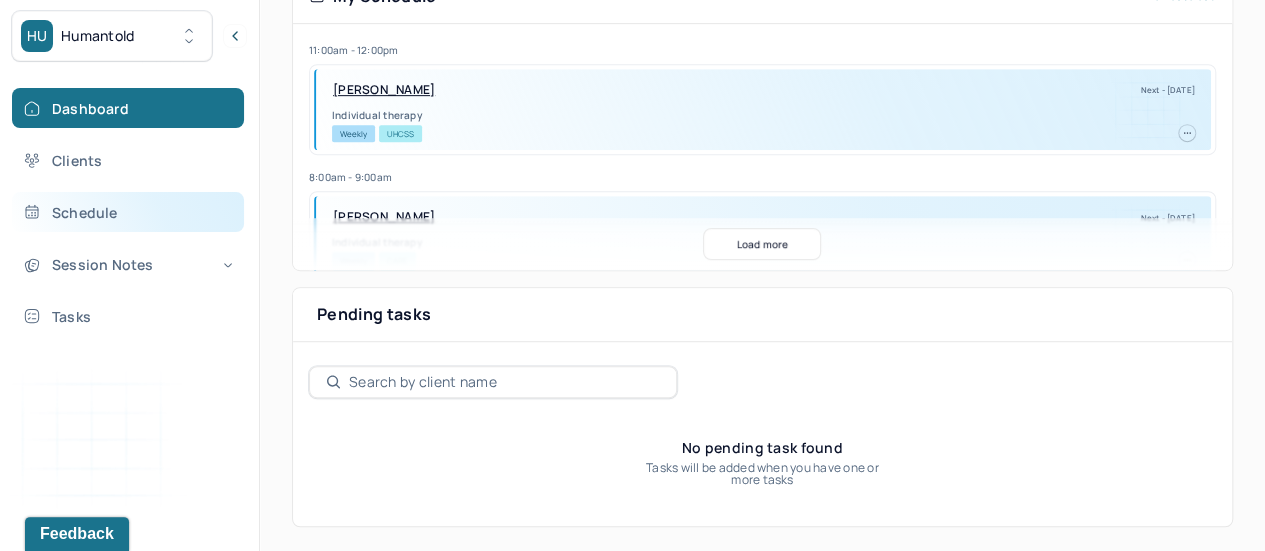 click on "Schedule" at bounding box center [128, 212] 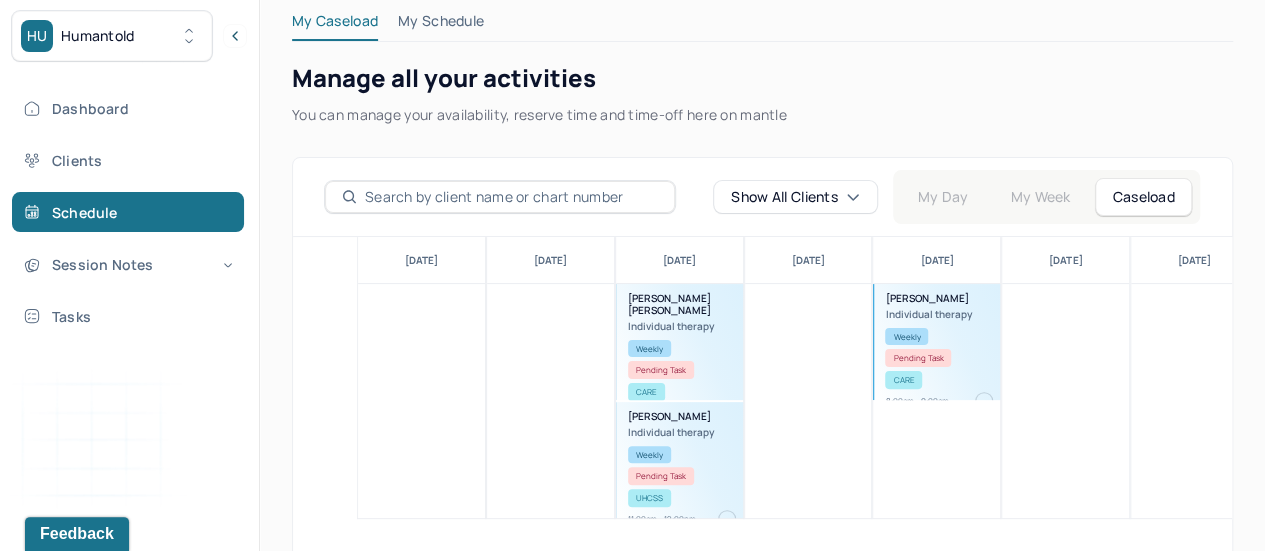 scroll, scrollTop: 164, scrollLeft: 0, axis: vertical 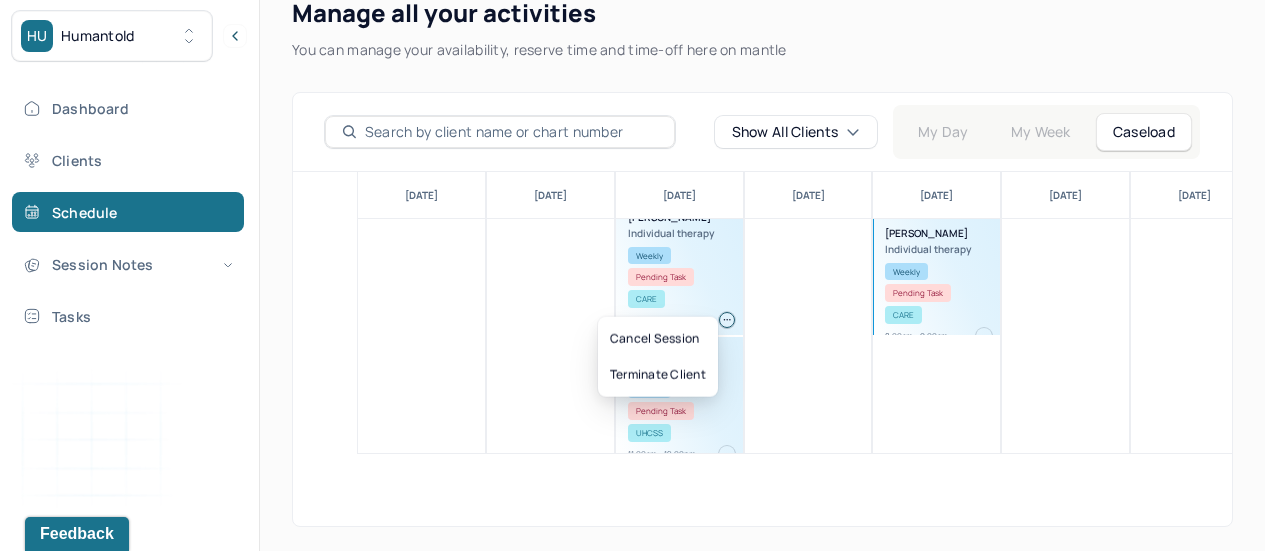click at bounding box center (727, 320) 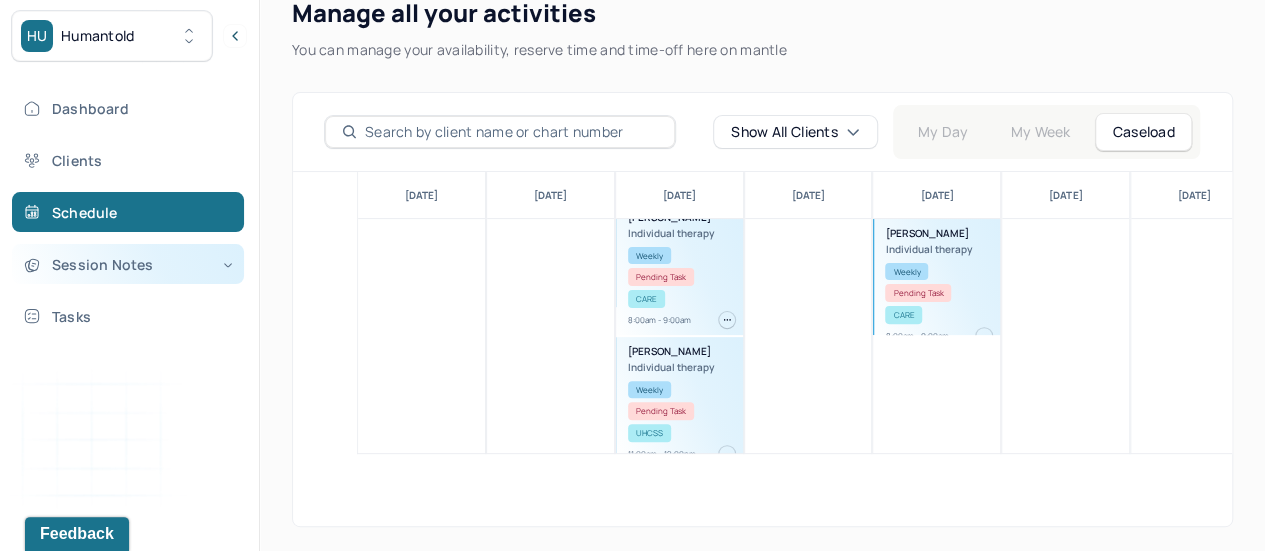 click on "Session Notes" at bounding box center [128, 264] 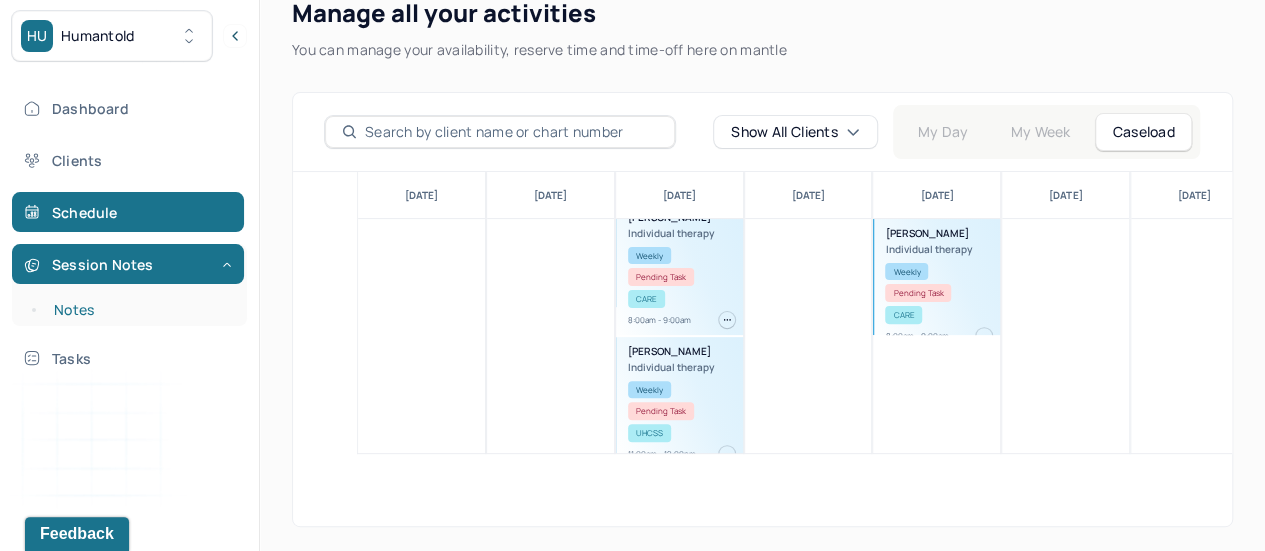 click on "Notes" at bounding box center [139, 310] 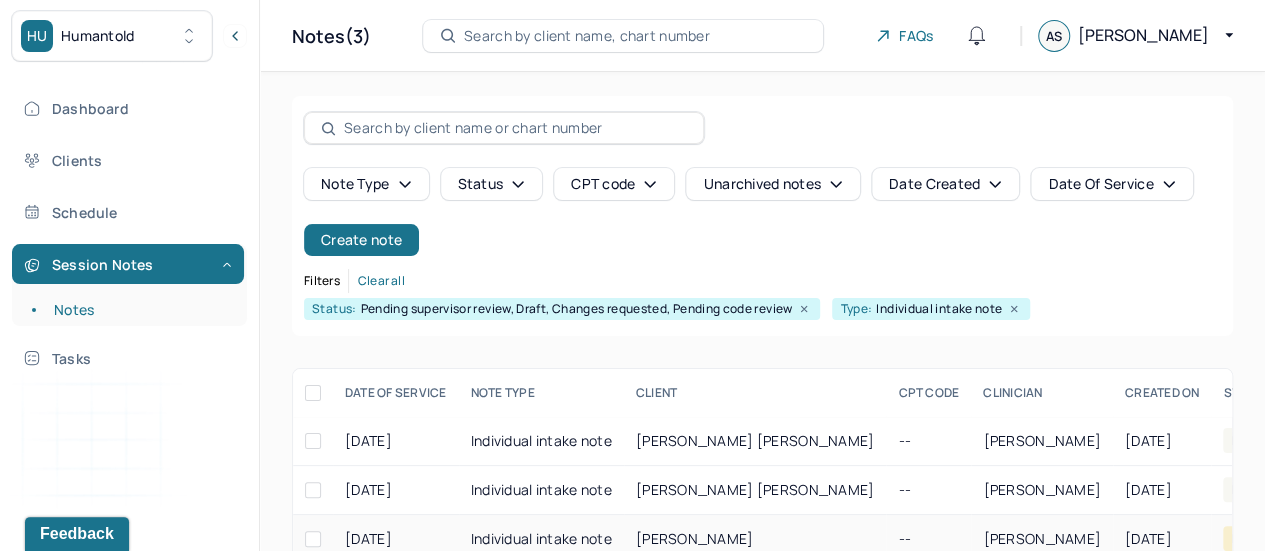 scroll, scrollTop: 52, scrollLeft: 0, axis: vertical 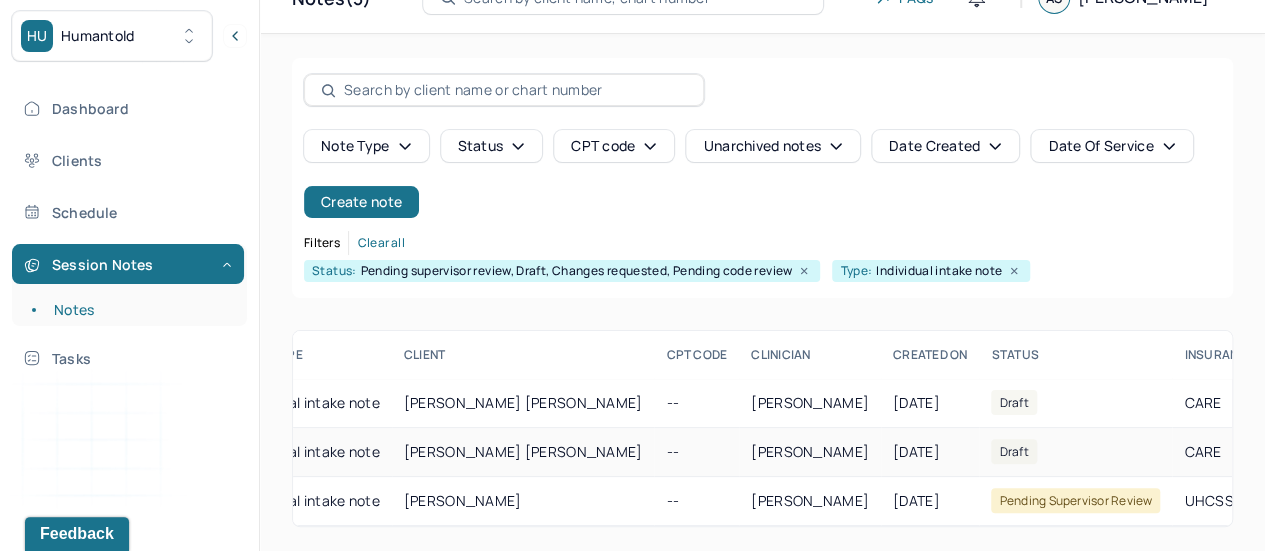 click on "Draft" at bounding box center [1075, 452] 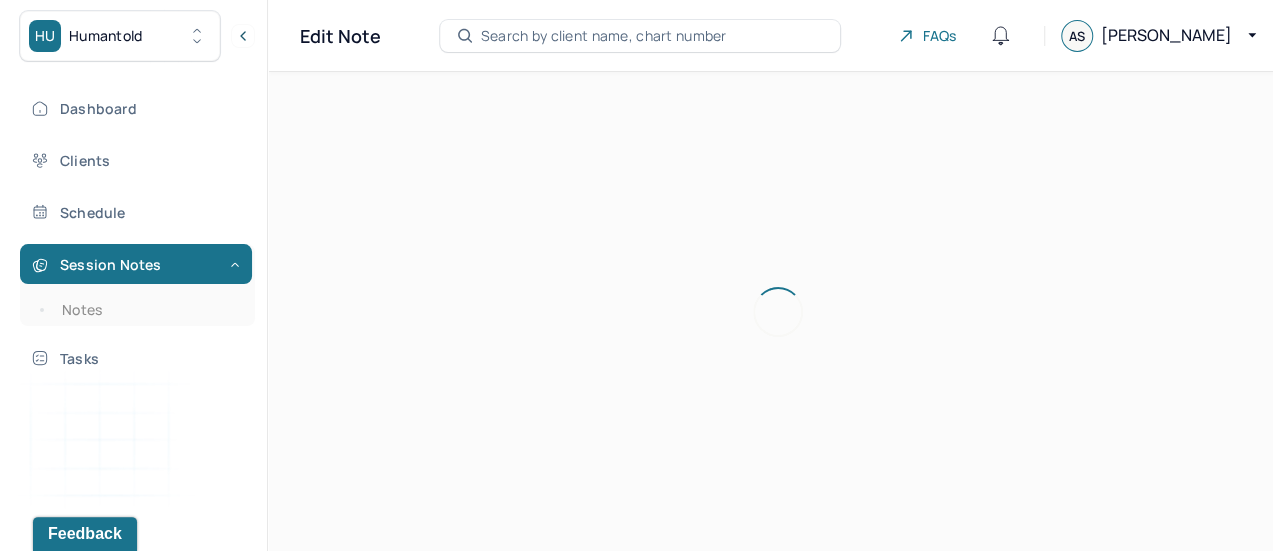 scroll, scrollTop: 0, scrollLeft: 0, axis: both 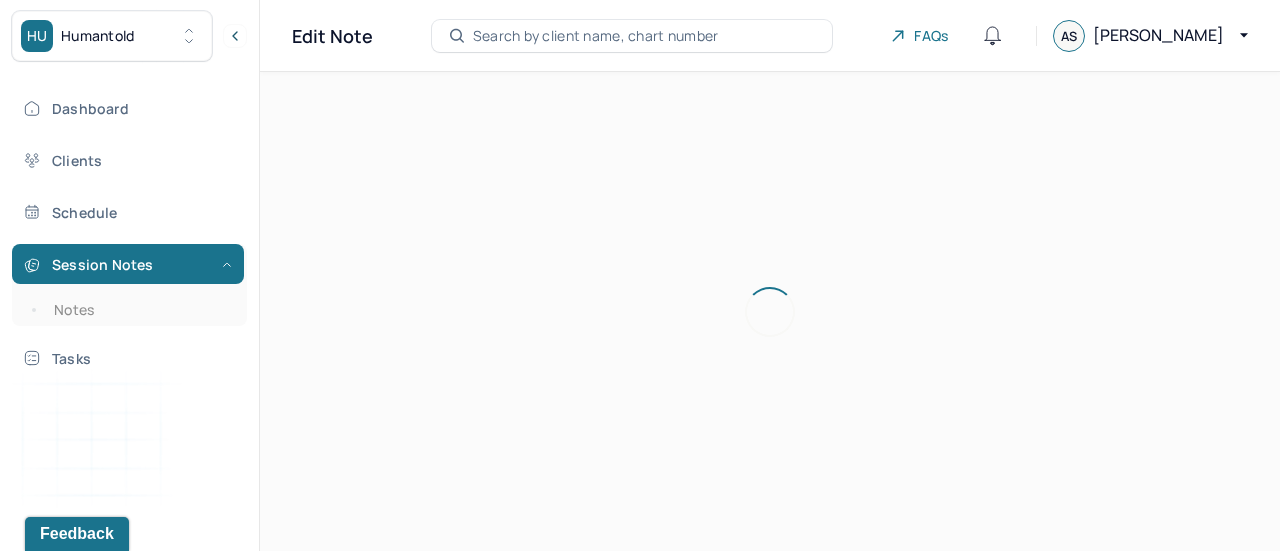 click at bounding box center [770, 311] 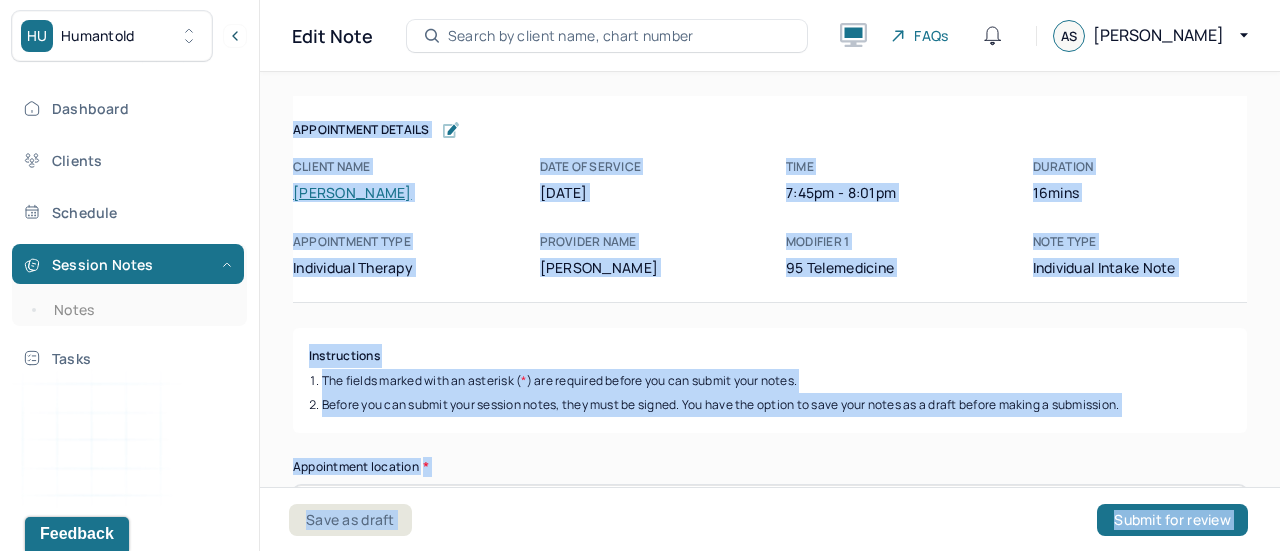 click on "Instructions" at bounding box center [770, 356] 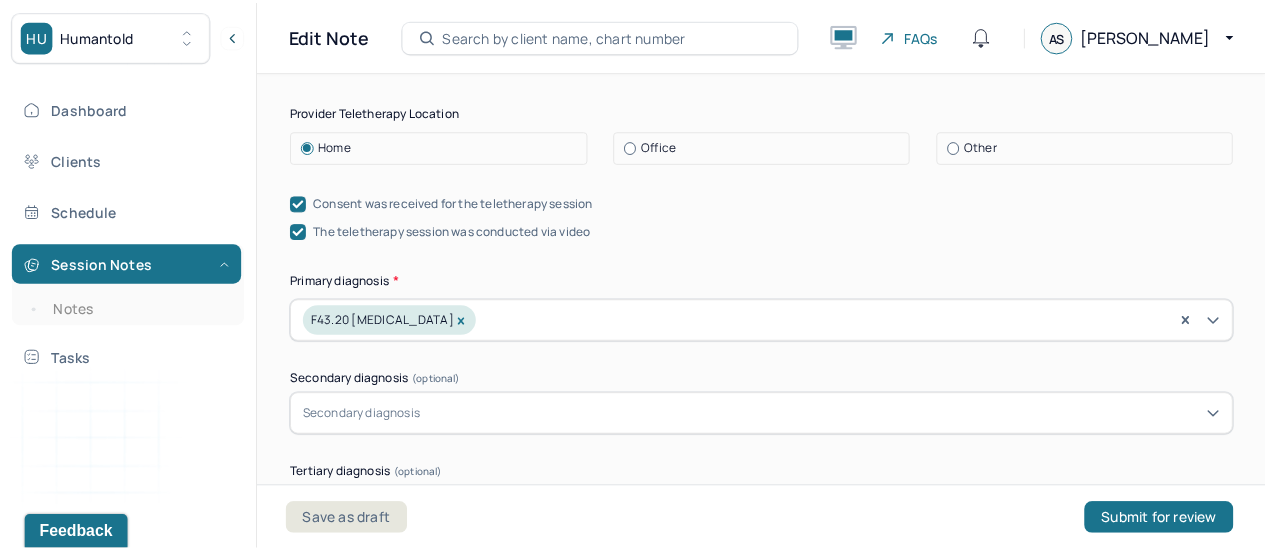 scroll, scrollTop: 0, scrollLeft: 0, axis: both 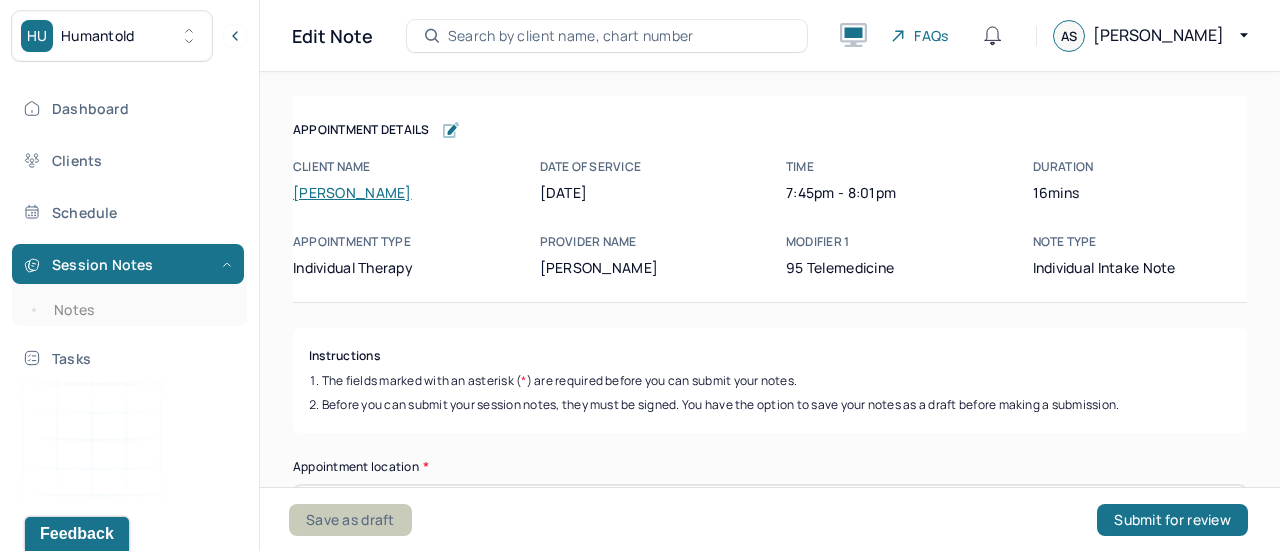 click on "Save as draft" at bounding box center (350, 520) 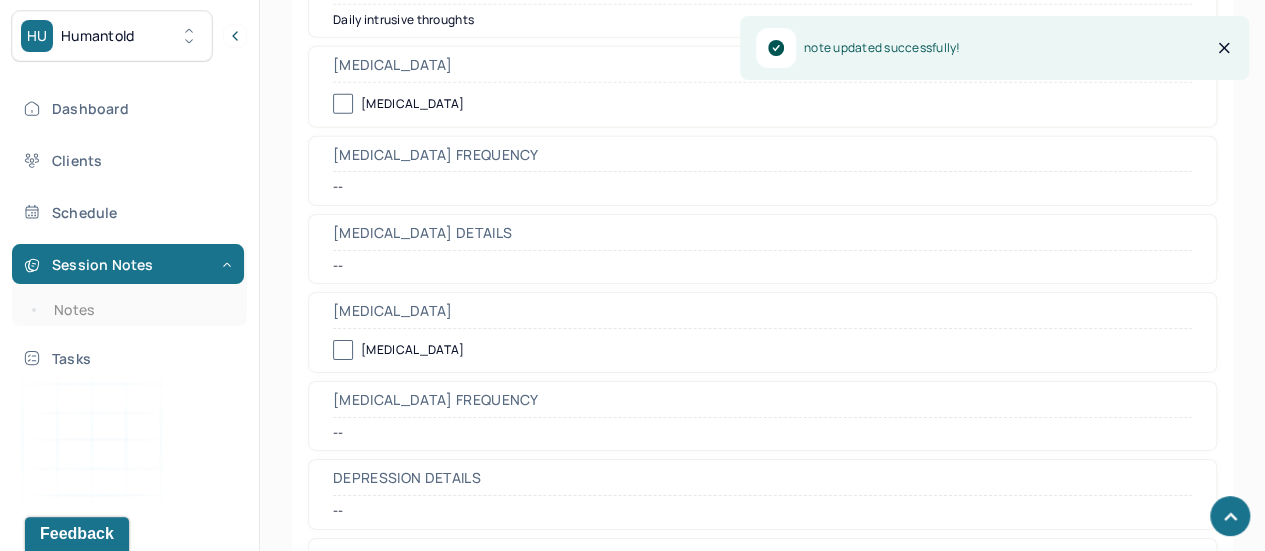 scroll, scrollTop: 3150, scrollLeft: 0, axis: vertical 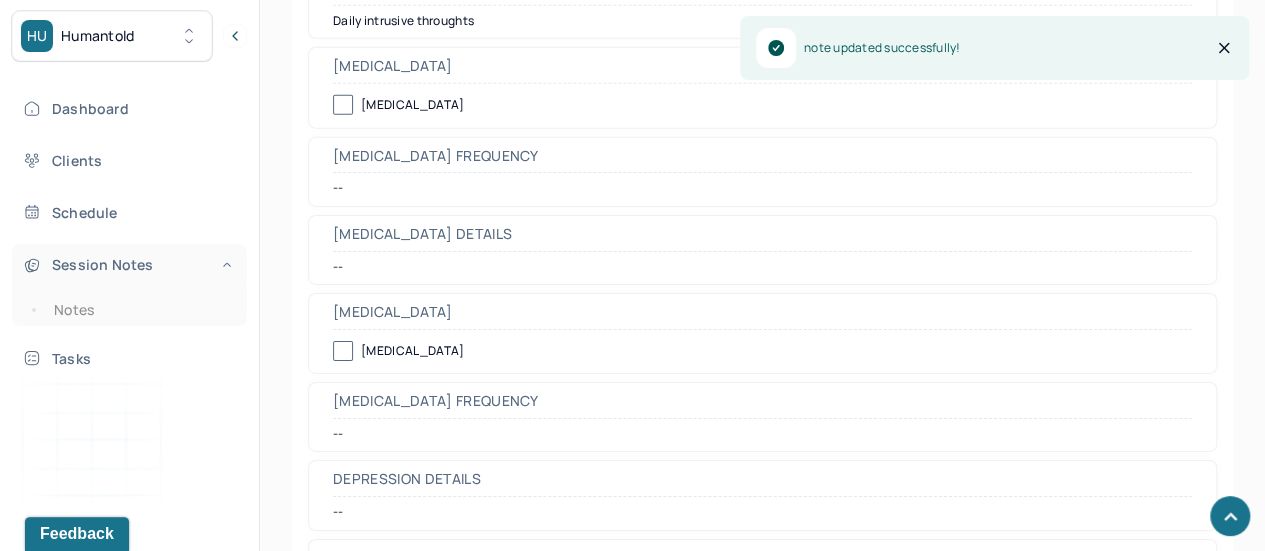 click on "Session Notes" at bounding box center (128, 264) 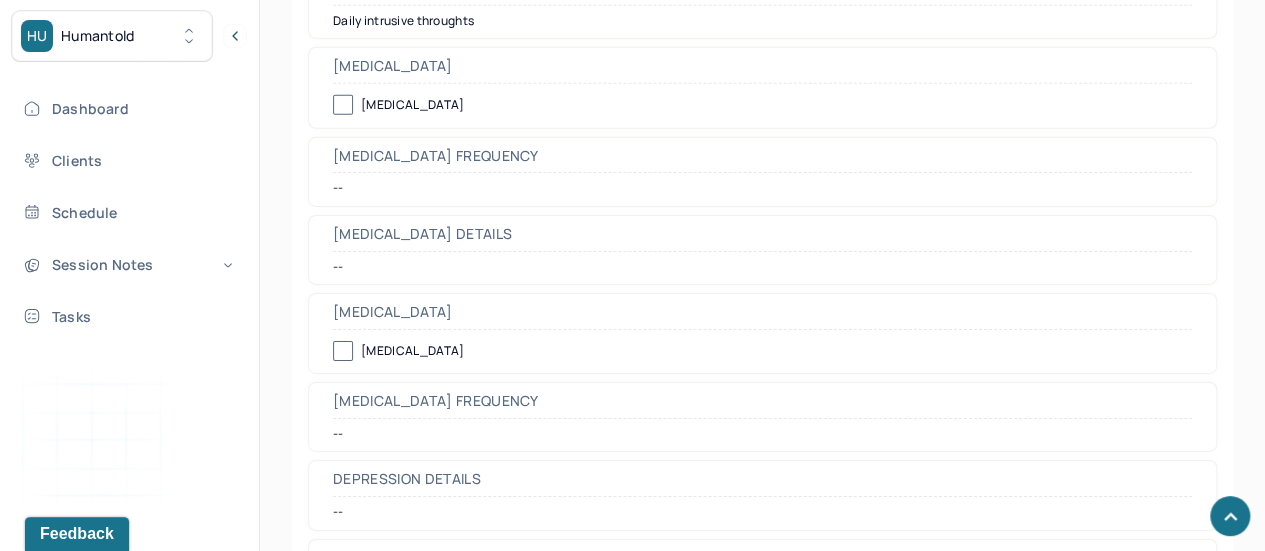 click on "Dashboard Clients Schedule Session Notes Tasks" at bounding box center [129, 212] 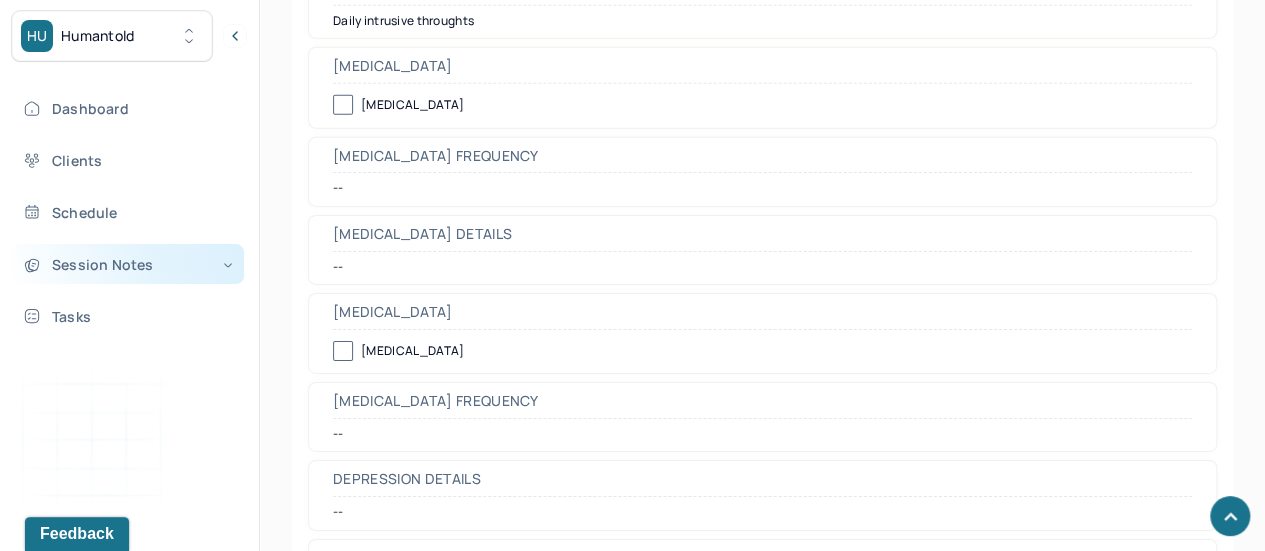 click on "Session Notes" at bounding box center (128, 264) 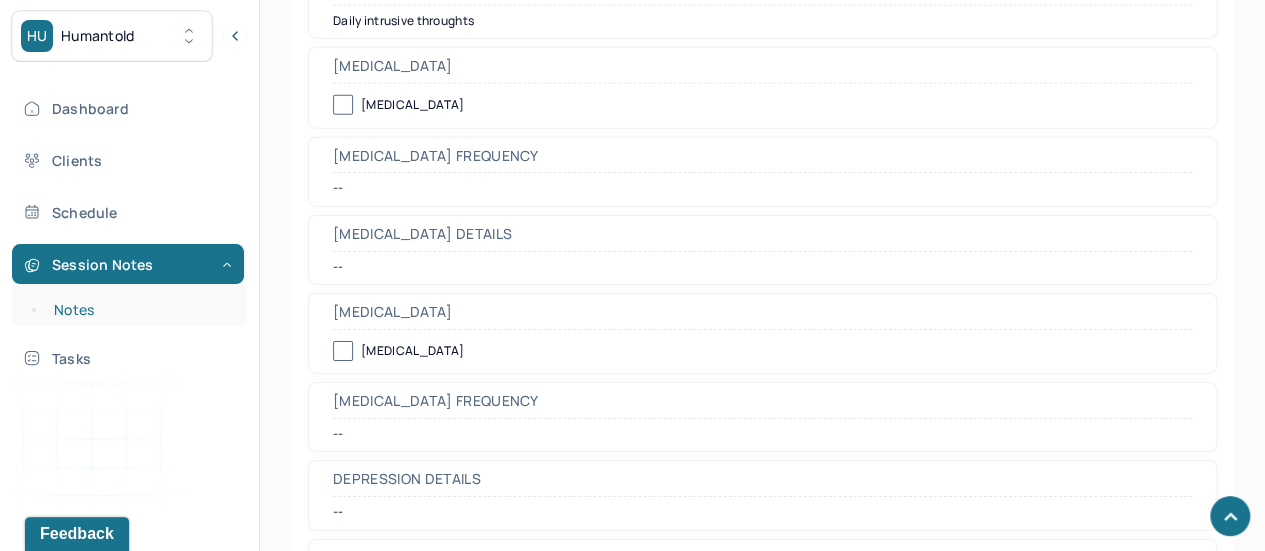 click on "Notes" at bounding box center (139, 310) 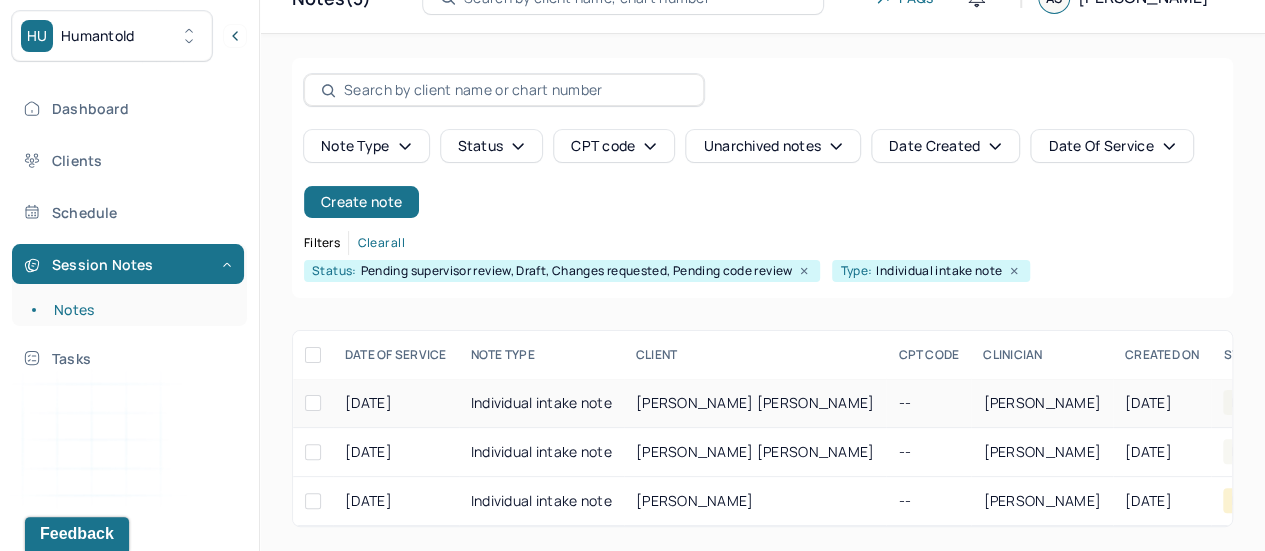 click on "[PERSON_NAME] [PERSON_NAME]" at bounding box center (755, 402) 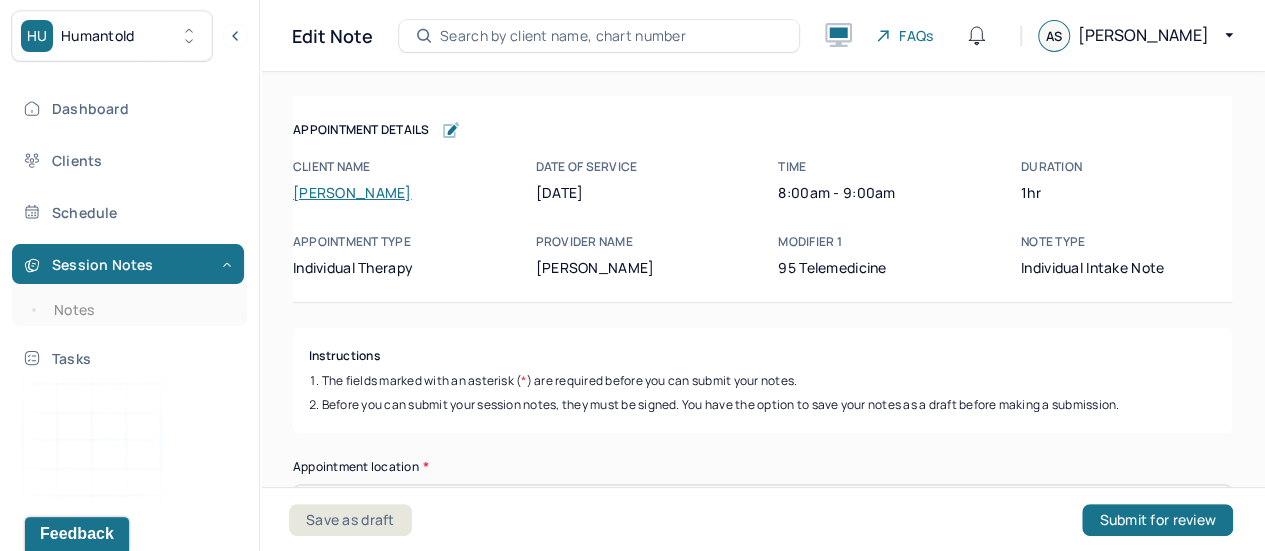 scroll, scrollTop: 0, scrollLeft: 0, axis: both 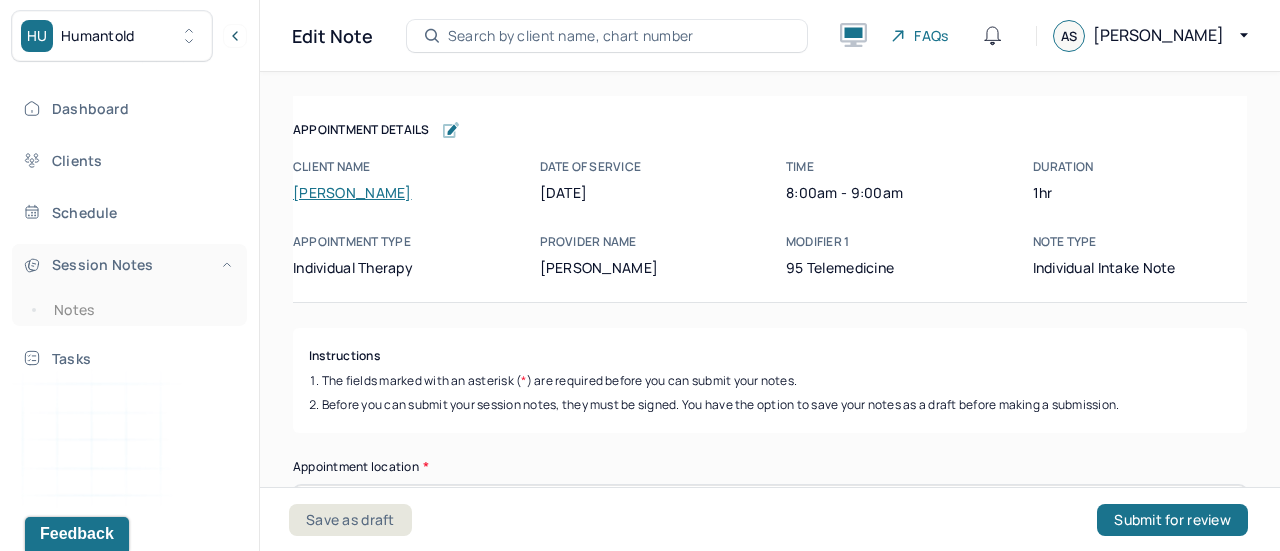 click on "Session Notes" at bounding box center (128, 264) 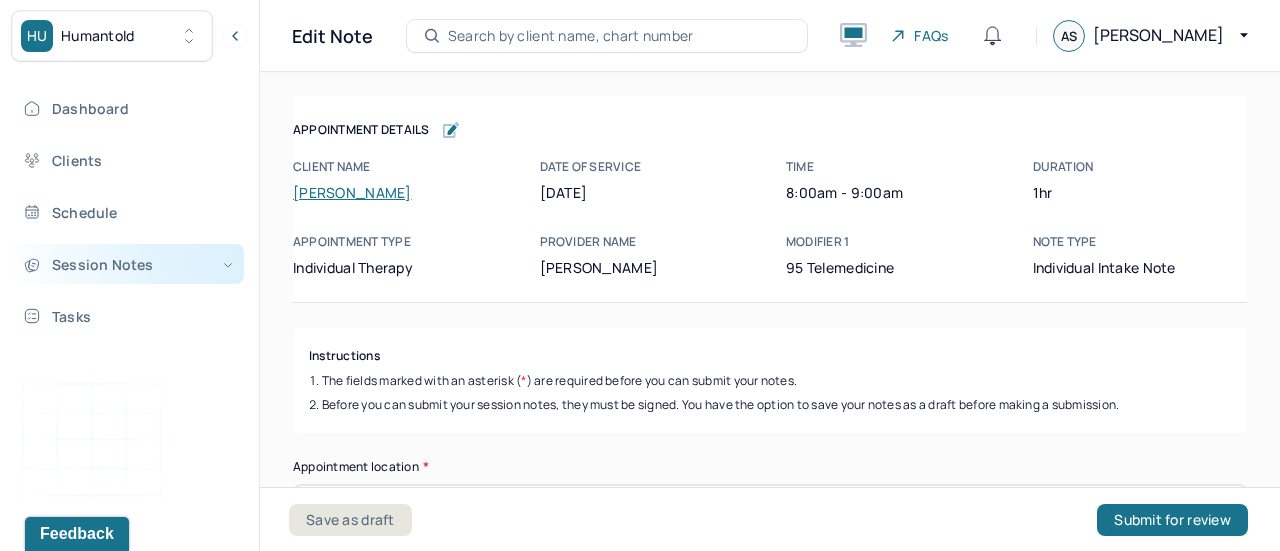 click on "Session Notes" at bounding box center [128, 264] 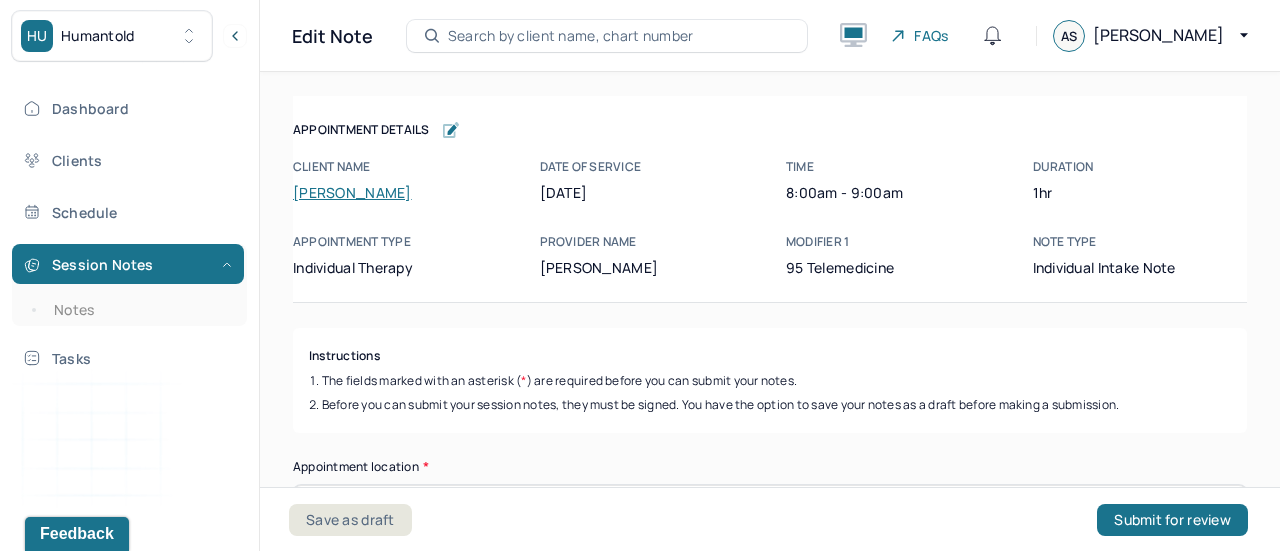 click on "Session Notes Notes" at bounding box center (129, 285) 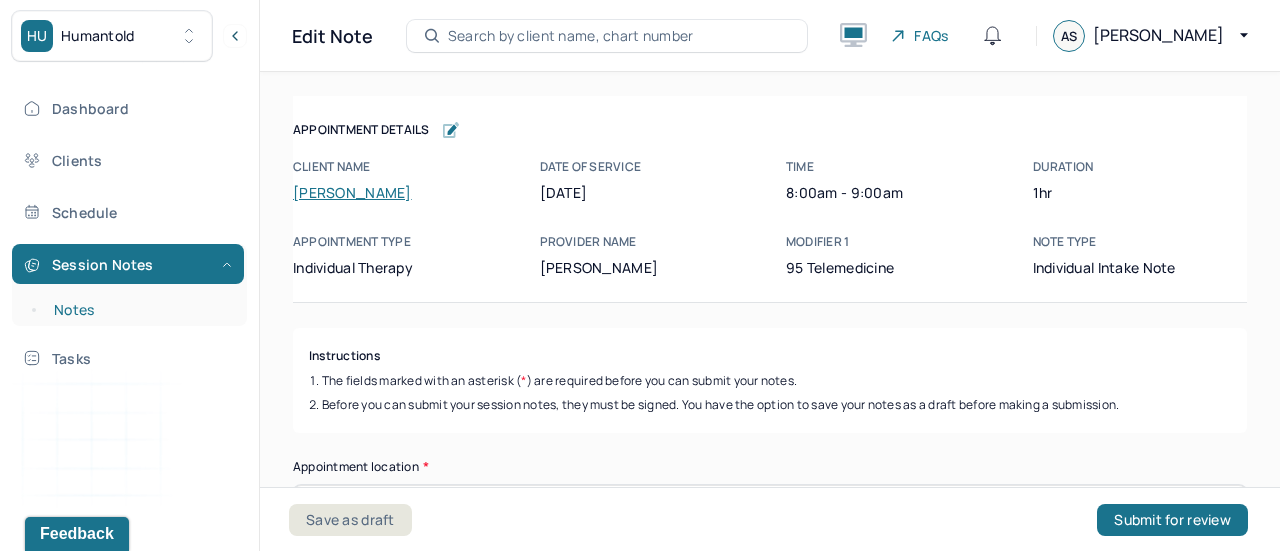 click on "Notes" at bounding box center [139, 310] 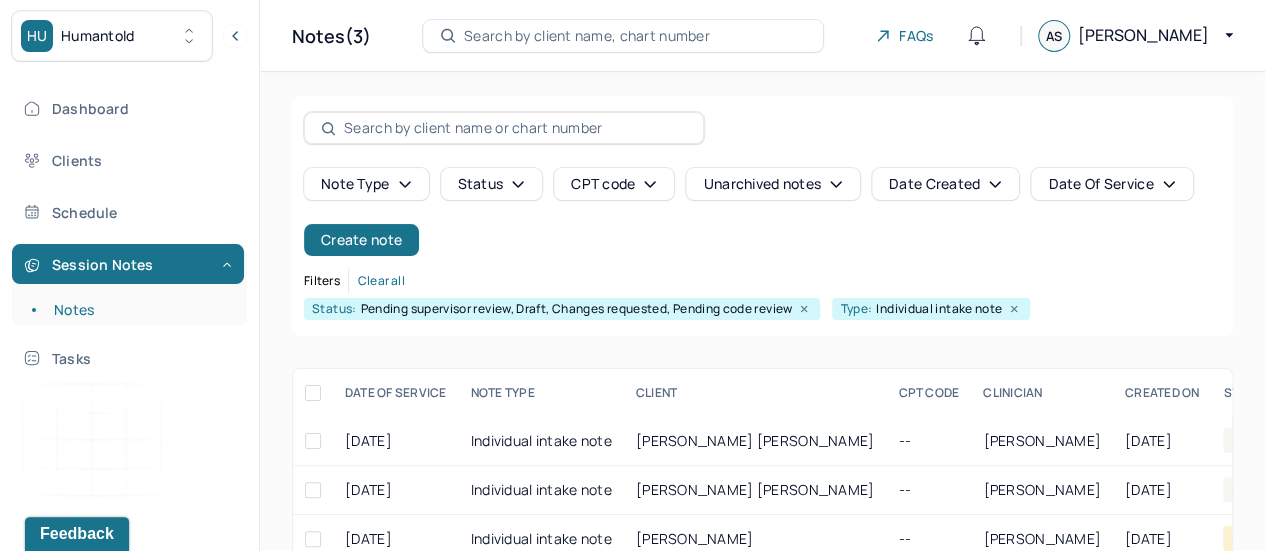 scroll, scrollTop: 52, scrollLeft: 0, axis: vertical 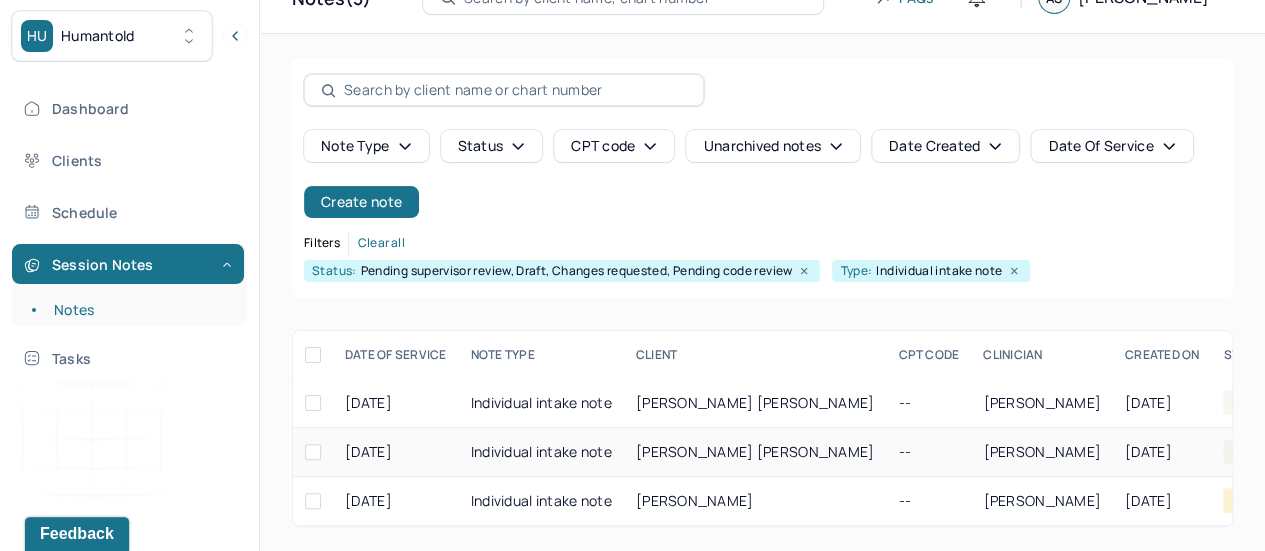 click on "Individual intake note" at bounding box center [541, 452] 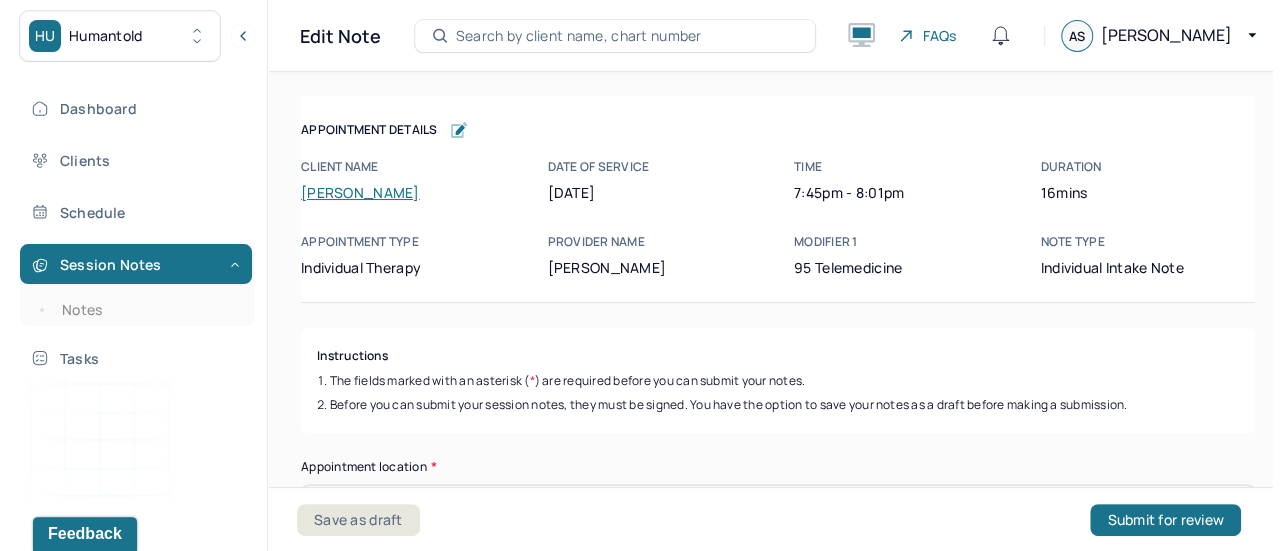 scroll, scrollTop: 0, scrollLeft: 0, axis: both 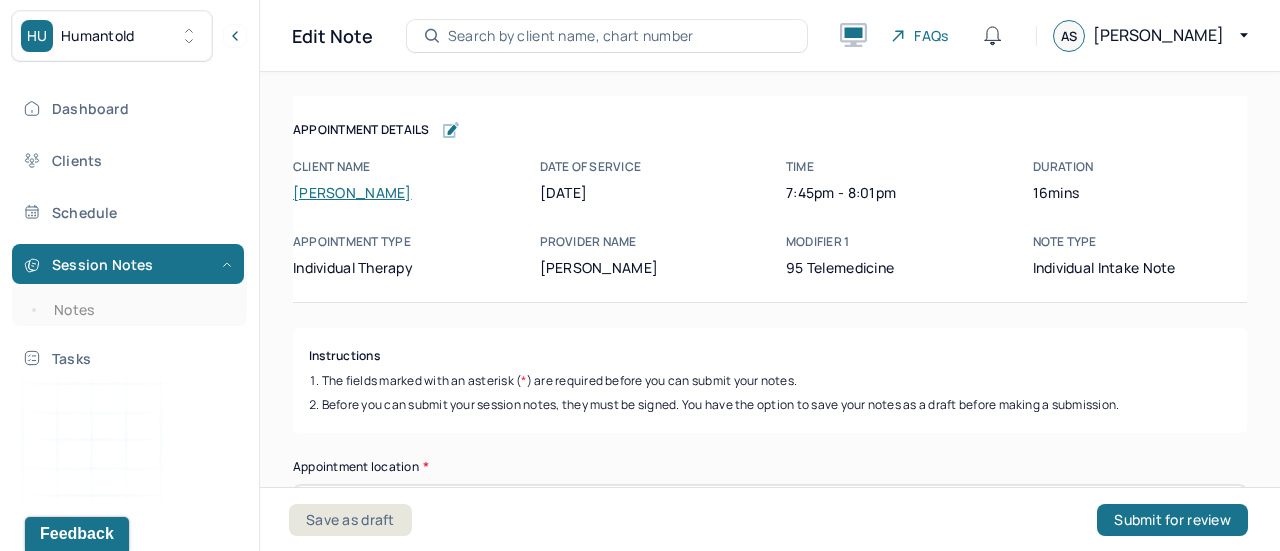 click on "Dashboard Clients Schedule Session Notes Notes Tasks" at bounding box center [129, 233] 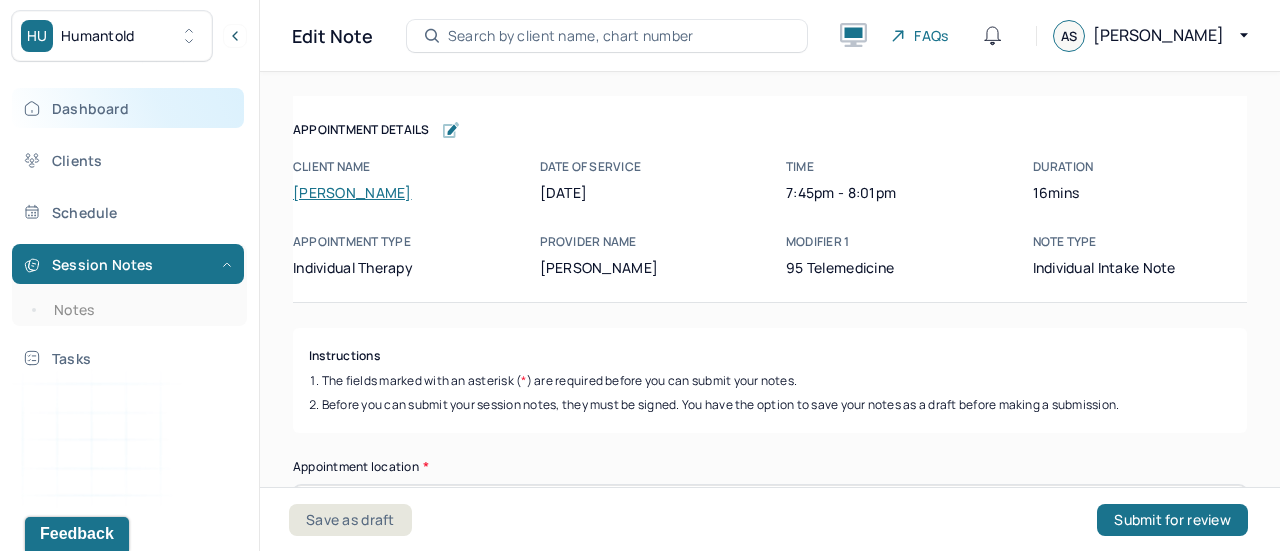 click on "Dashboard" at bounding box center (128, 108) 